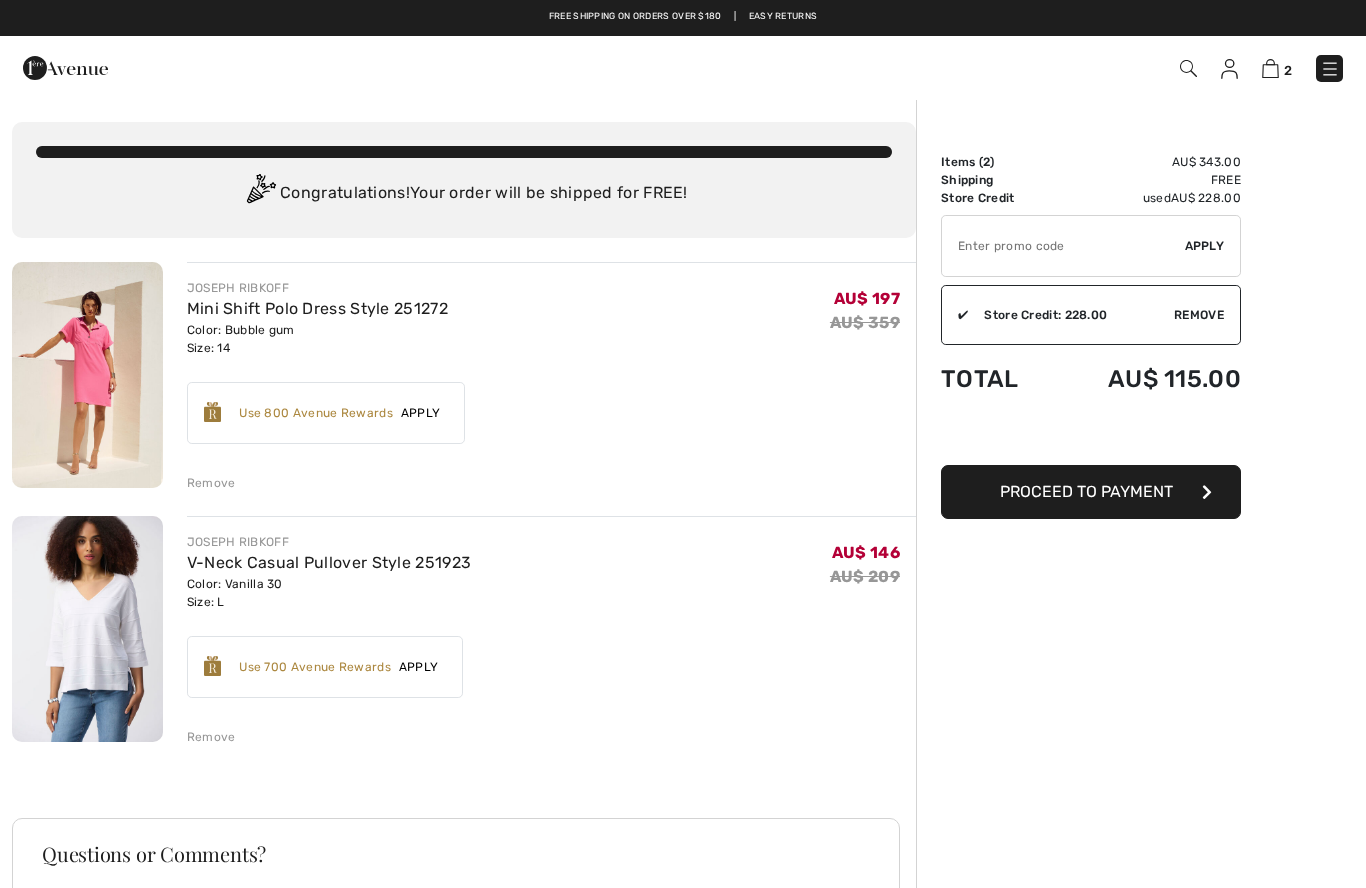 scroll, scrollTop: 0, scrollLeft: 0, axis: both 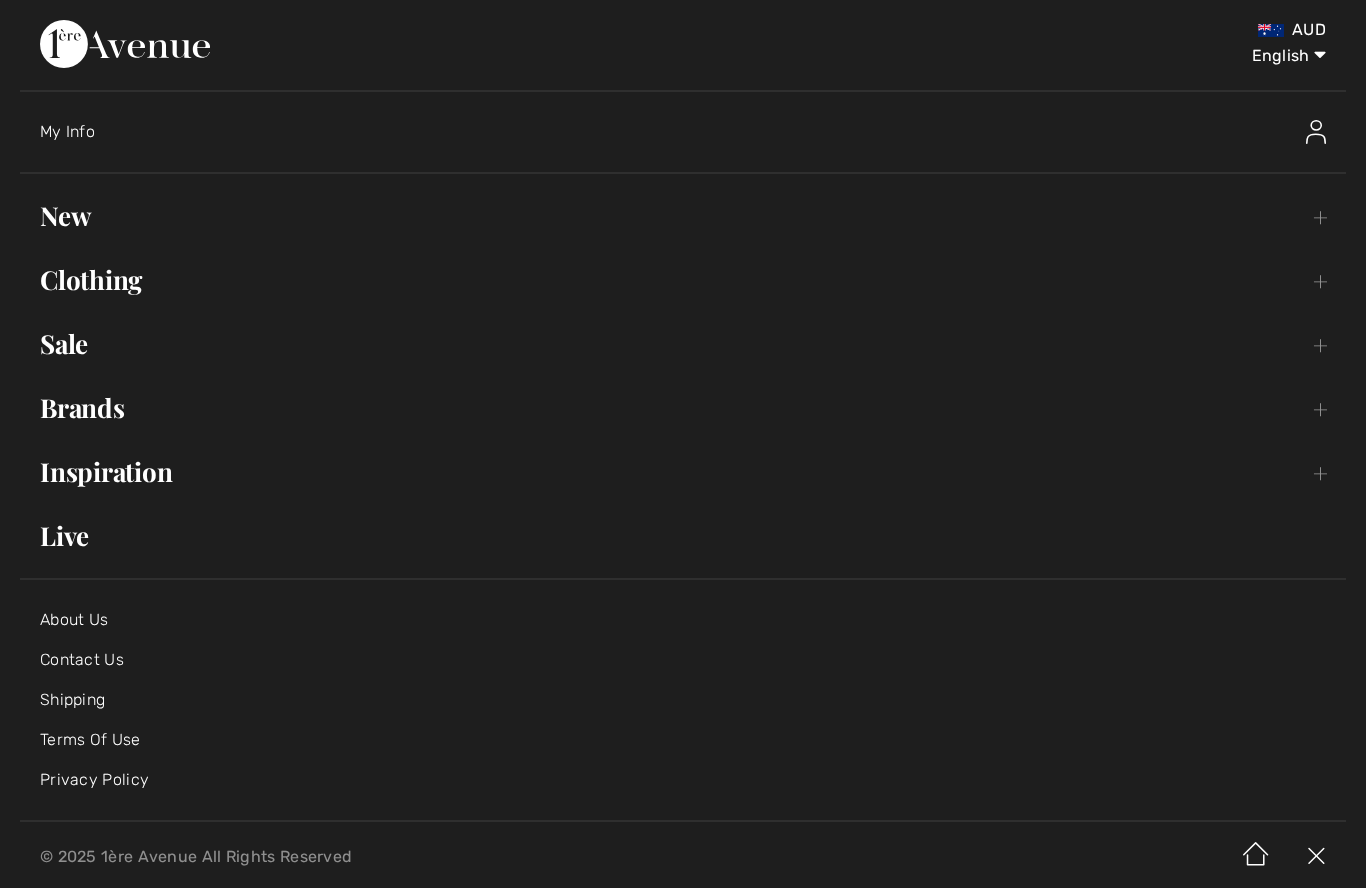 click on "New Toggle submenu" at bounding box center (683, 216) 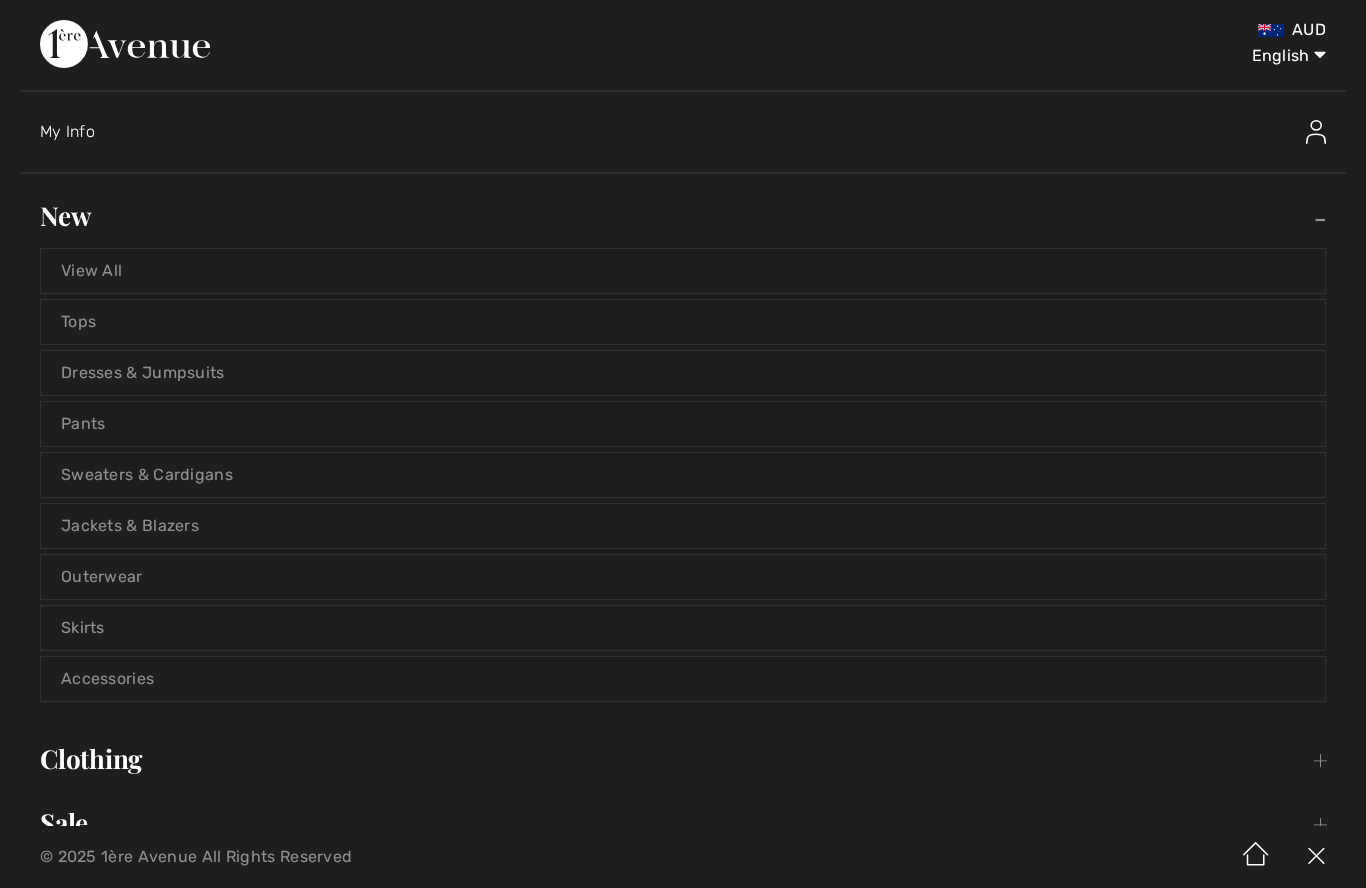 click on "Dresses & Jumpsuits" at bounding box center (683, 373) 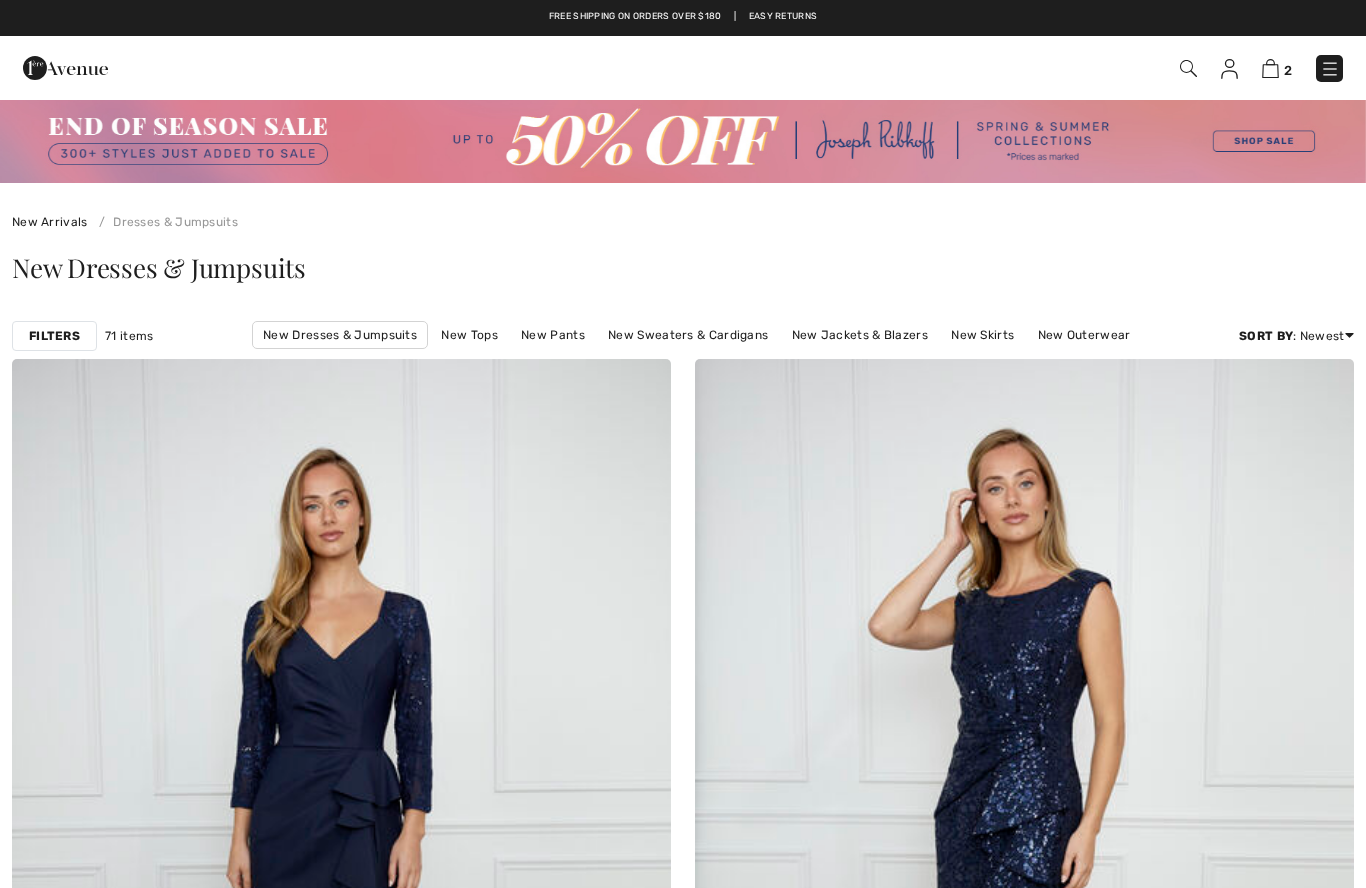 scroll, scrollTop: 0, scrollLeft: 0, axis: both 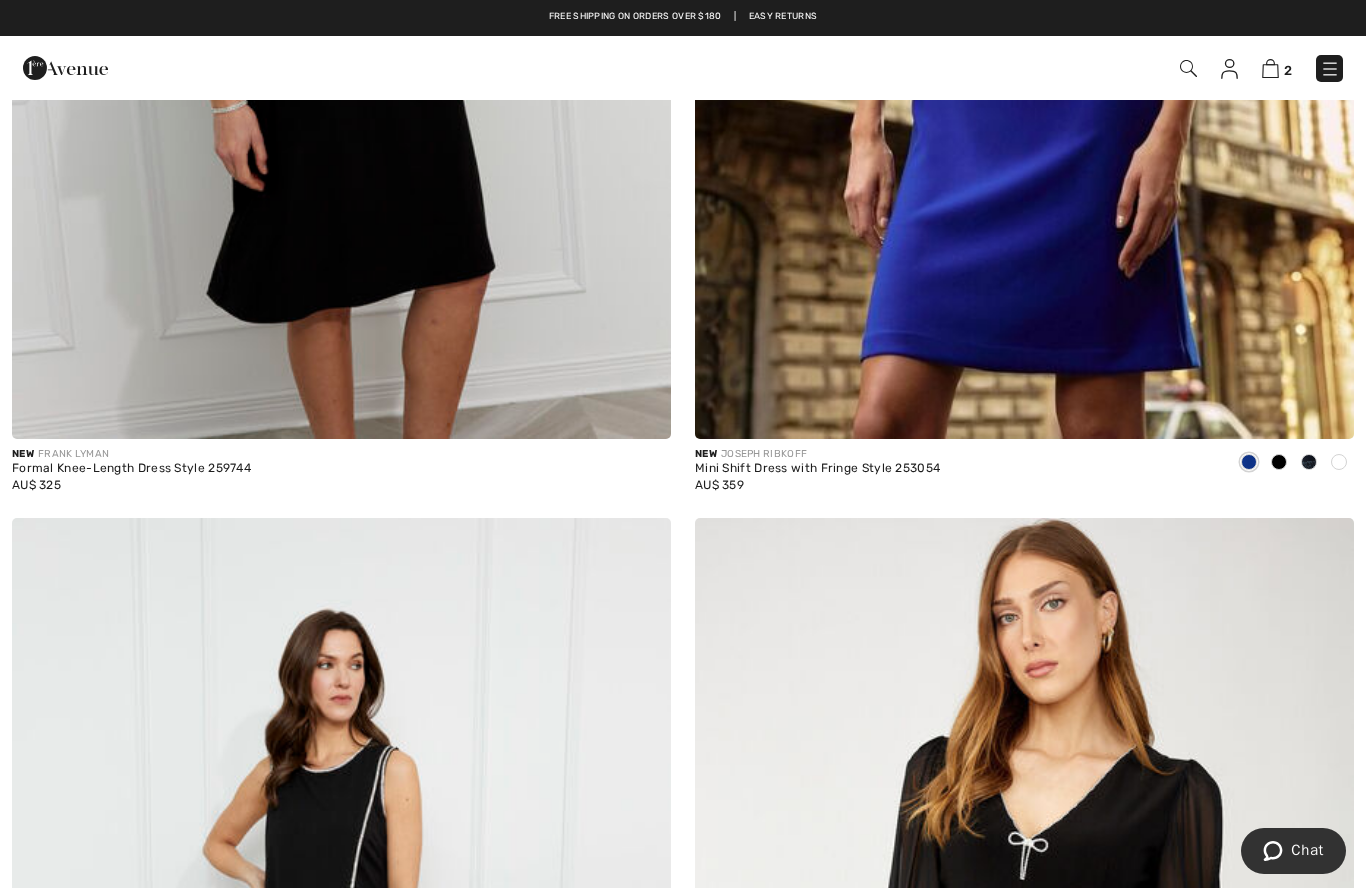 click at bounding box center (1024, -55) 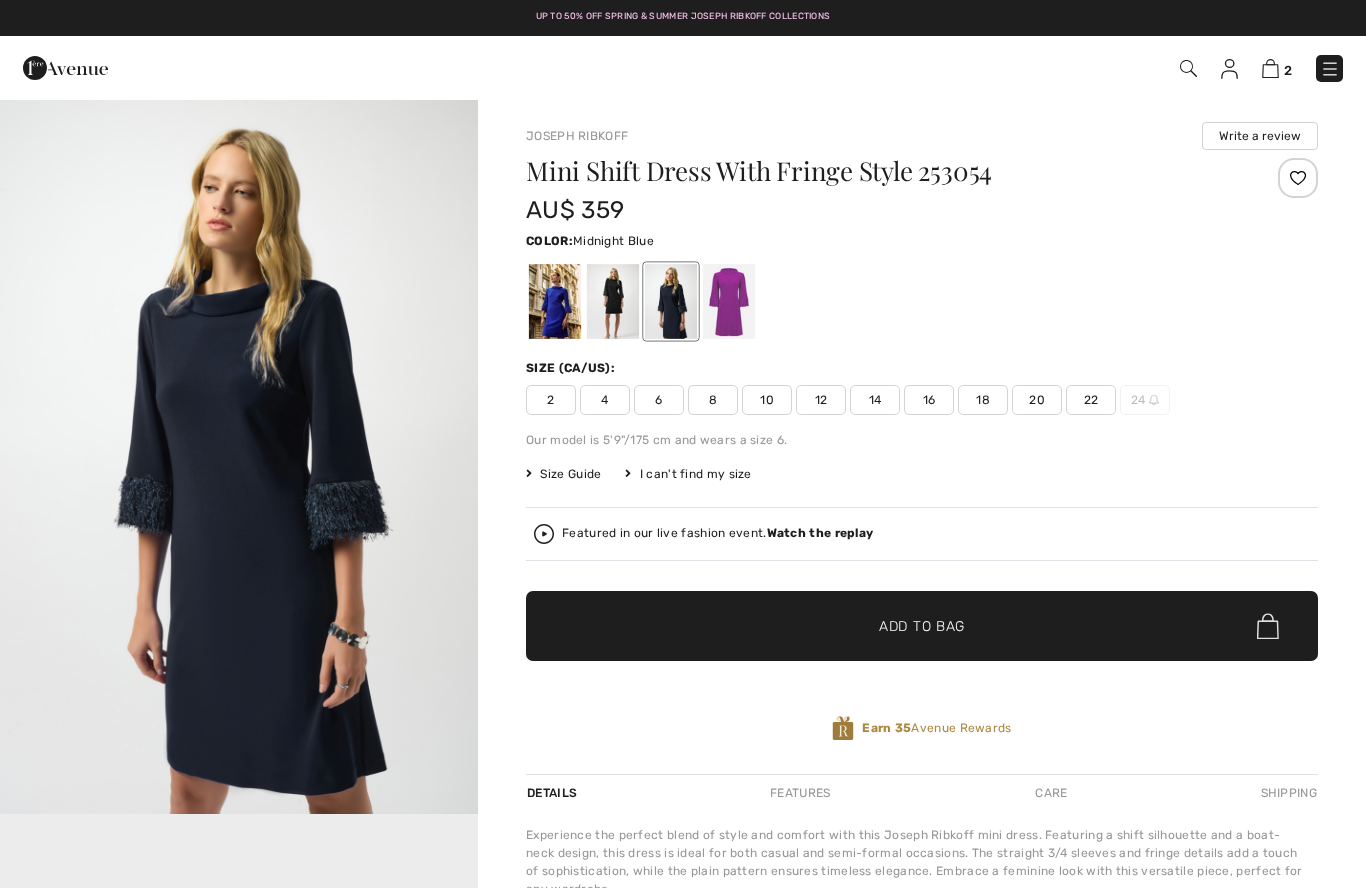 scroll, scrollTop: 0, scrollLeft: 0, axis: both 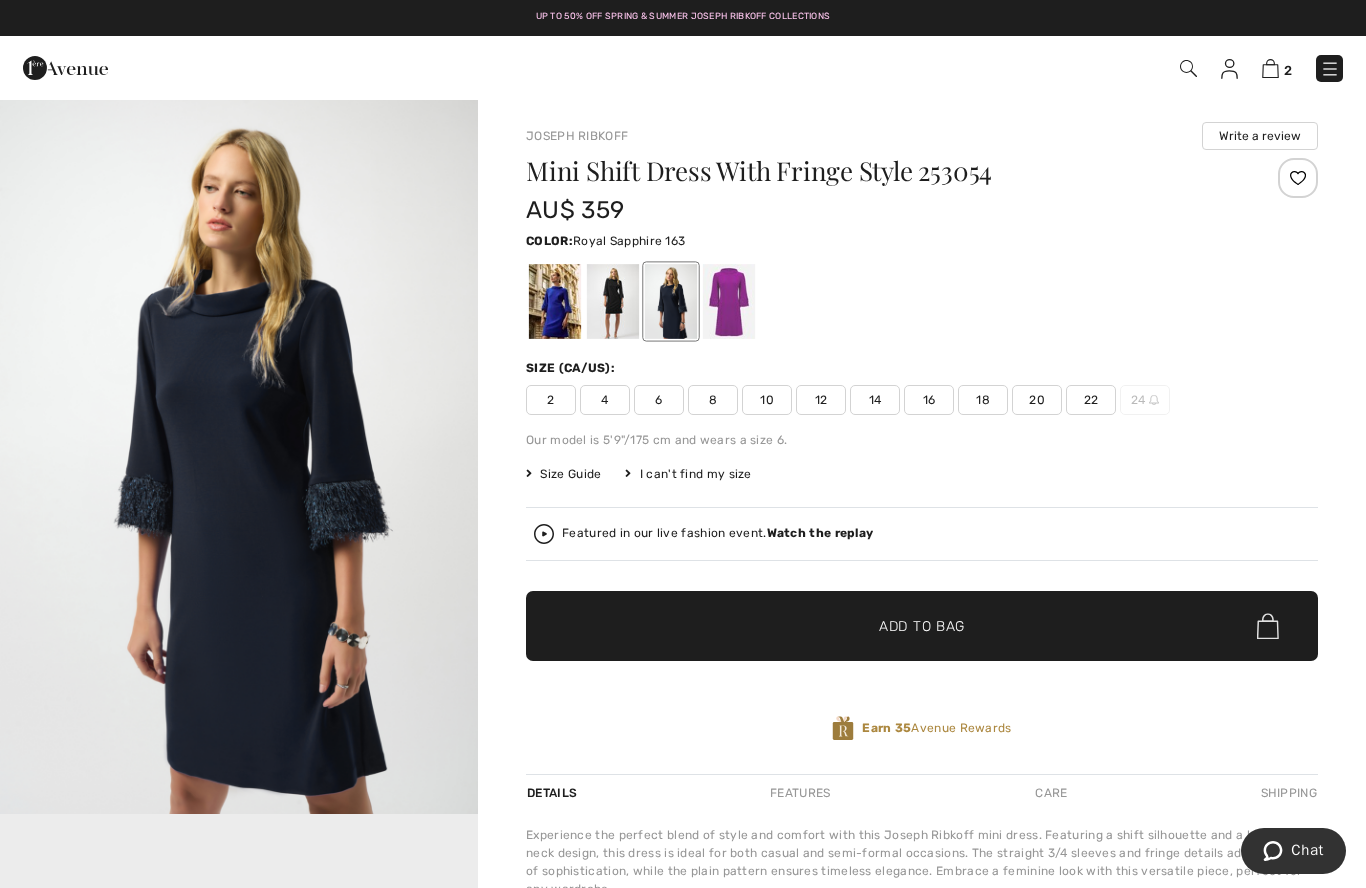 click at bounding box center (555, 301) 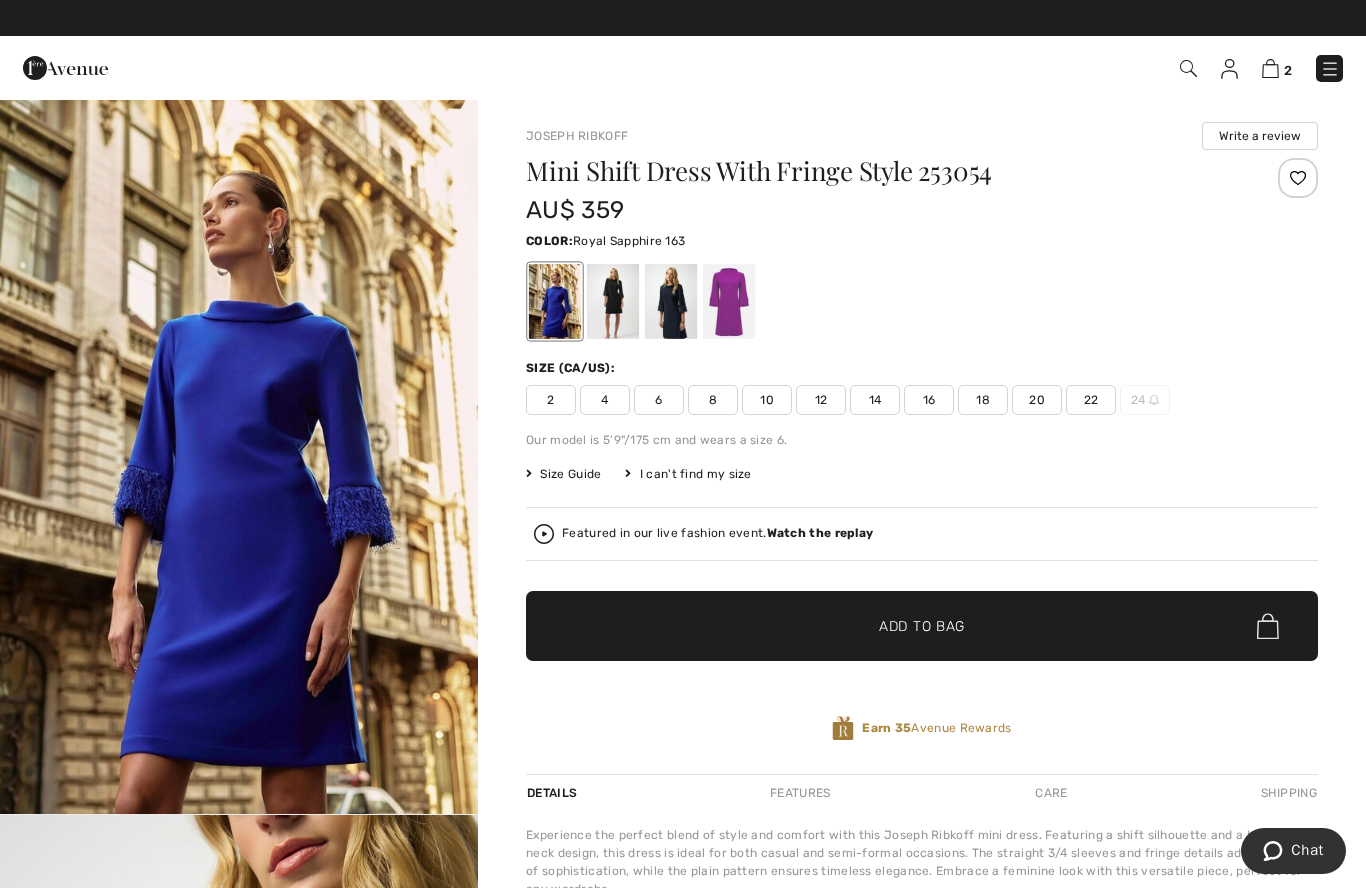 click at bounding box center [613, 301] 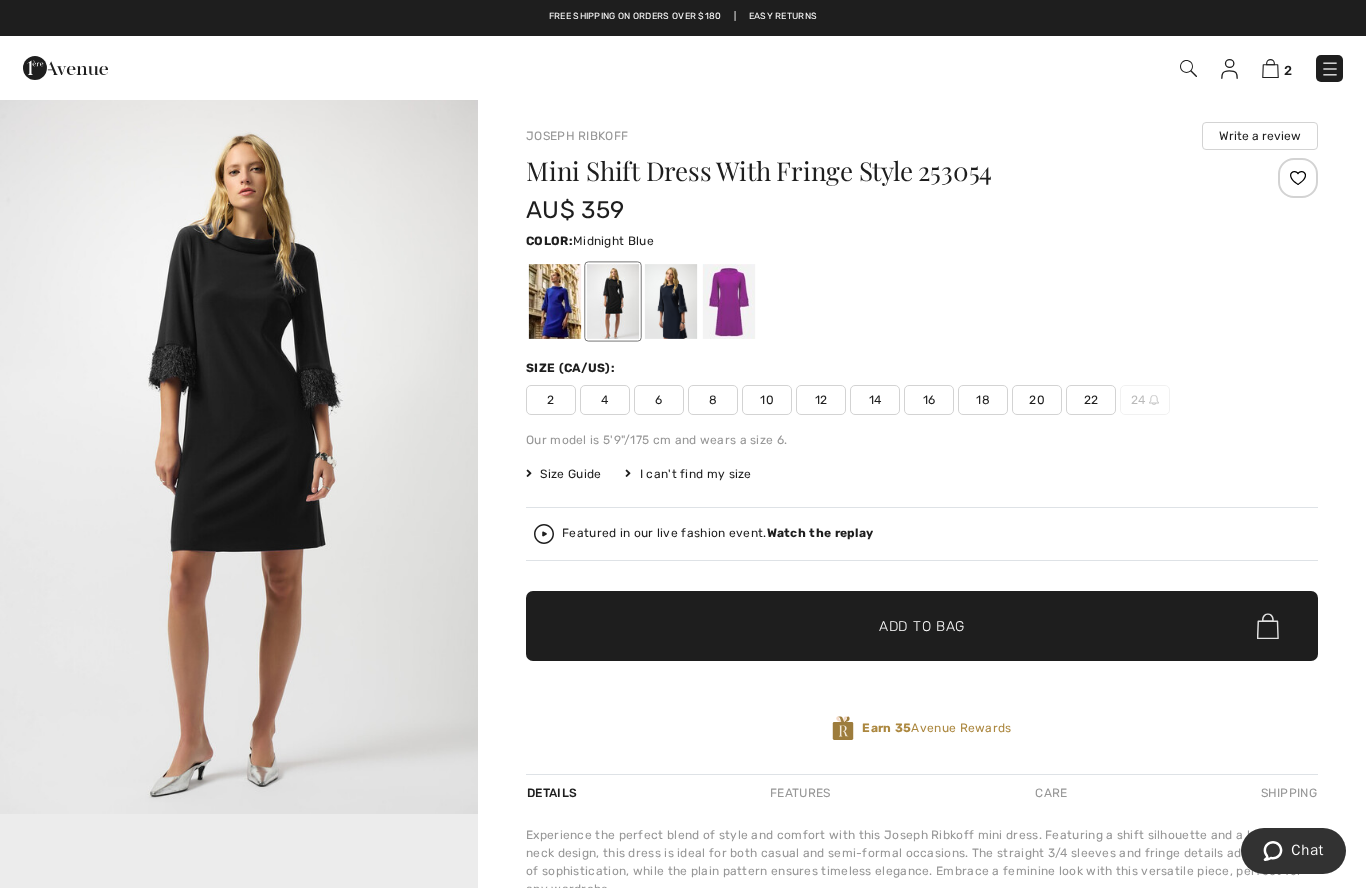 click at bounding box center (671, 301) 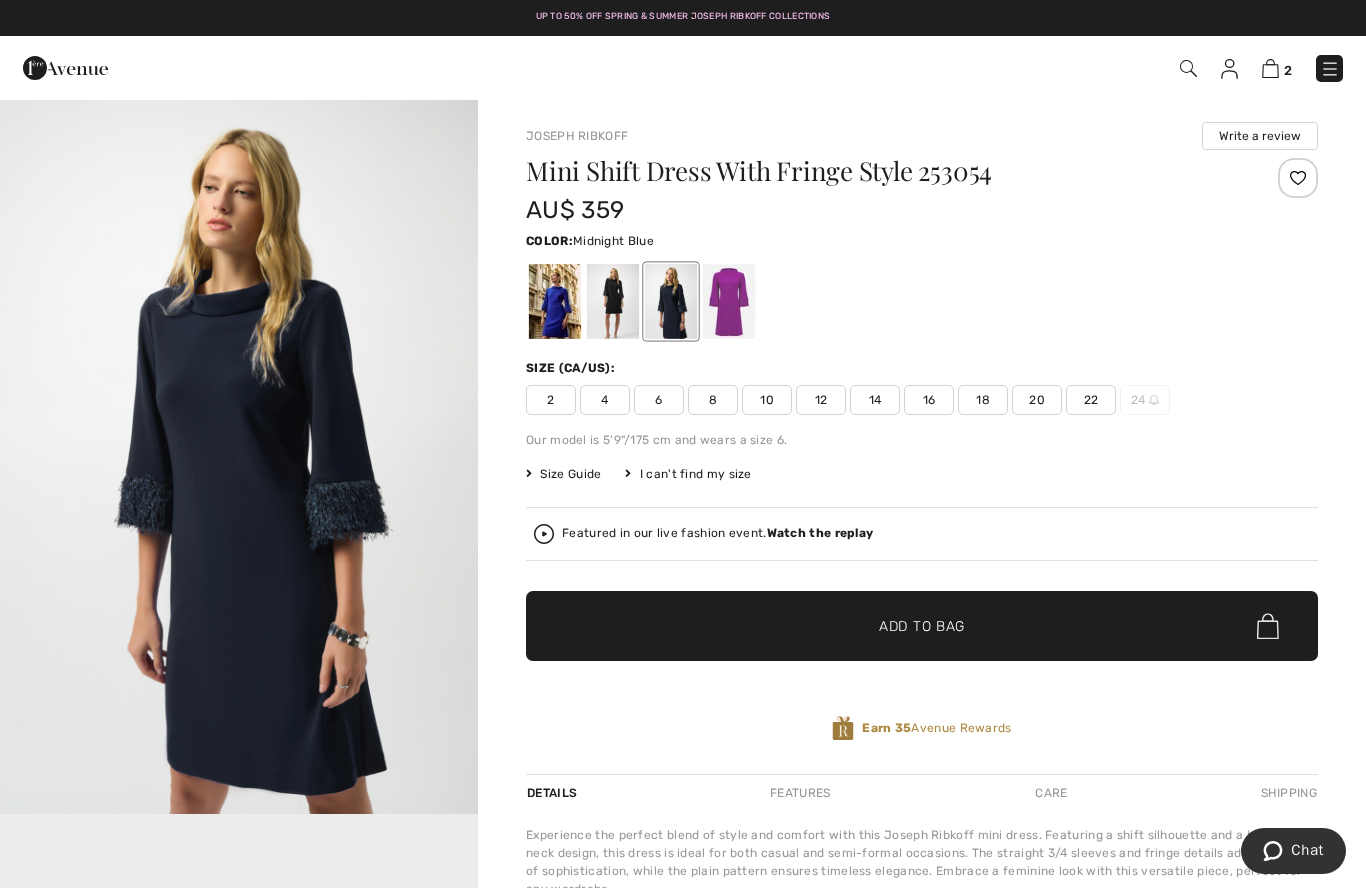 click at bounding box center (239, 456) 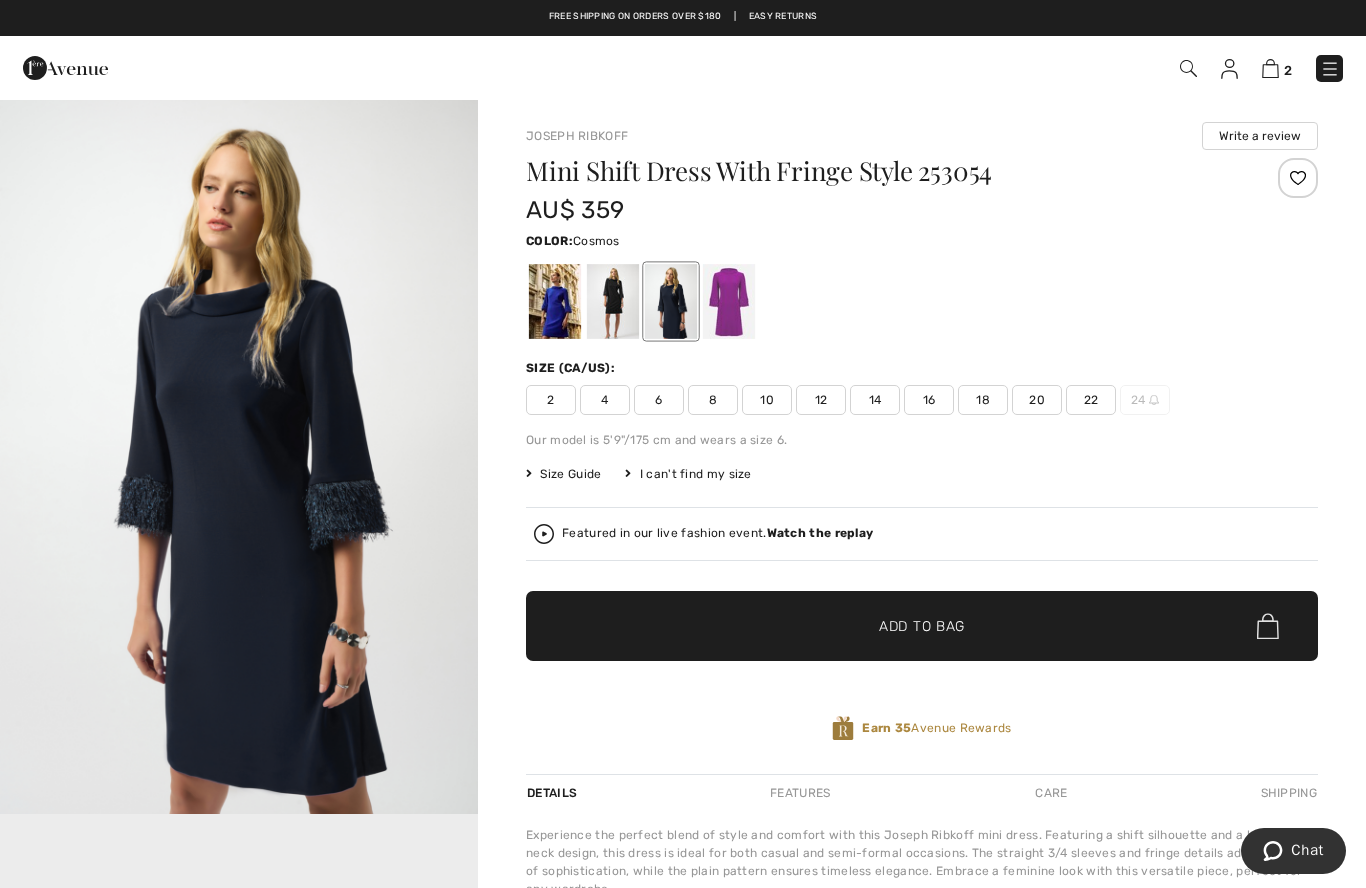 click at bounding box center (729, 301) 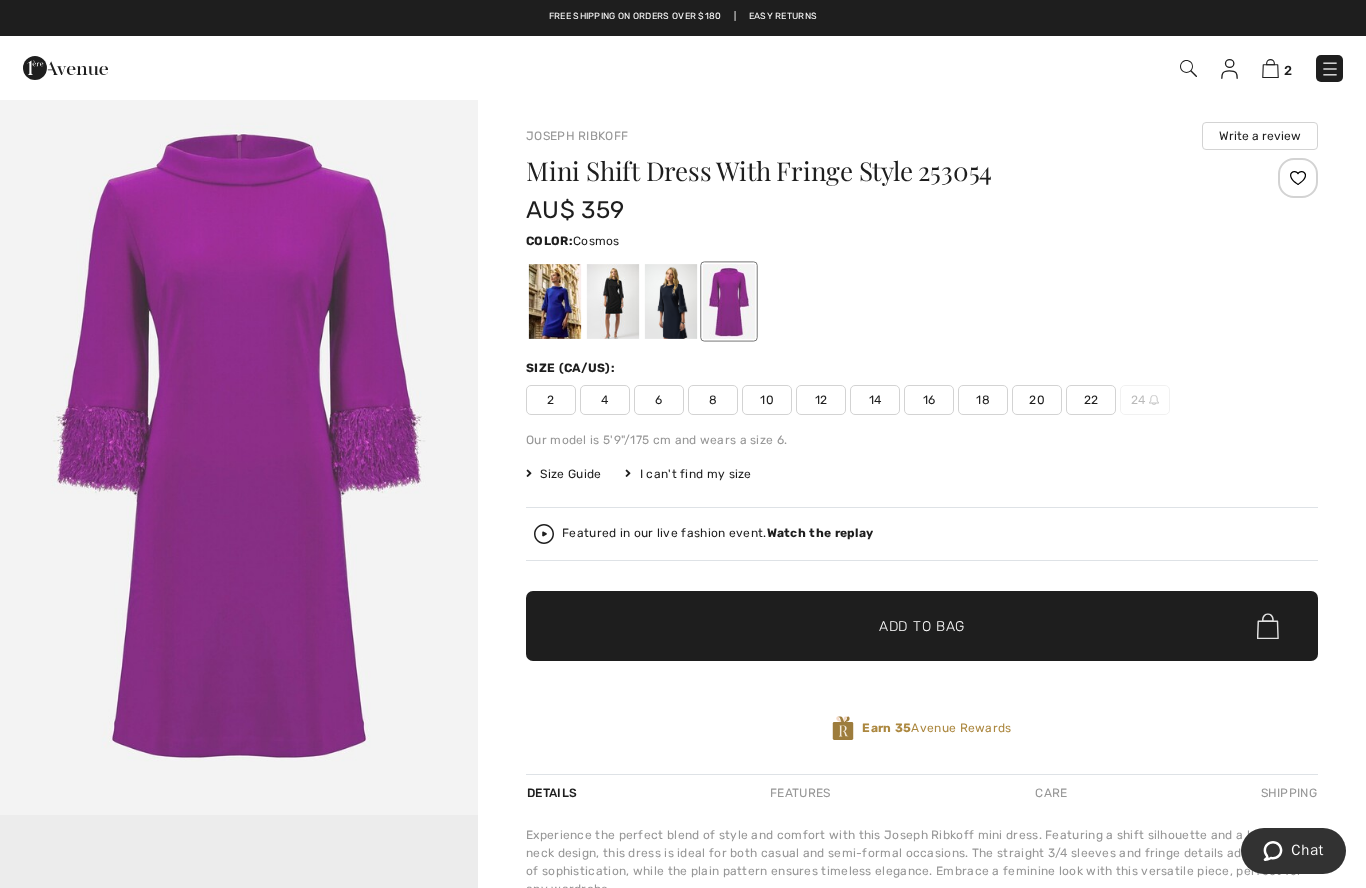 click at bounding box center (671, 301) 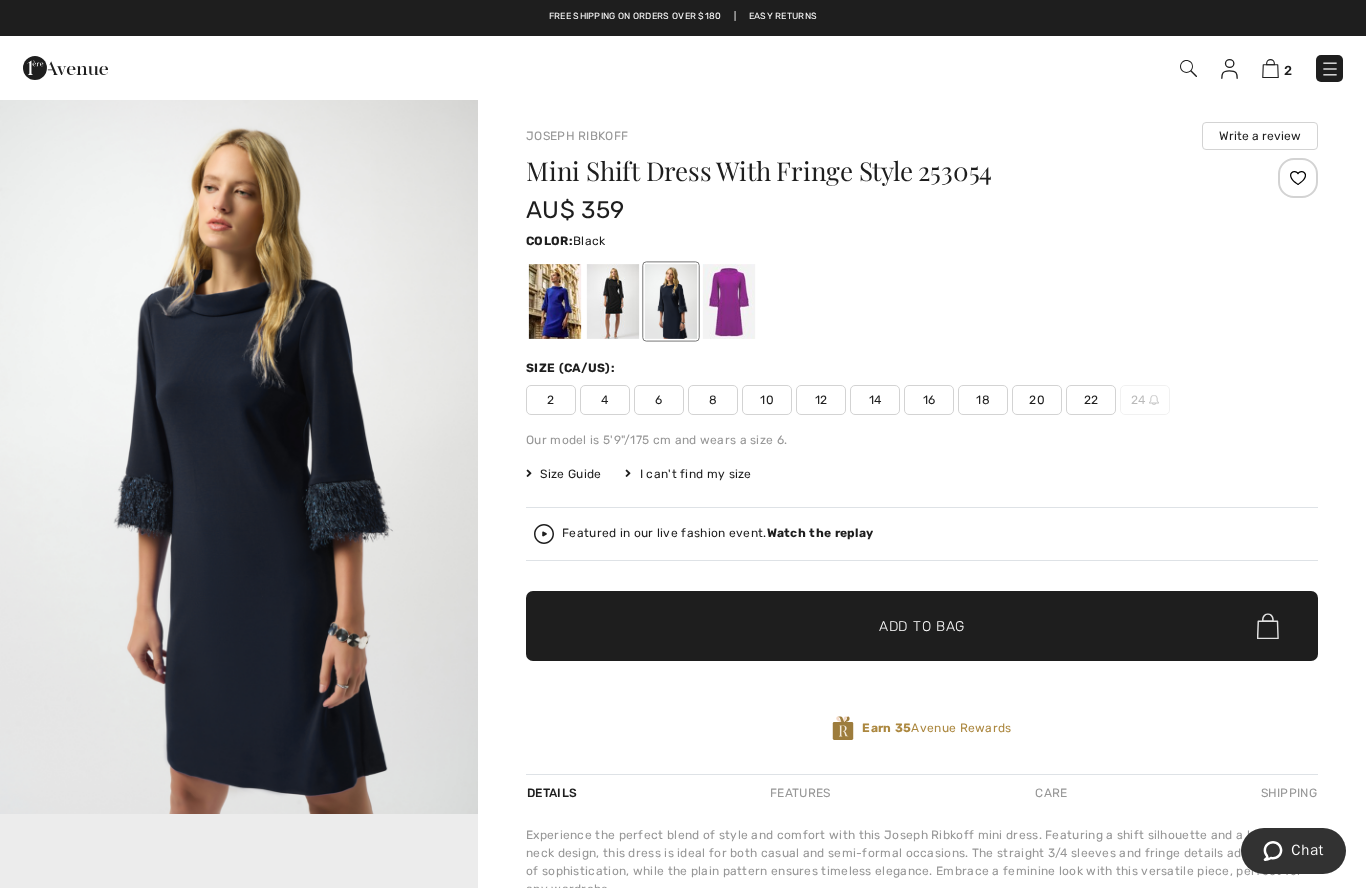 click at bounding box center [613, 301] 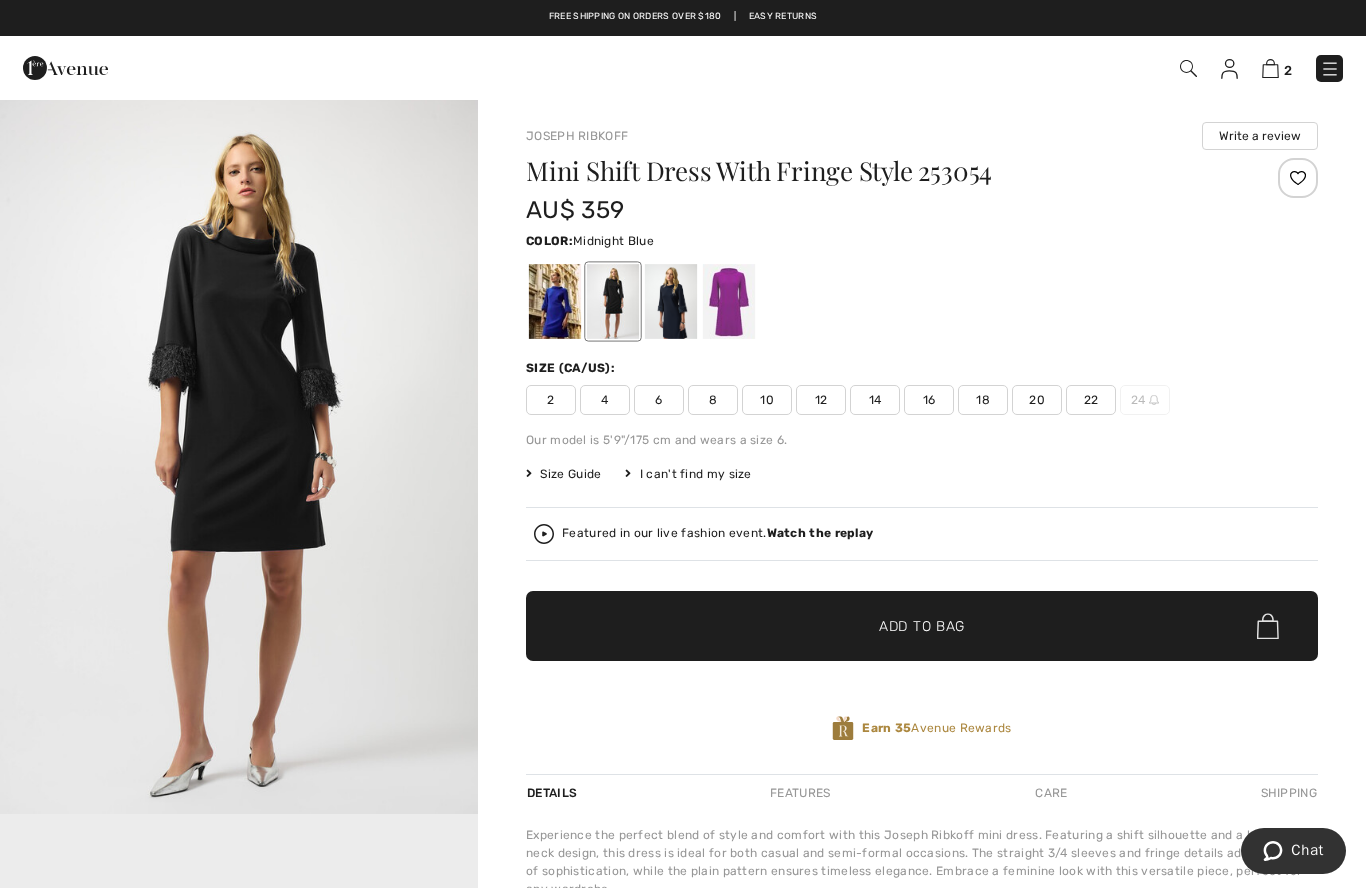 click at bounding box center (671, 301) 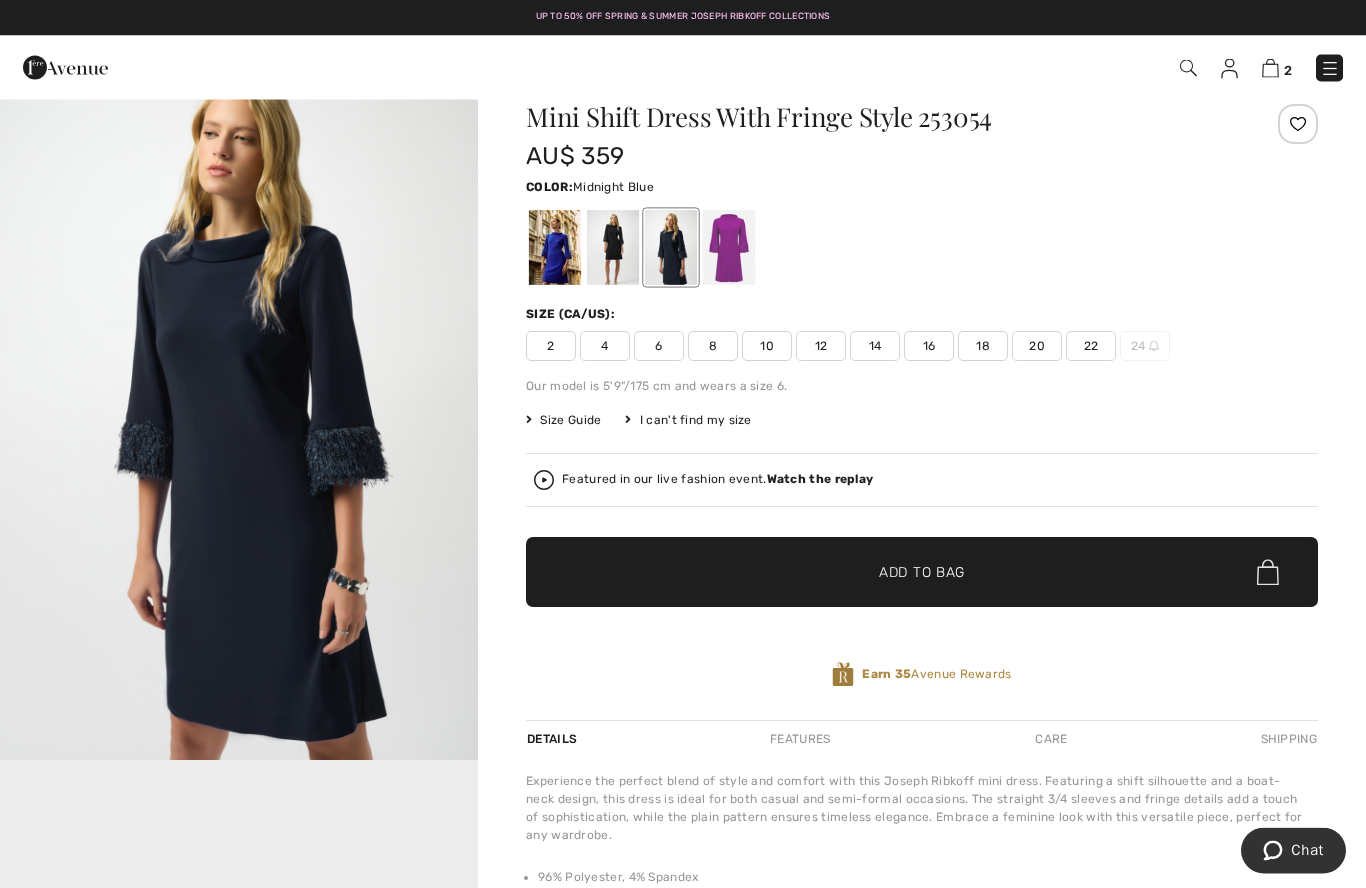 scroll, scrollTop: 54, scrollLeft: 0, axis: vertical 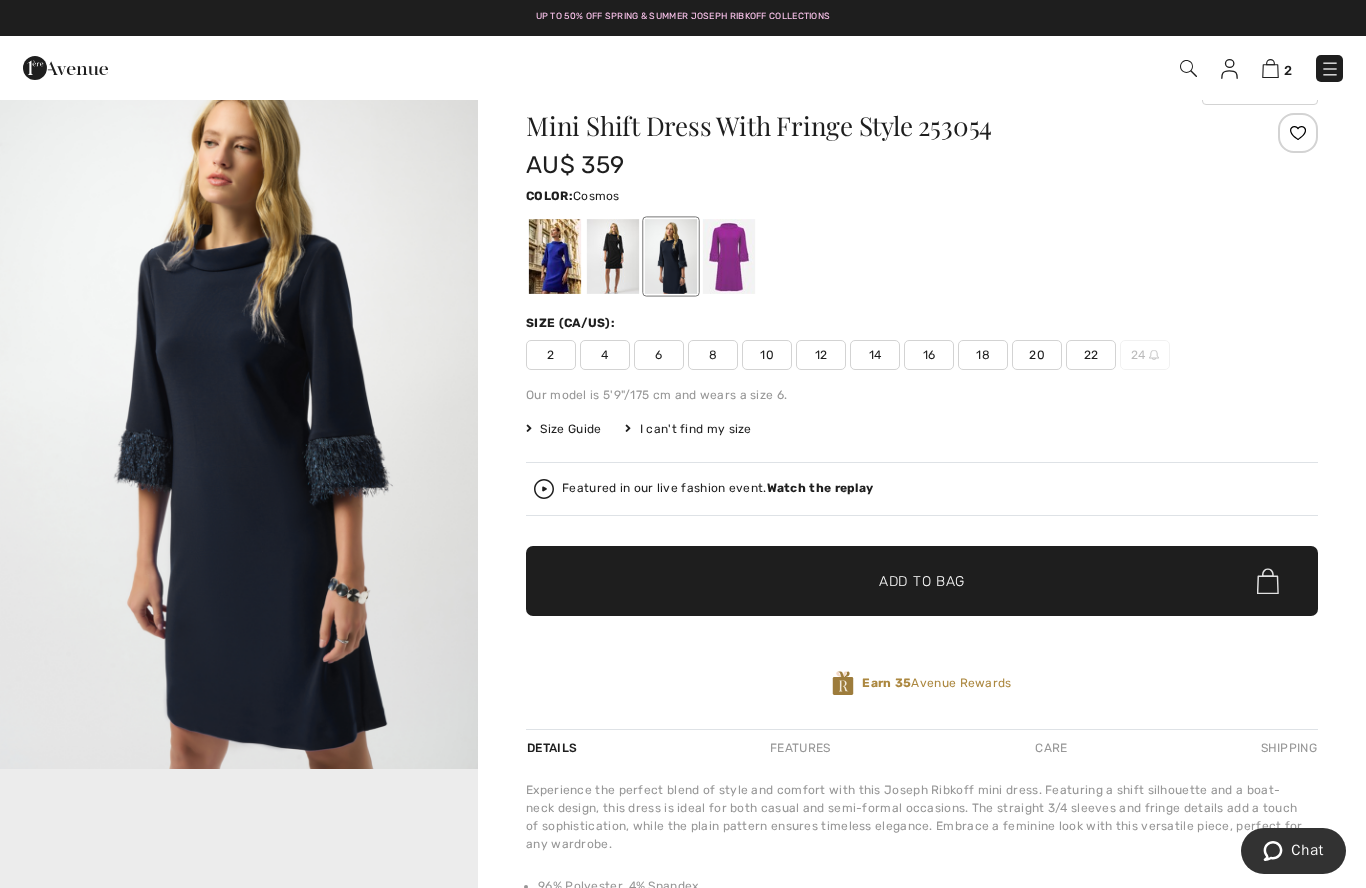 click at bounding box center [729, 256] 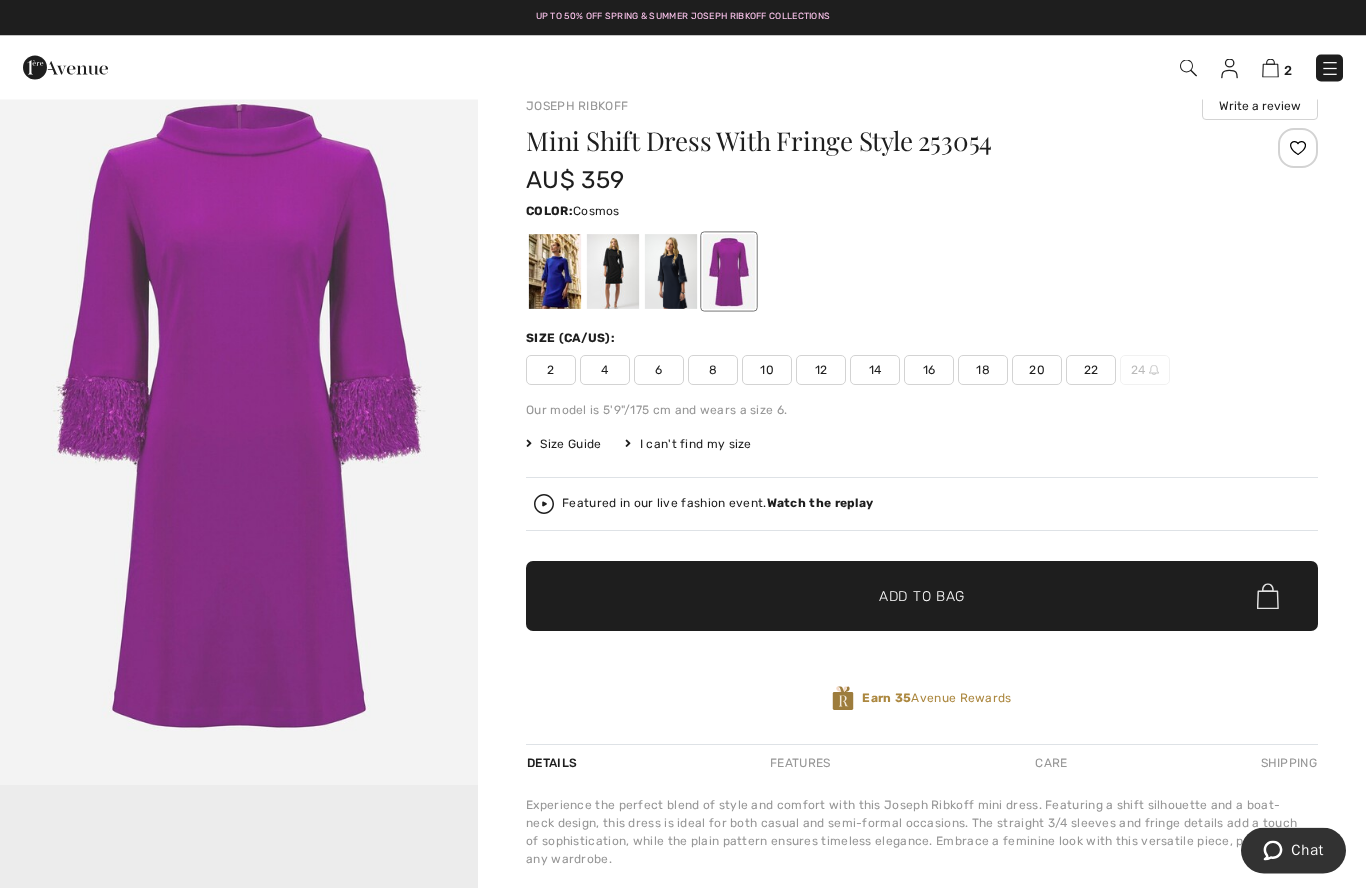 scroll, scrollTop: 0, scrollLeft: 0, axis: both 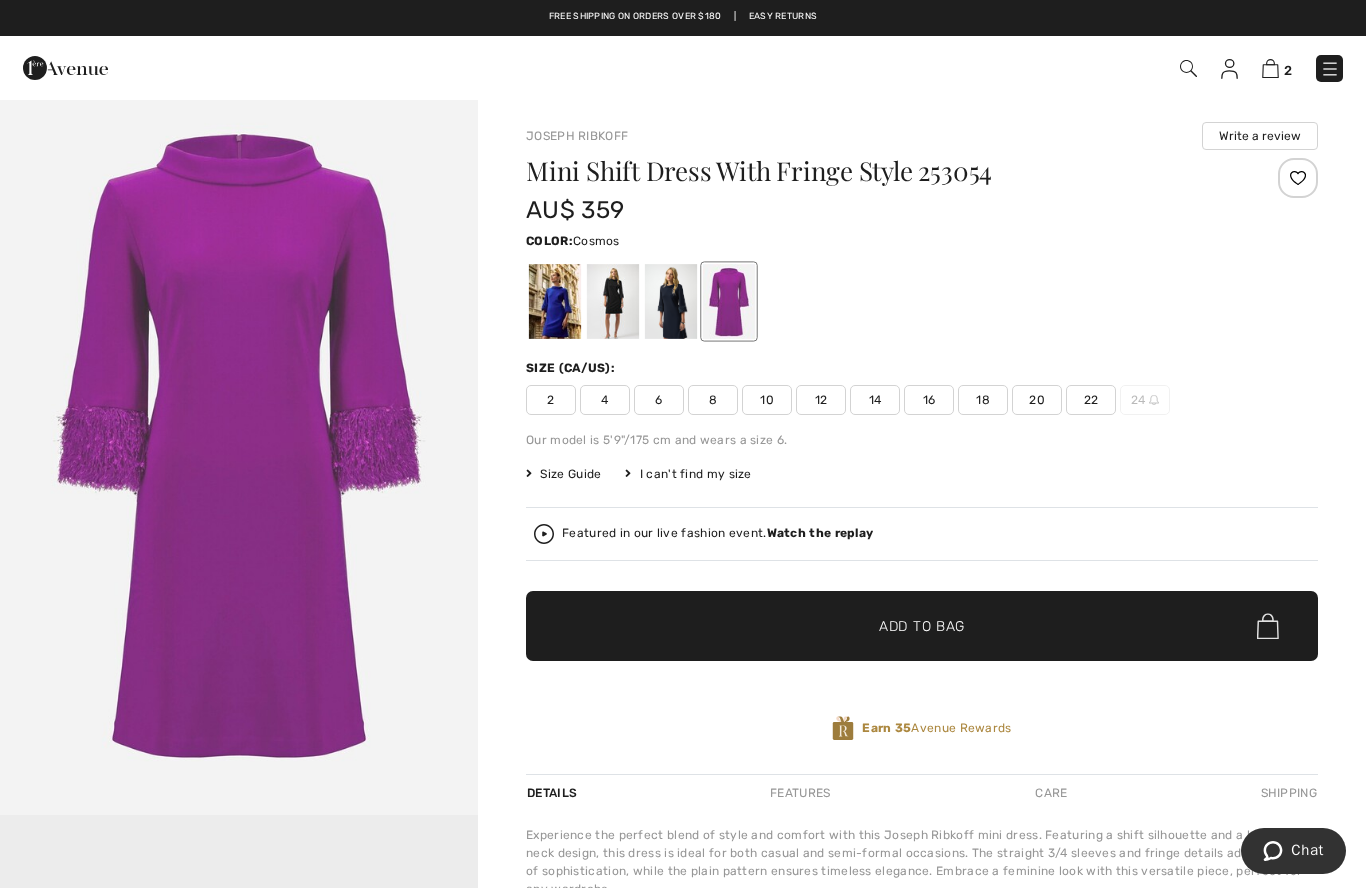 click at bounding box center (239, 456) 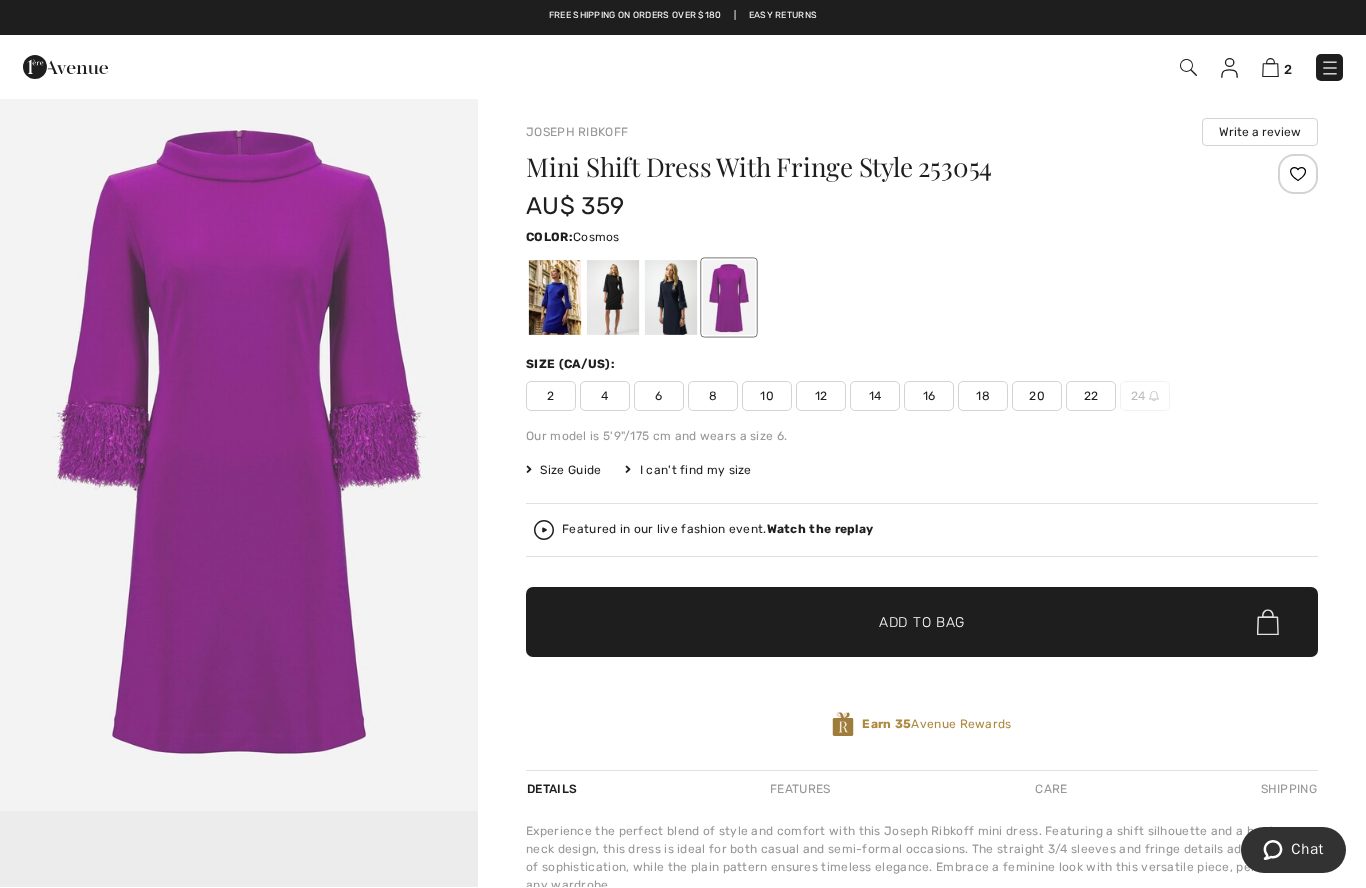 click on "16" at bounding box center (929, 397) 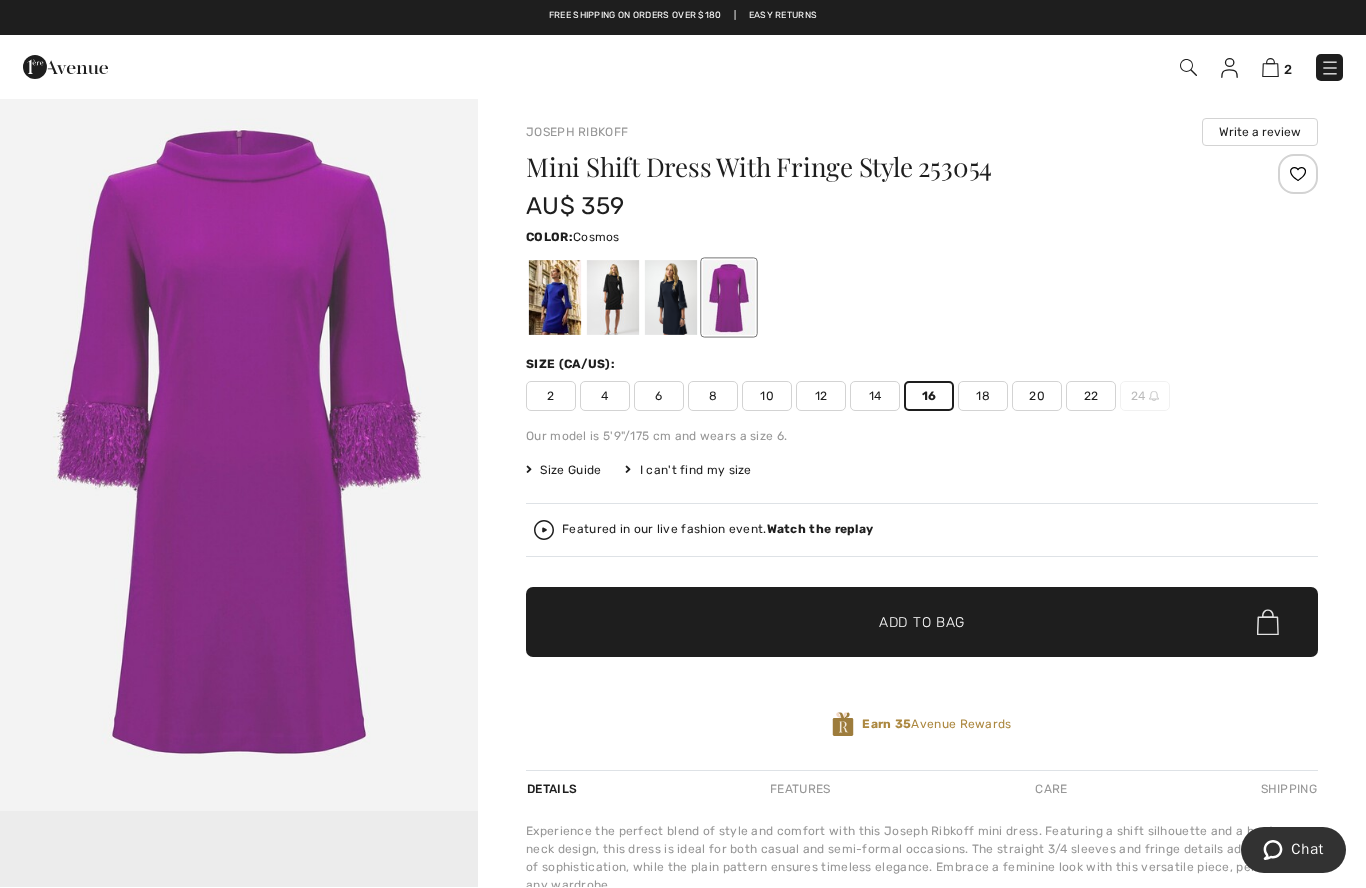 scroll, scrollTop: 4, scrollLeft: 0, axis: vertical 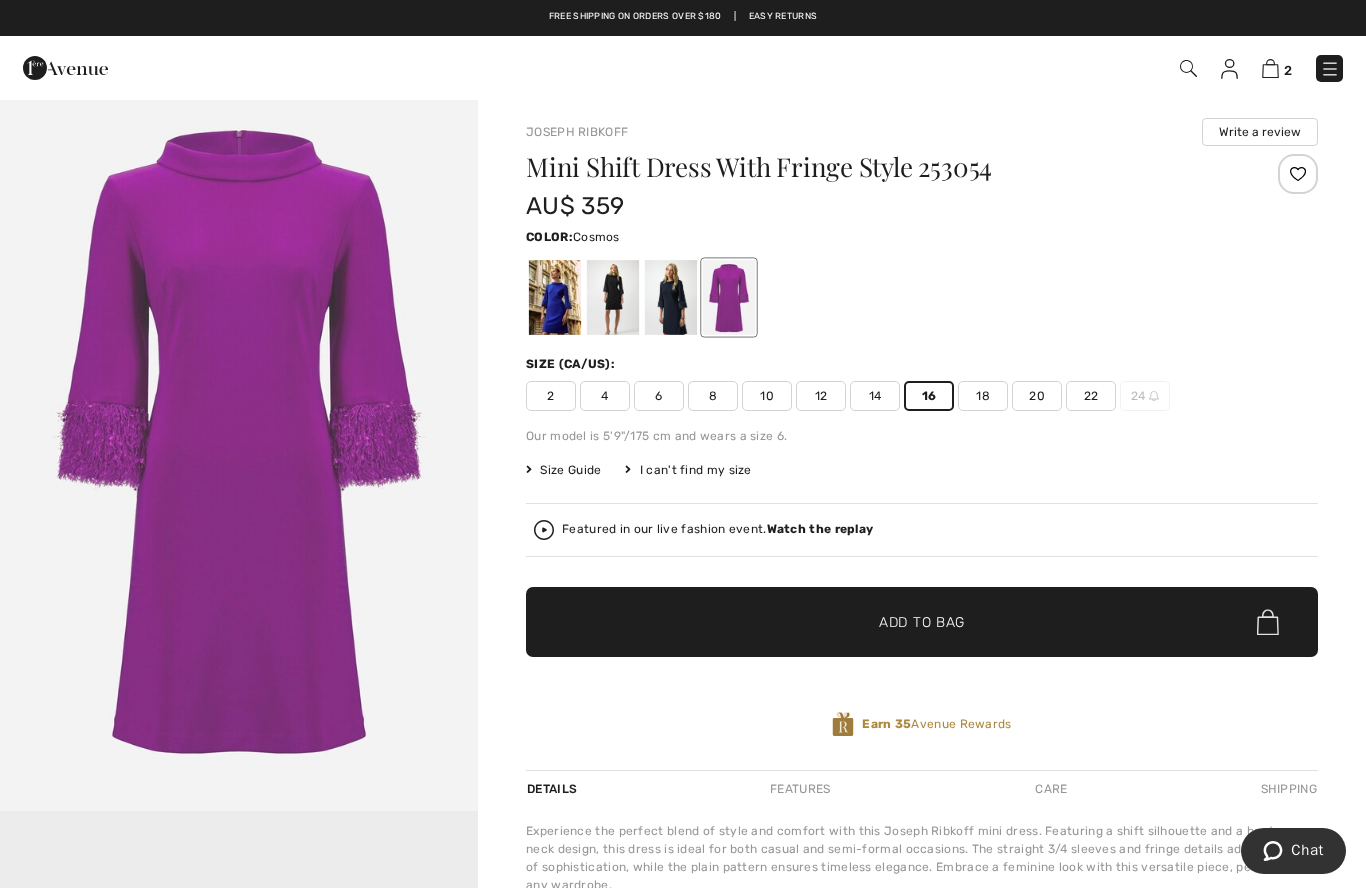 click on "Add to Bag" at bounding box center (922, 622) 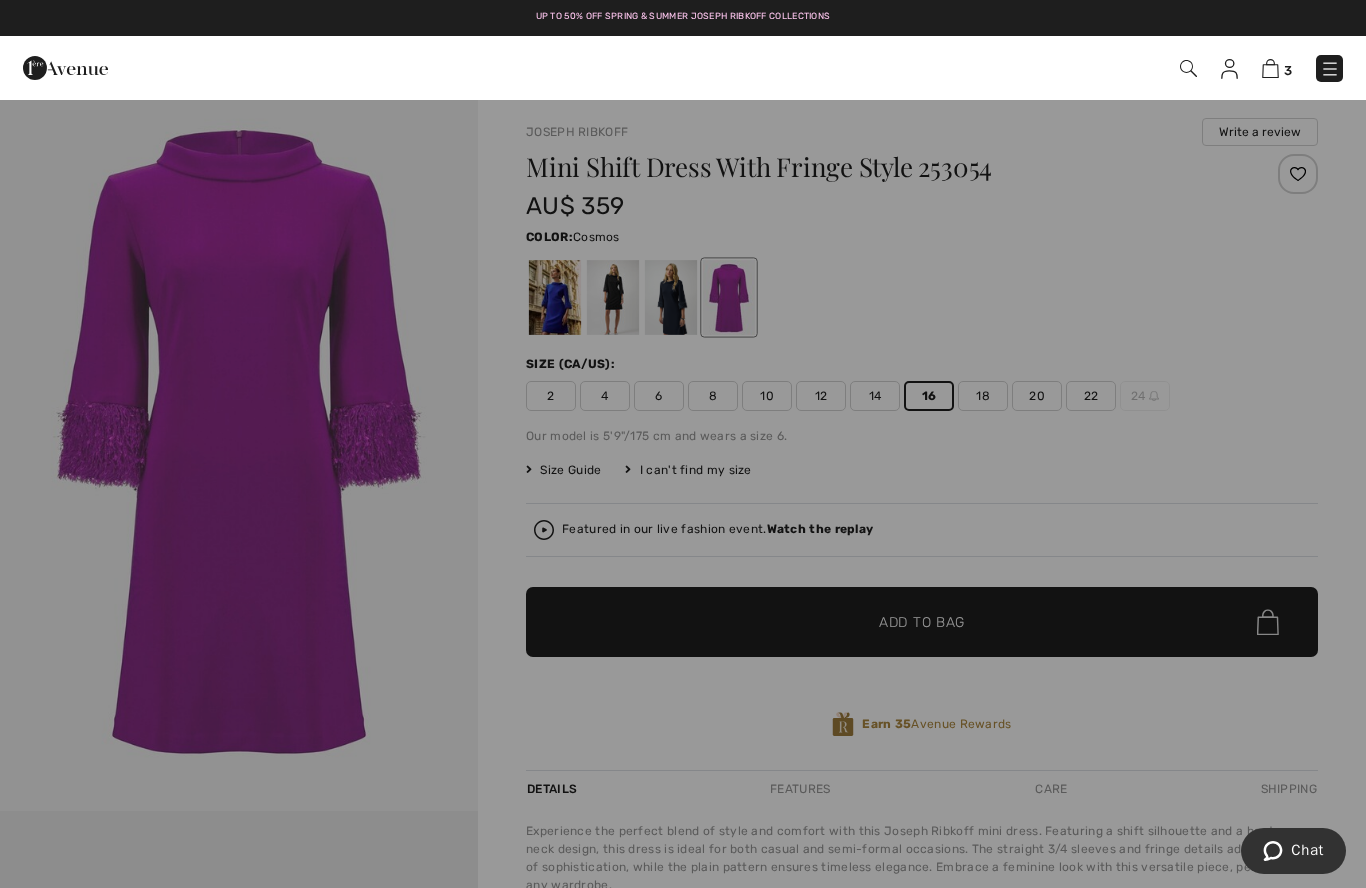 scroll, scrollTop: 0, scrollLeft: 0, axis: both 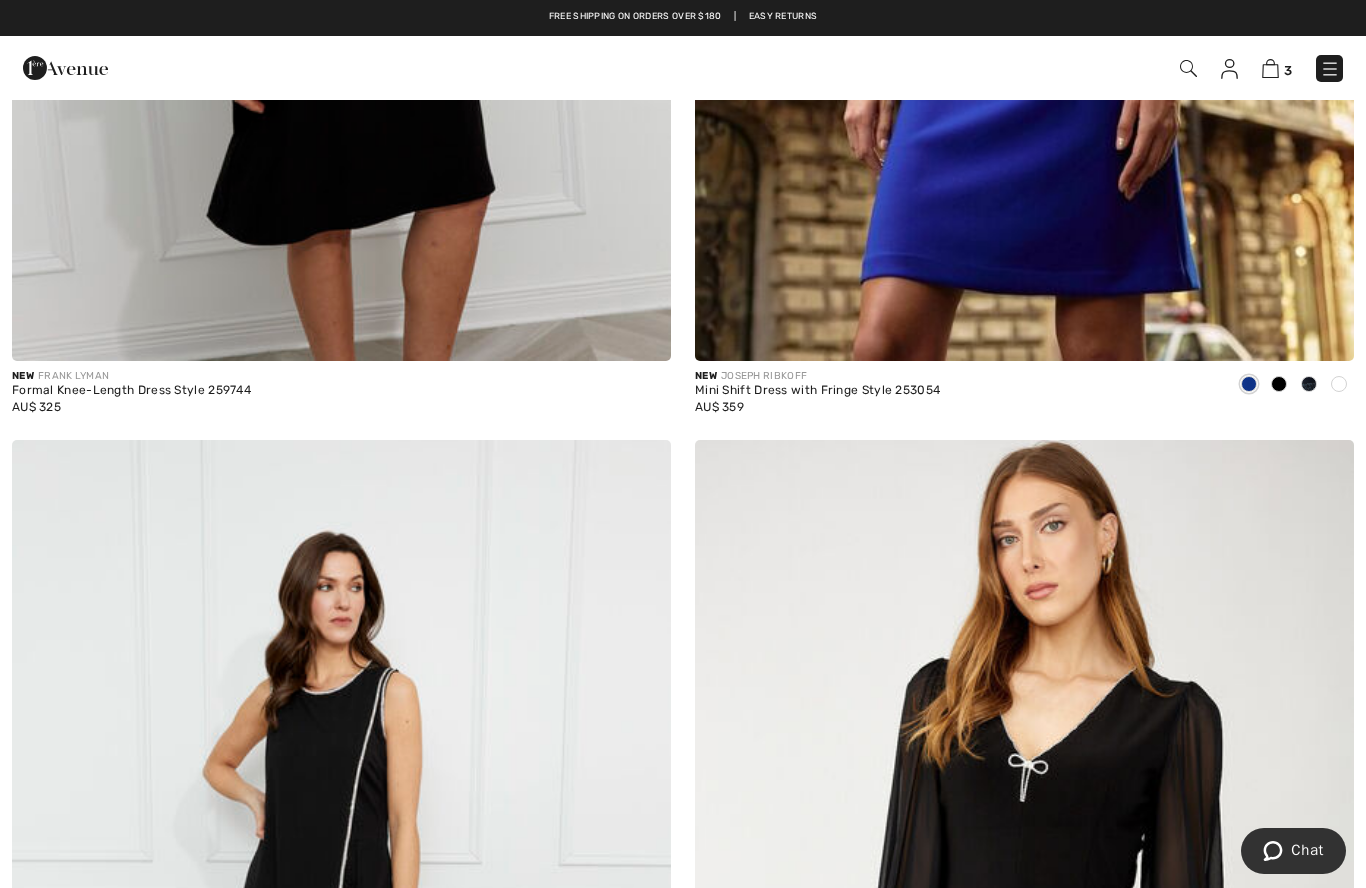 click on "Free shipping on orders over $180
|
Easy Returns" at bounding box center (683, 27) 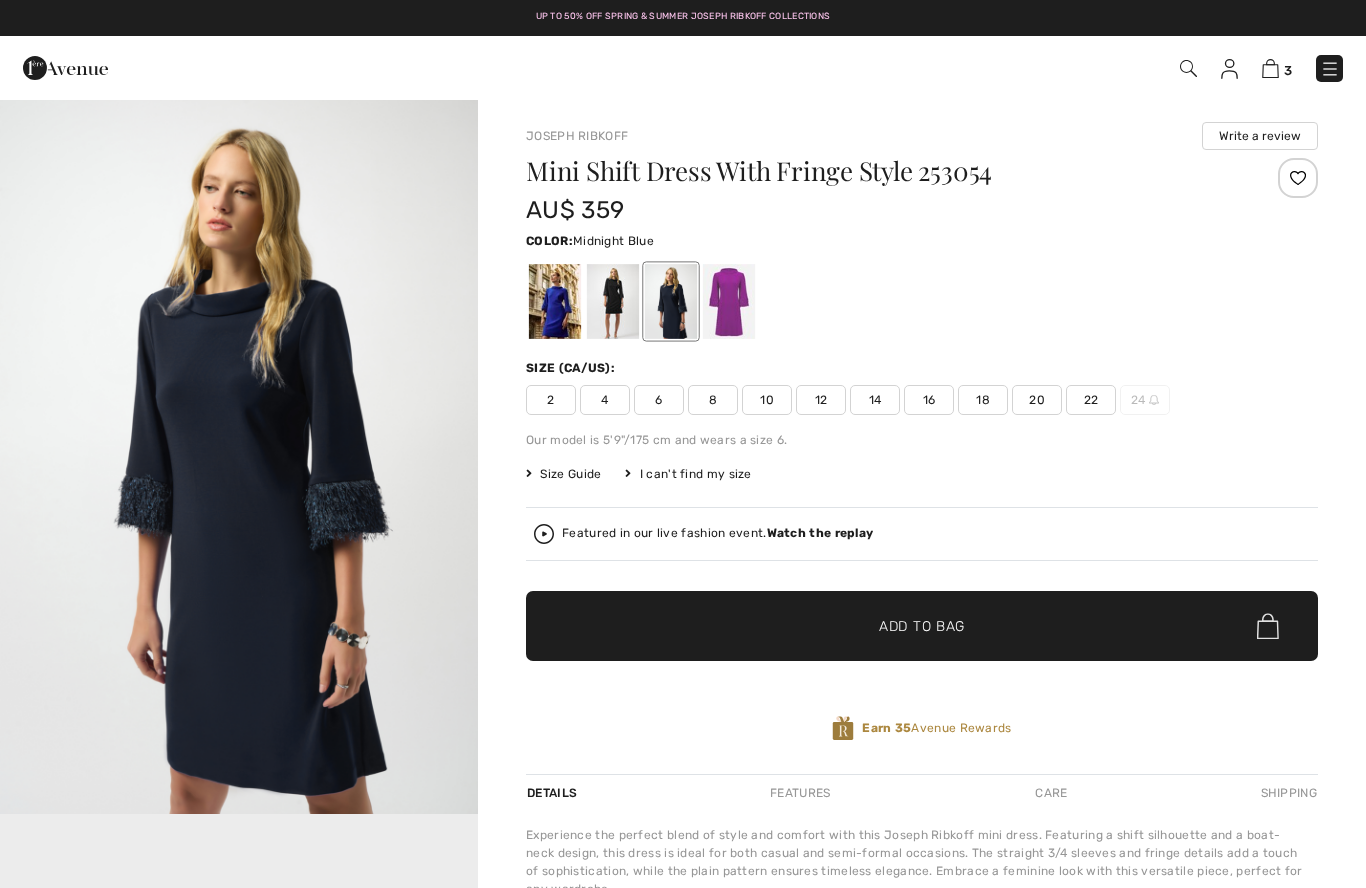 scroll, scrollTop: 0, scrollLeft: 0, axis: both 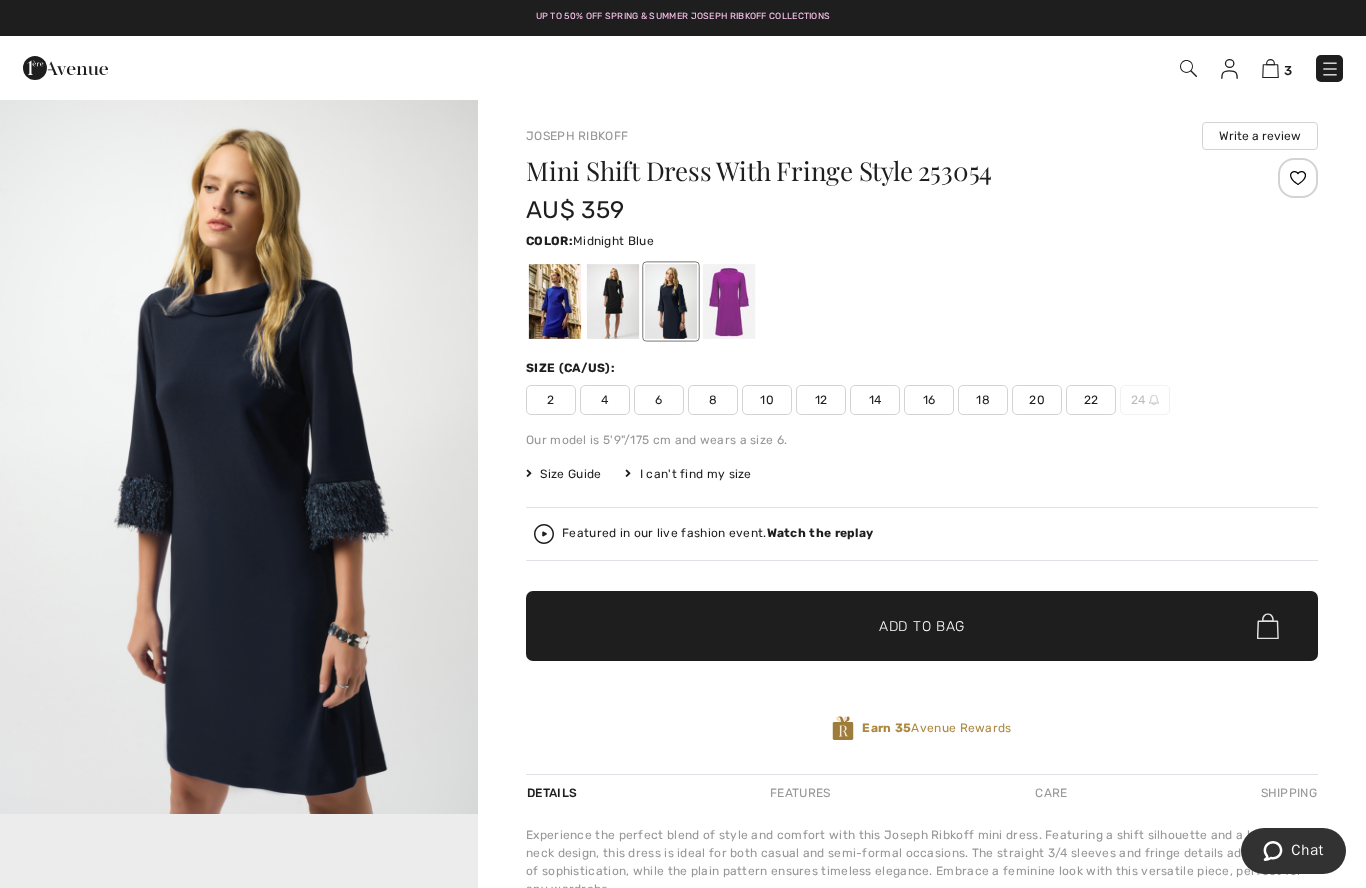 click on "16" at bounding box center [929, 400] 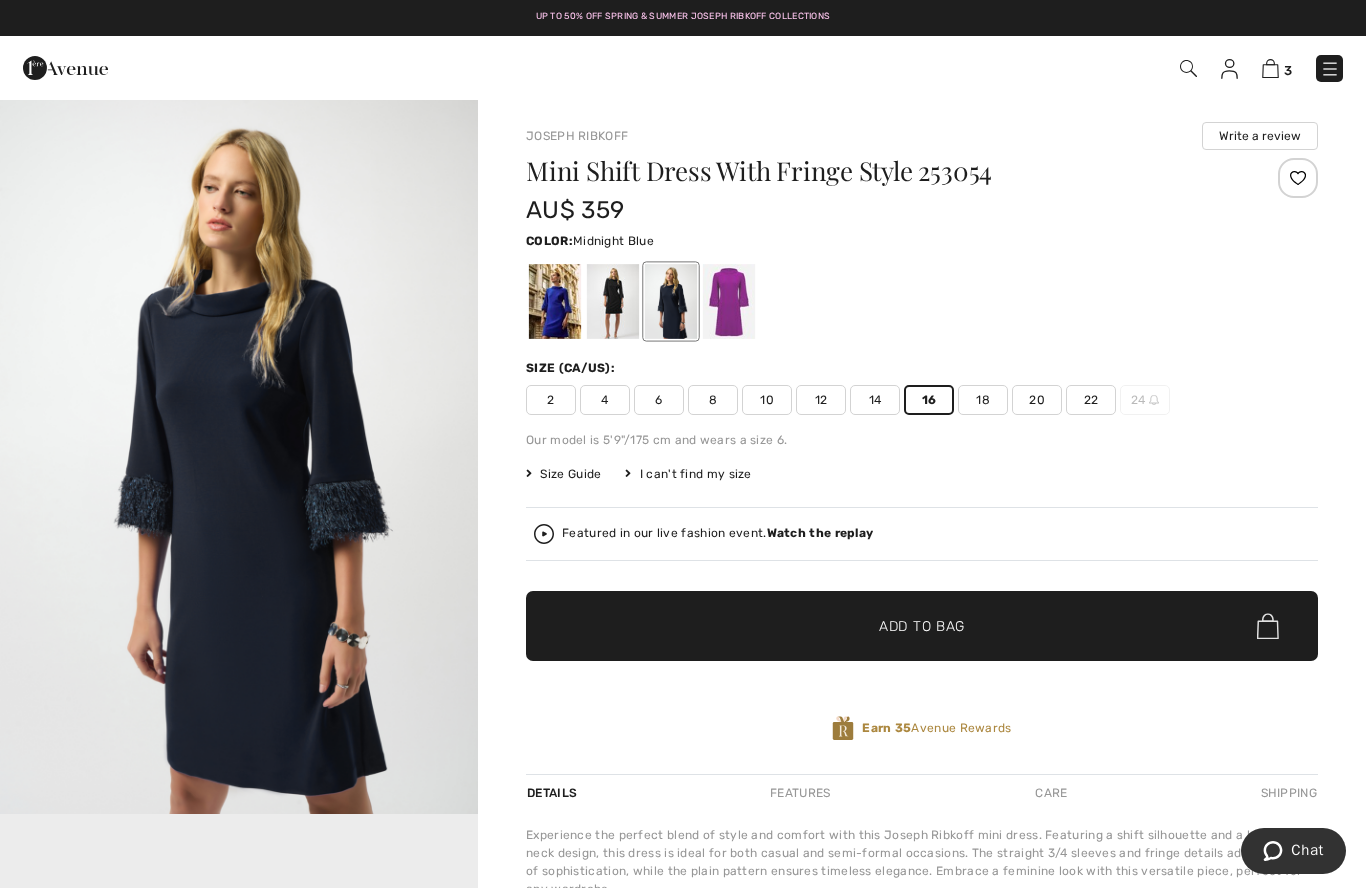 click on "Add to Bag" at bounding box center (922, 626) 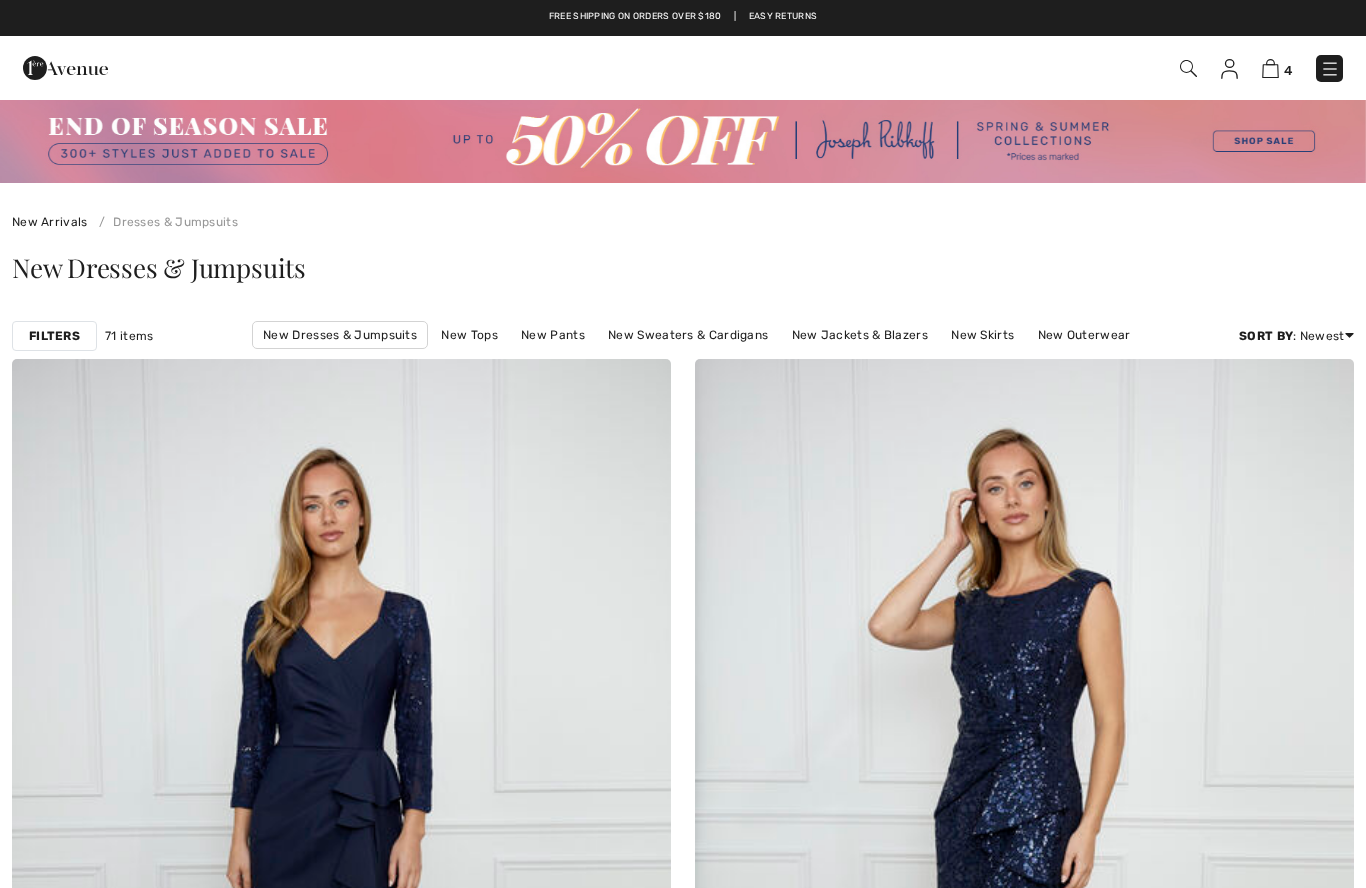 scroll, scrollTop: 5256, scrollLeft: 0, axis: vertical 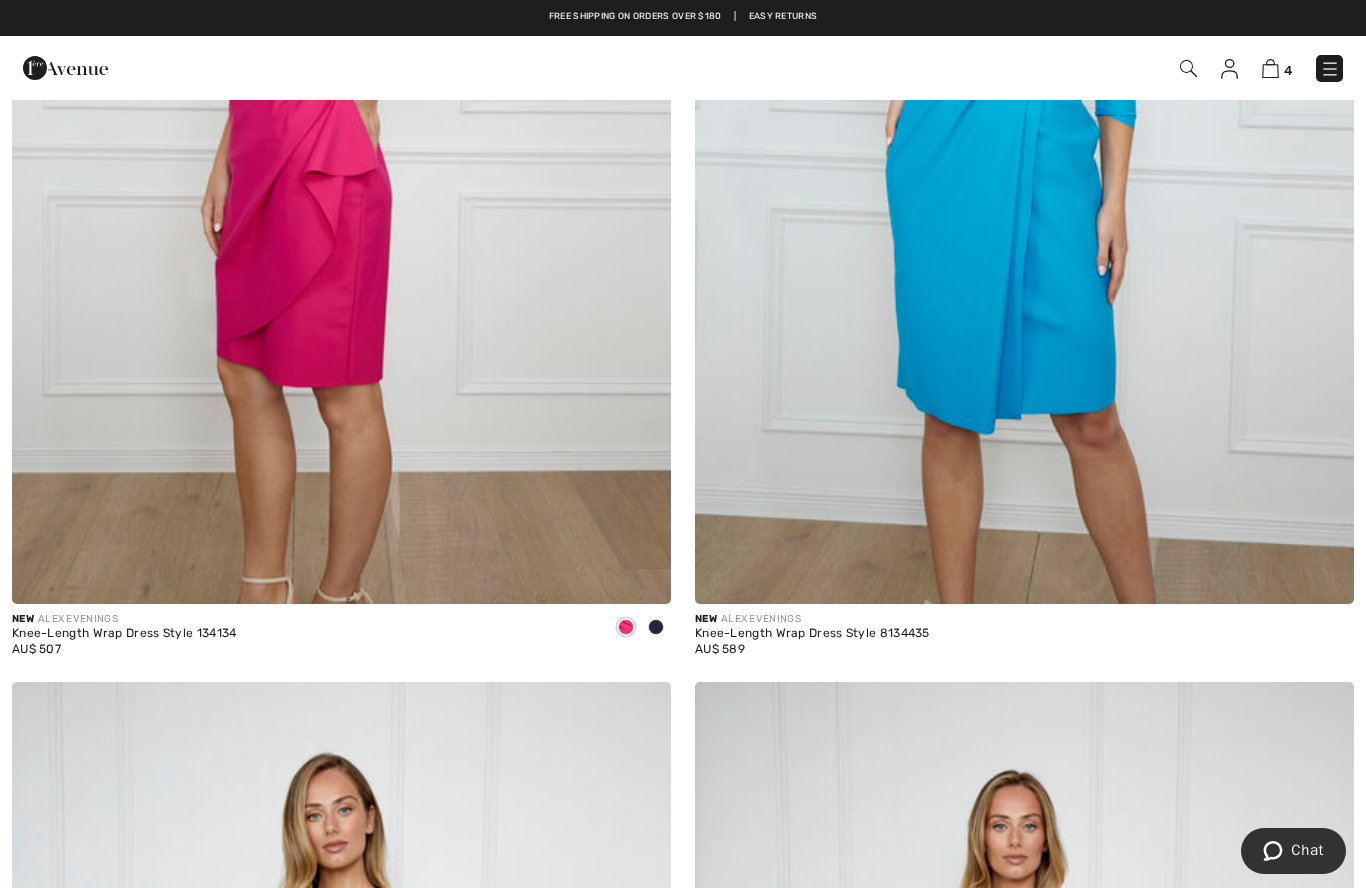 click at bounding box center (1024, 109) 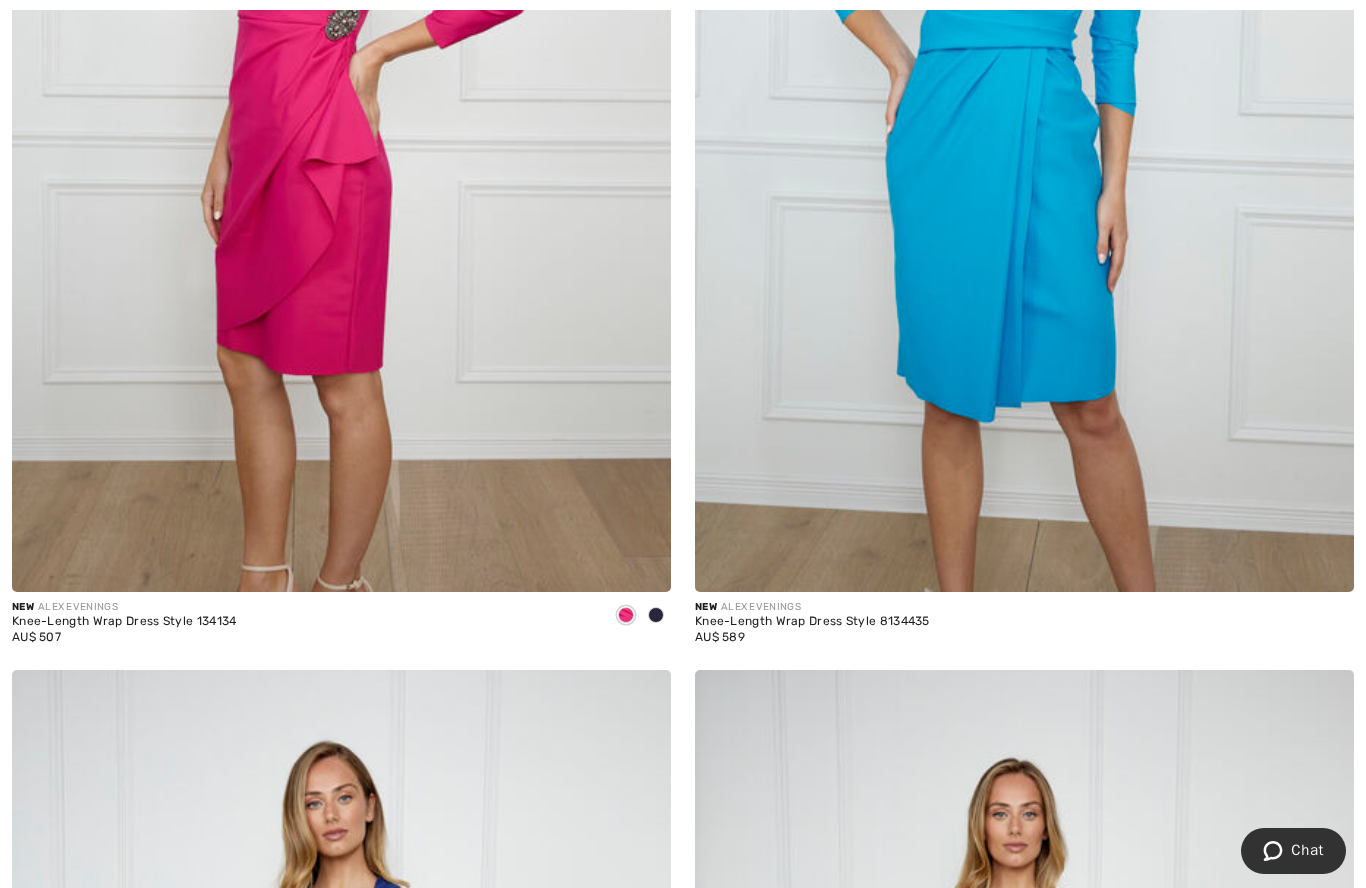 click at bounding box center (1024, 97) 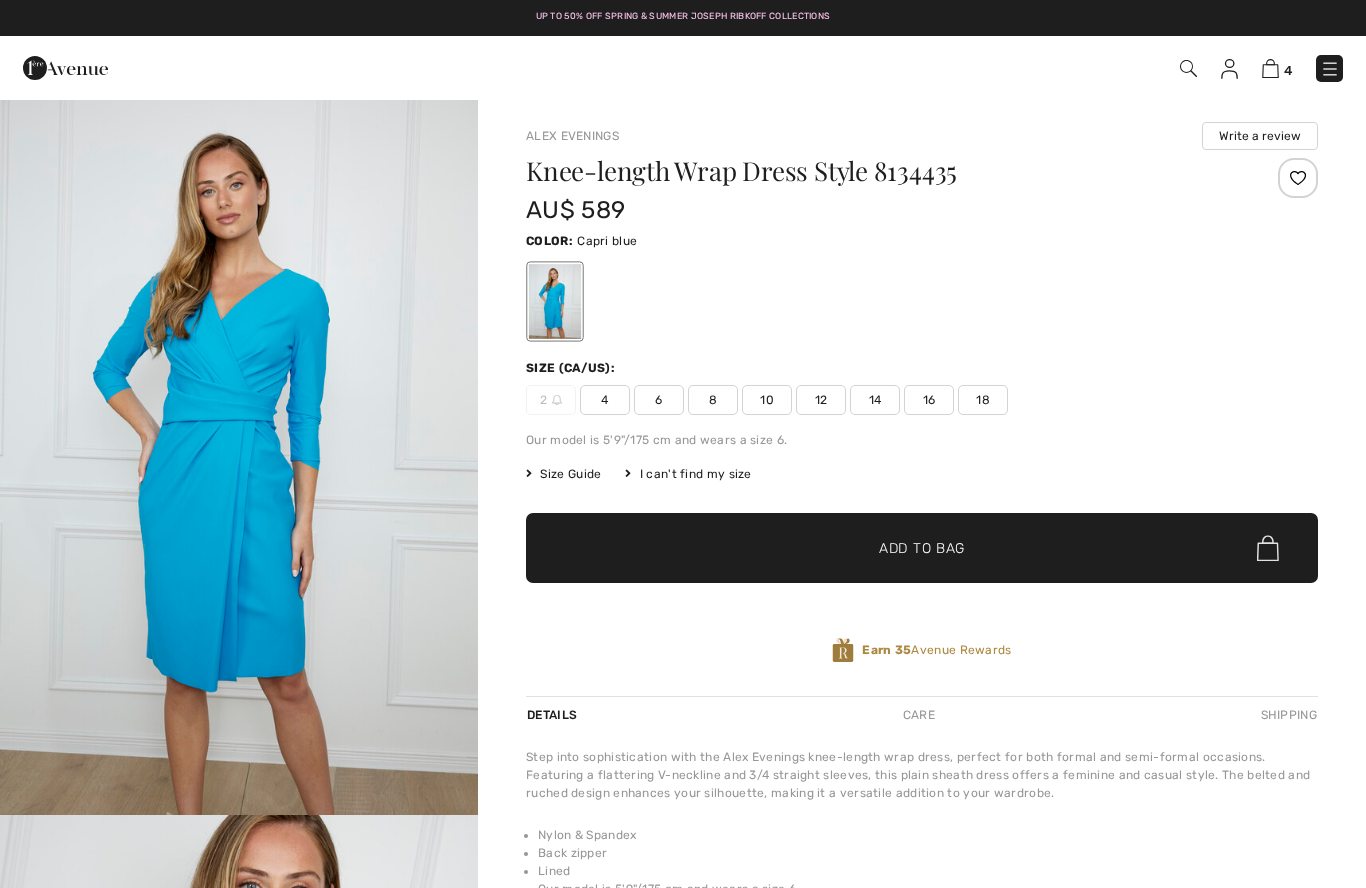 scroll, scrollTop: 0, scrollLeft: 0, axis: both 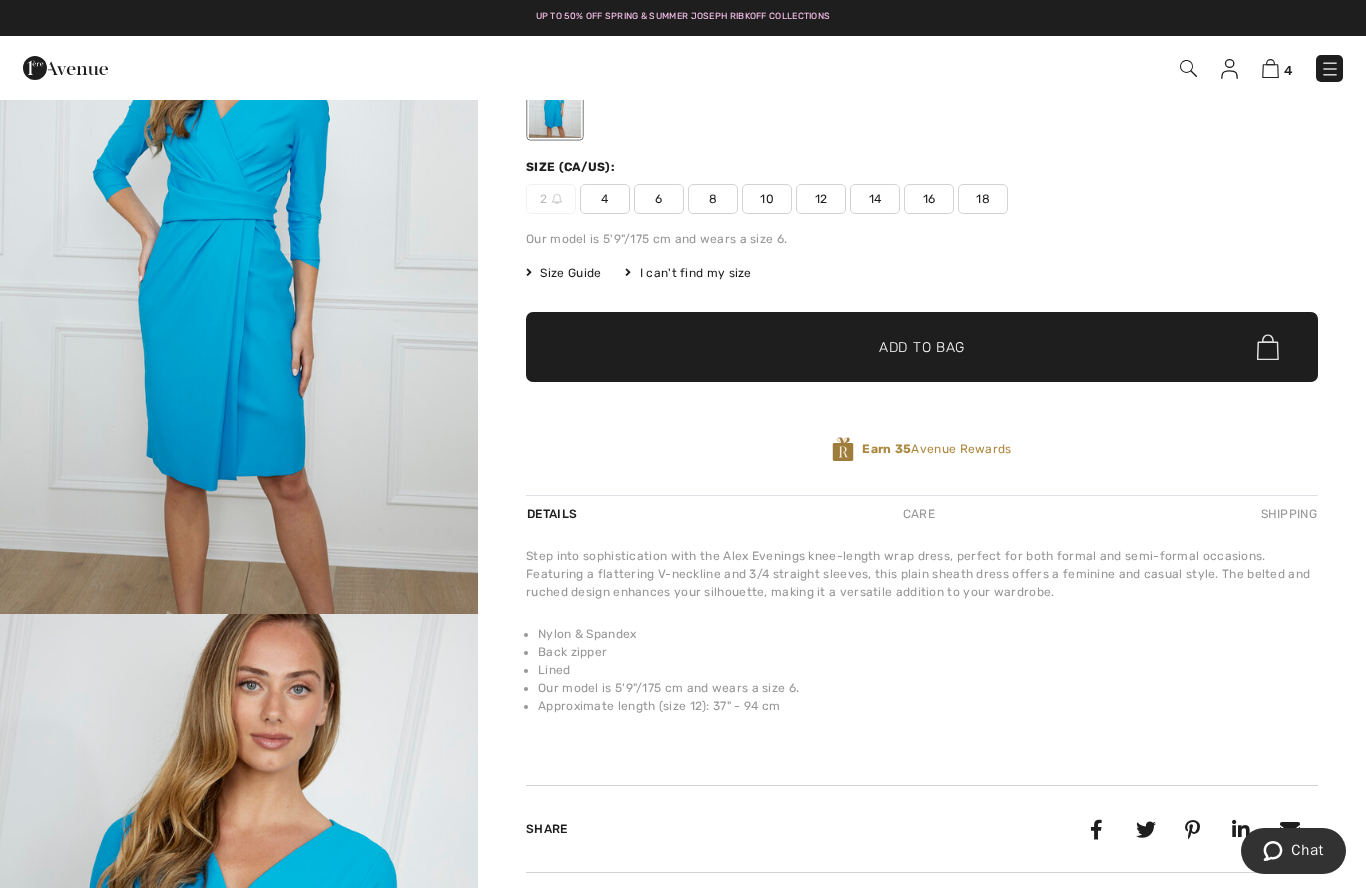 click at bounding box center (239, 255) 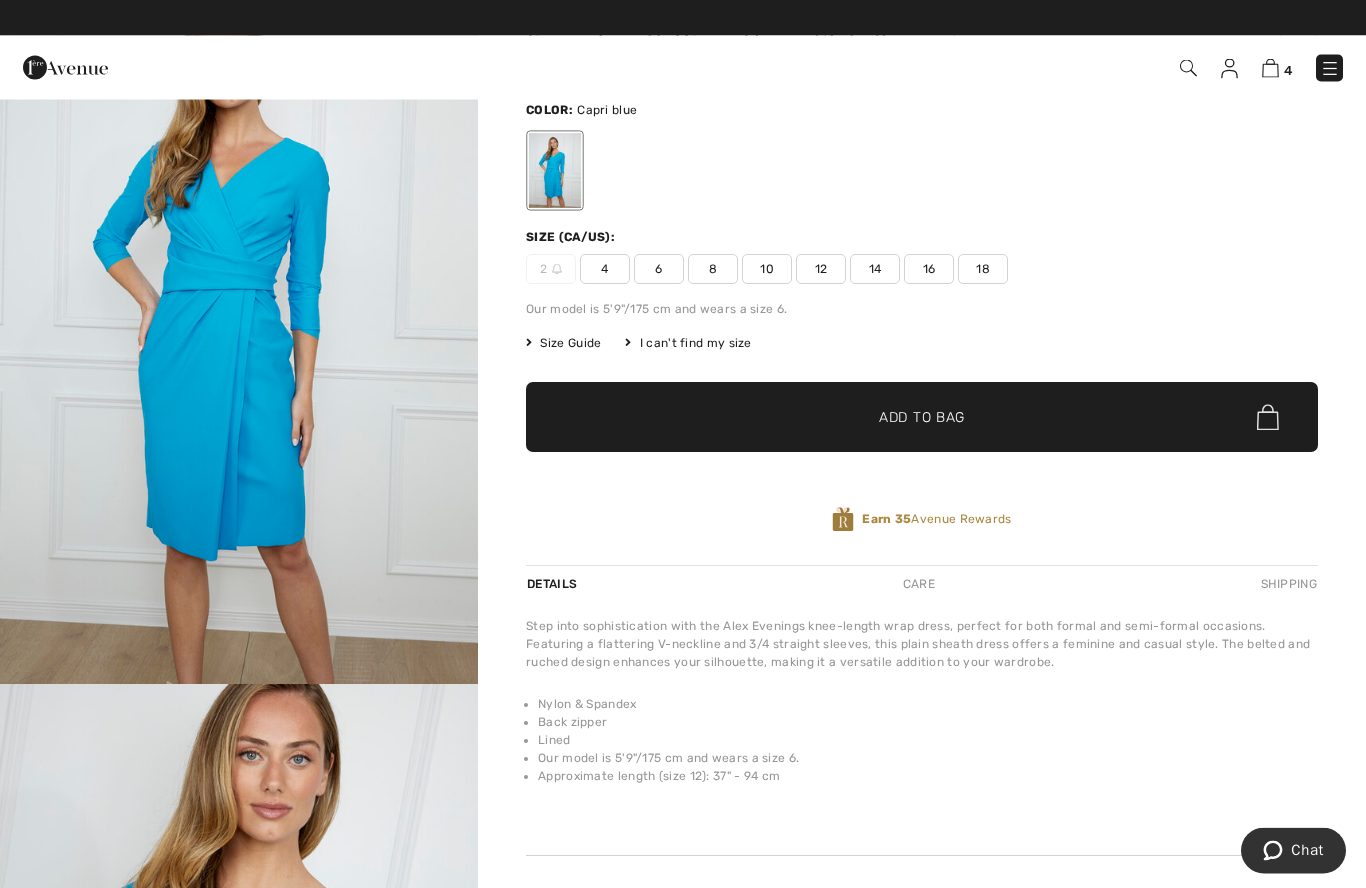 scroll, scrollTop: 131, scrollLeft: 0, axis: vertical 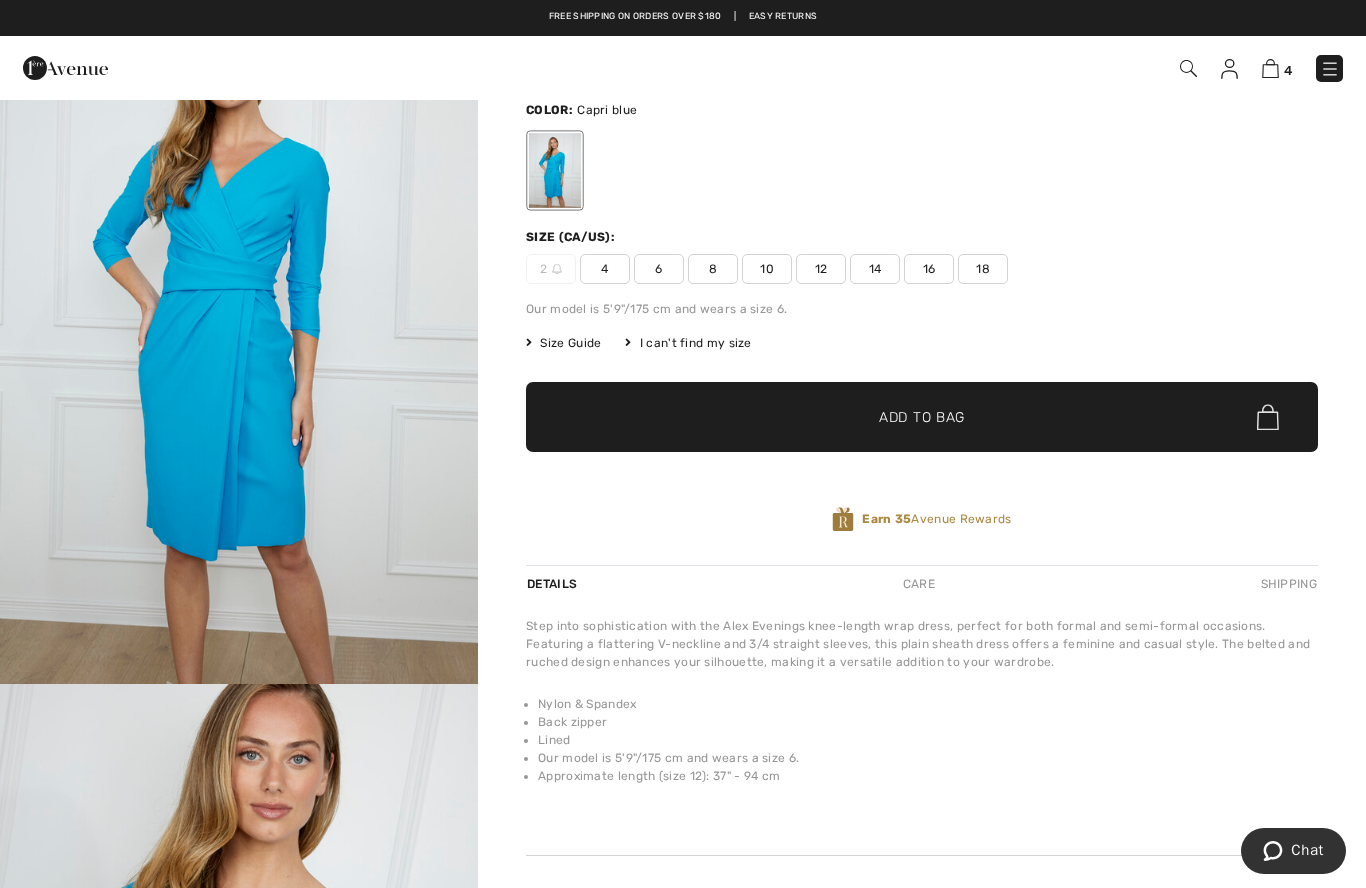 click on "16" at bounding box center [929, 269] 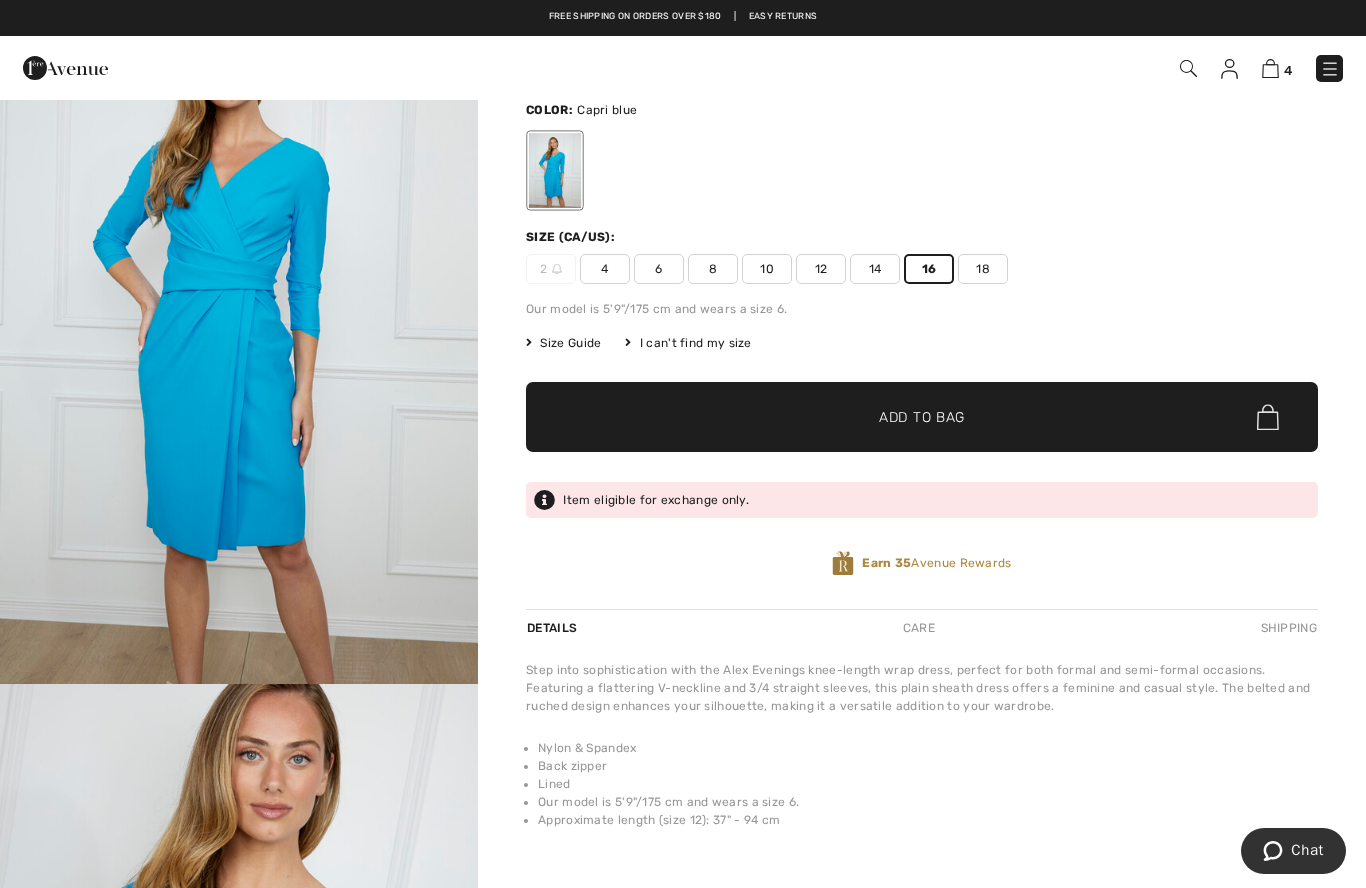 click on "Add to Bag" at bounding box center [922, 417] 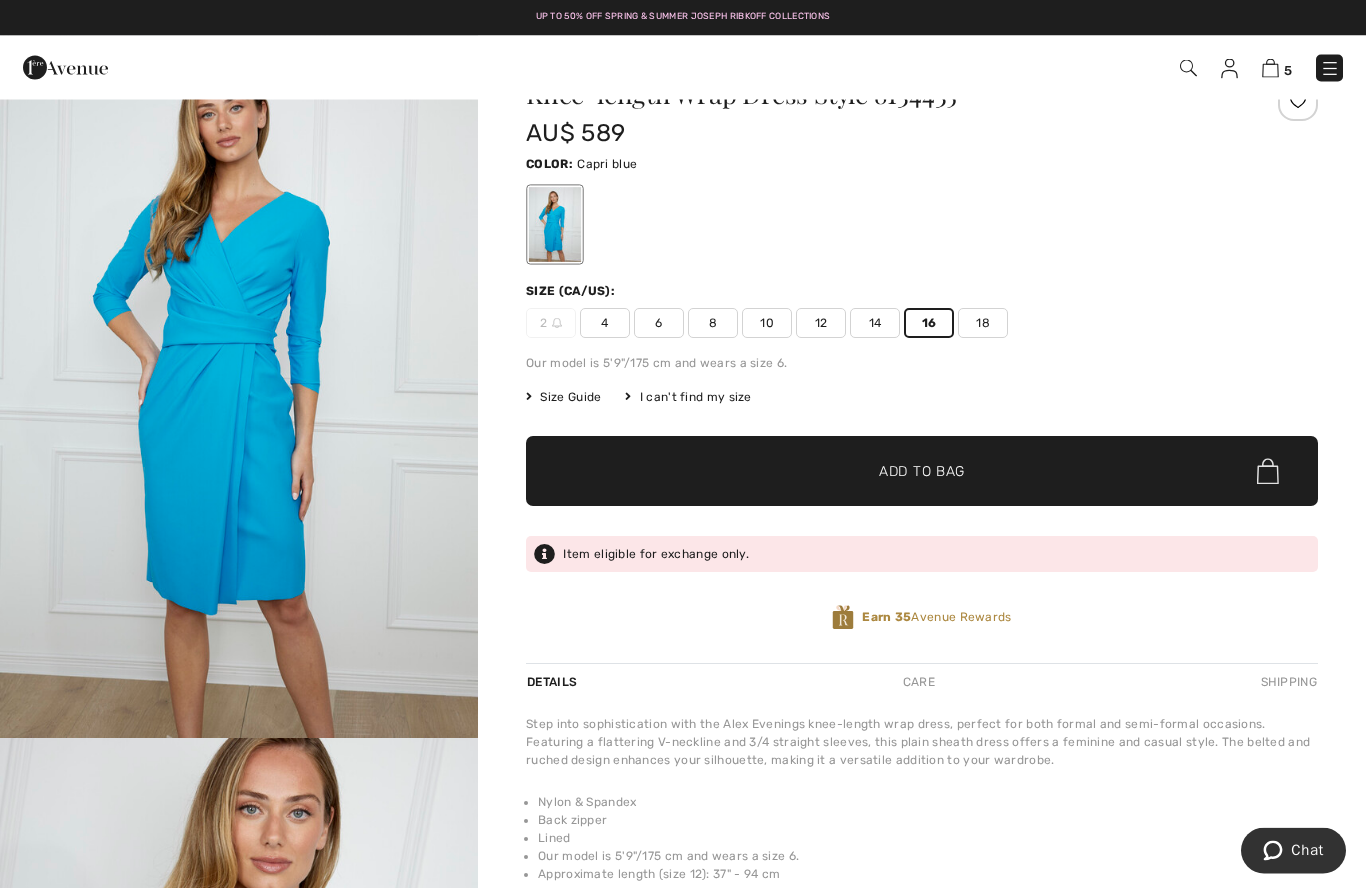 scroll, scrollTop: 48, scrollLeft: 0, axis: vertical 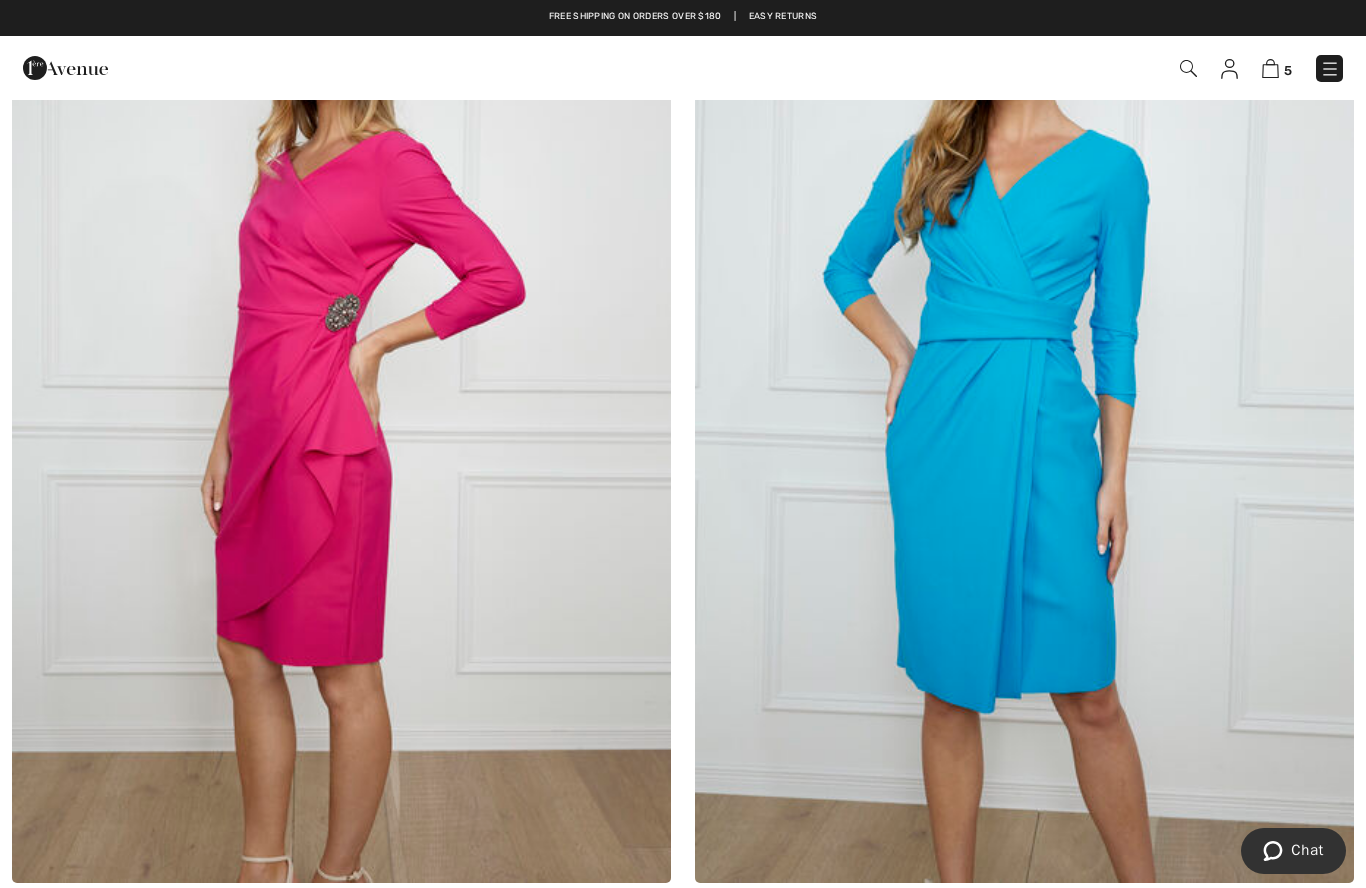 click at bounding box center (341, 388) 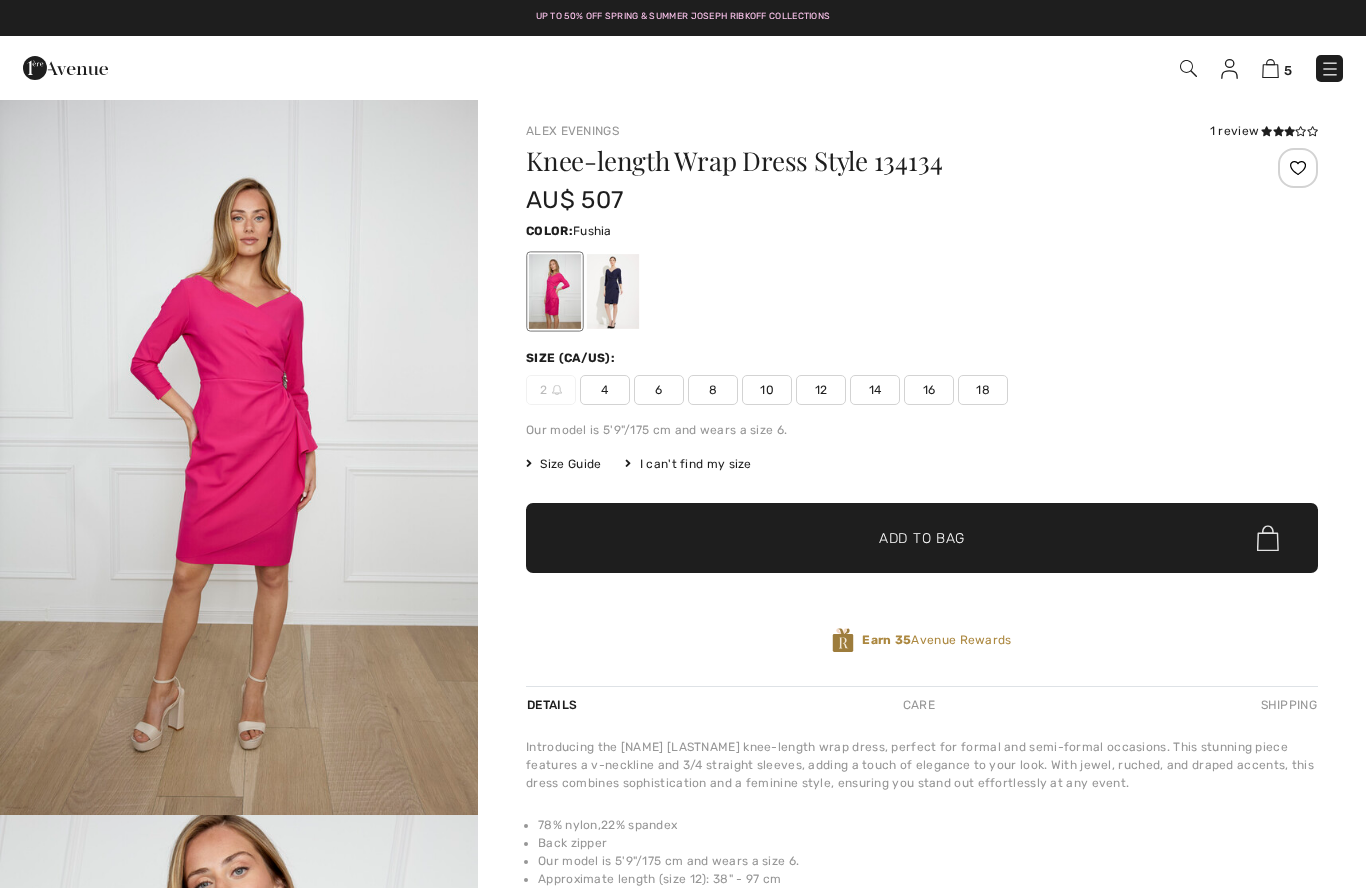 scroll, scrollTop: 0, scrollLeft: 0, axis: both 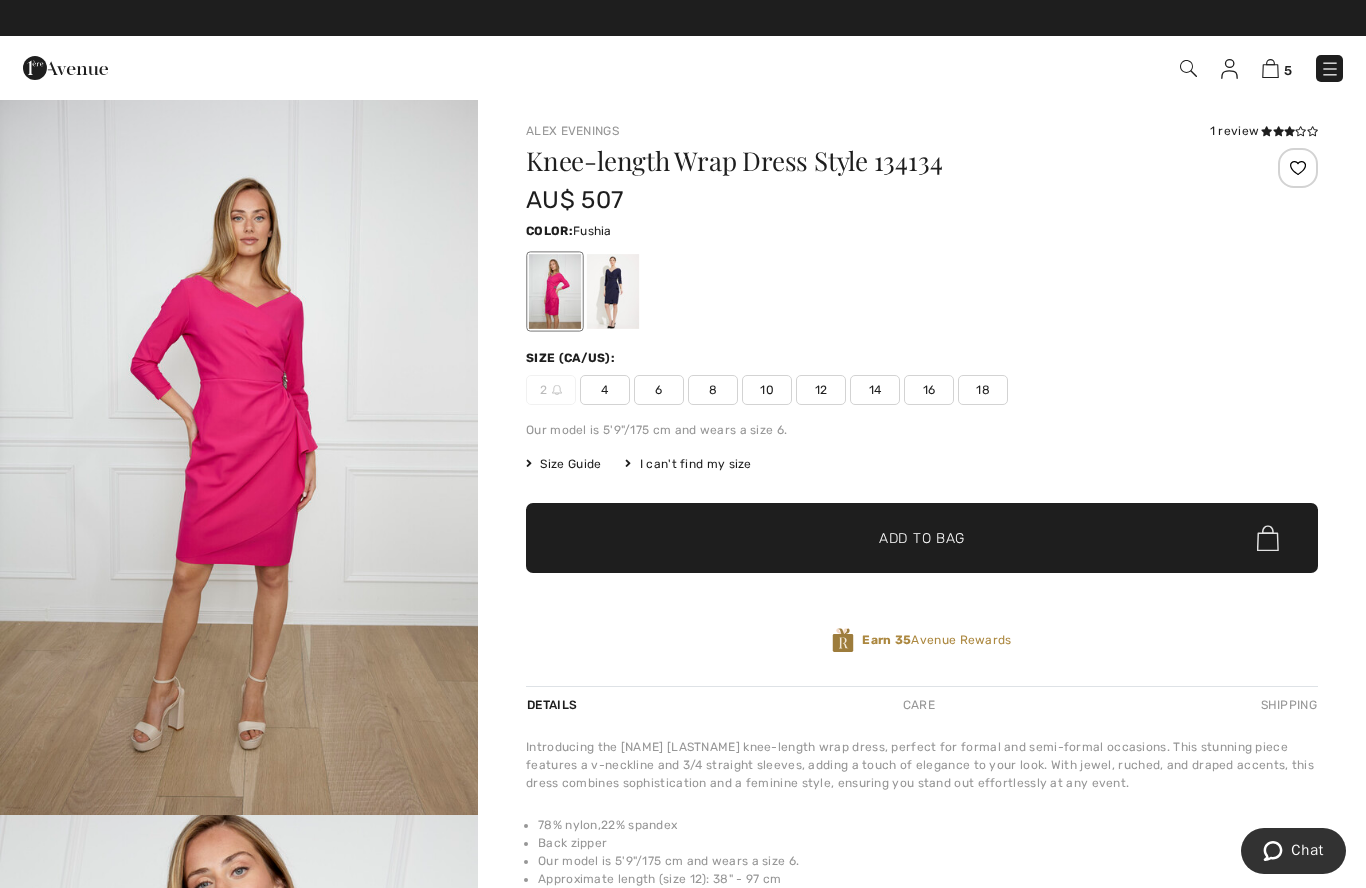 click at bounding box center (239, 456) 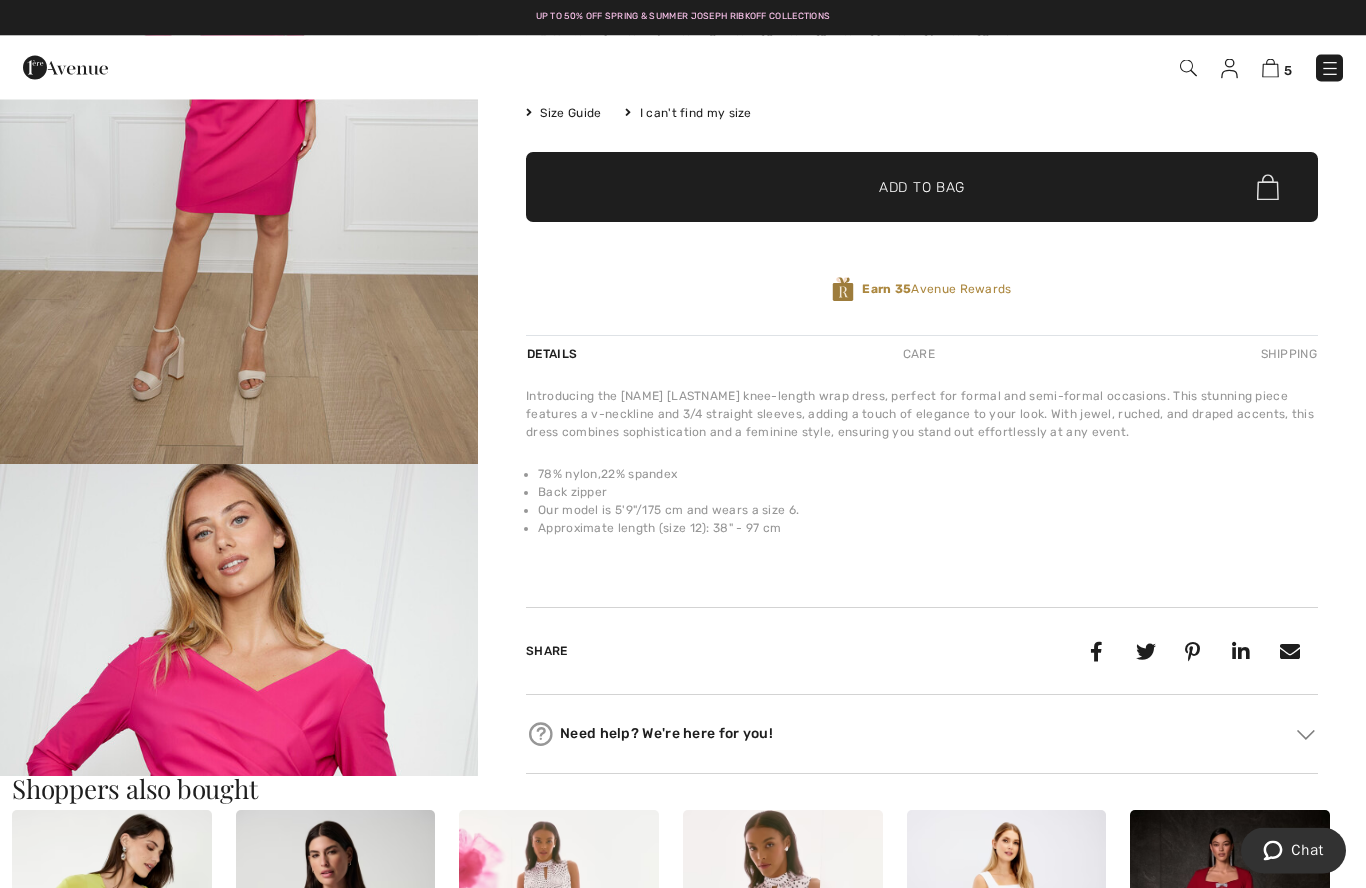 scroll, scrollTop: 273, scrollLeft: 0, axis: vertical 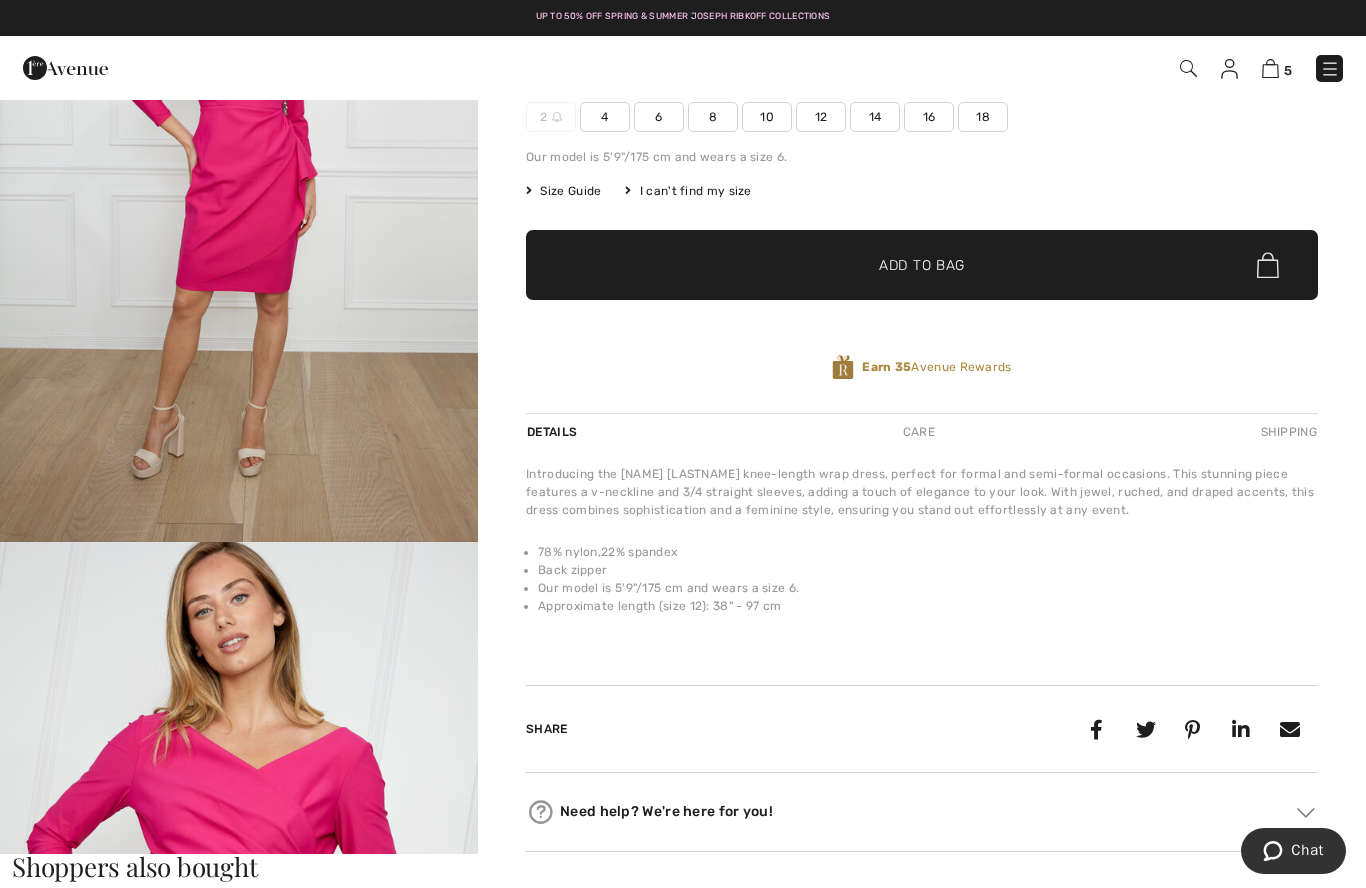 click on "16" at bounding box center (929, 117) 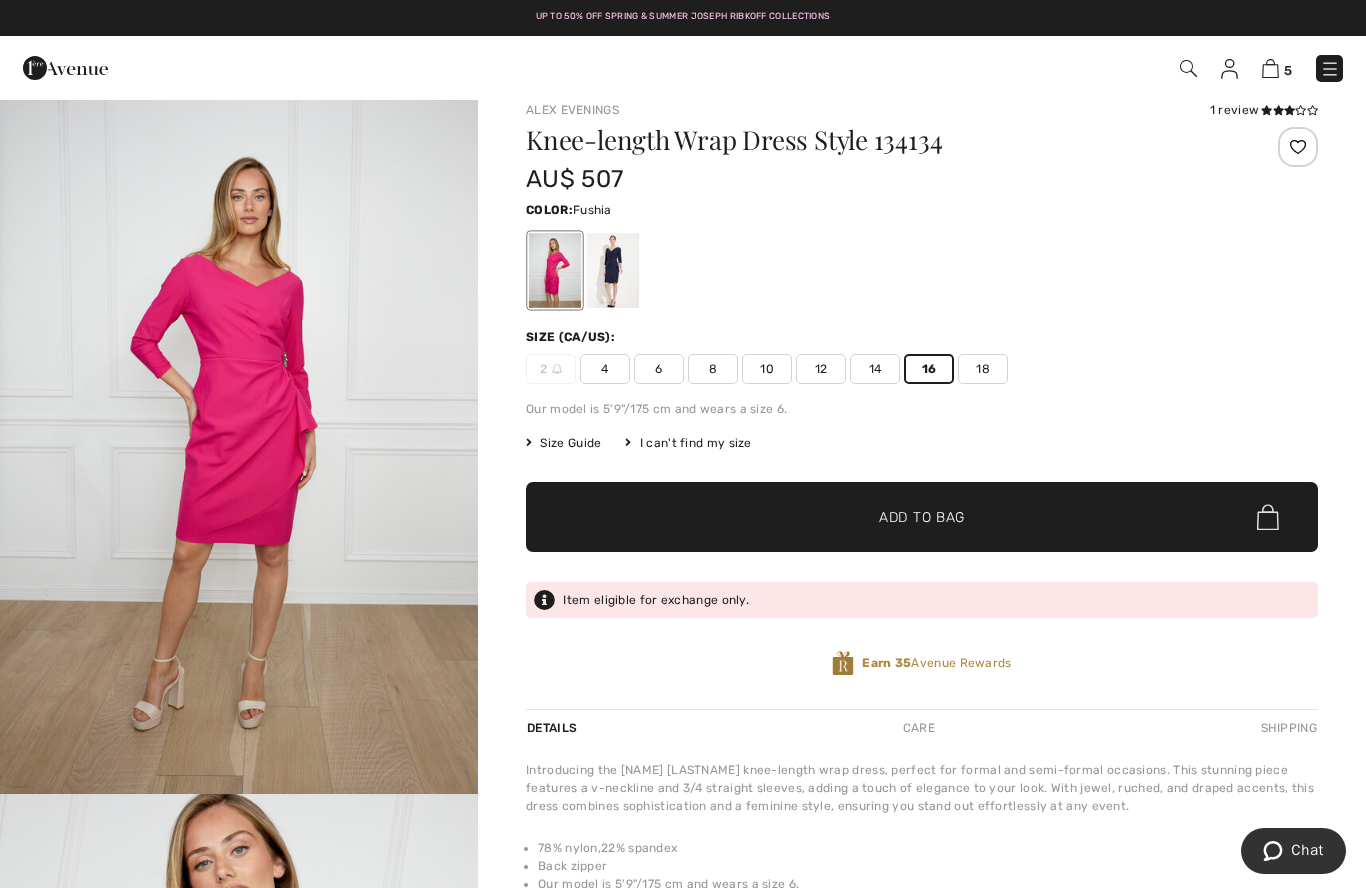 scroll, scrollTop: 20, scrollLeft: 0, axis: vertical 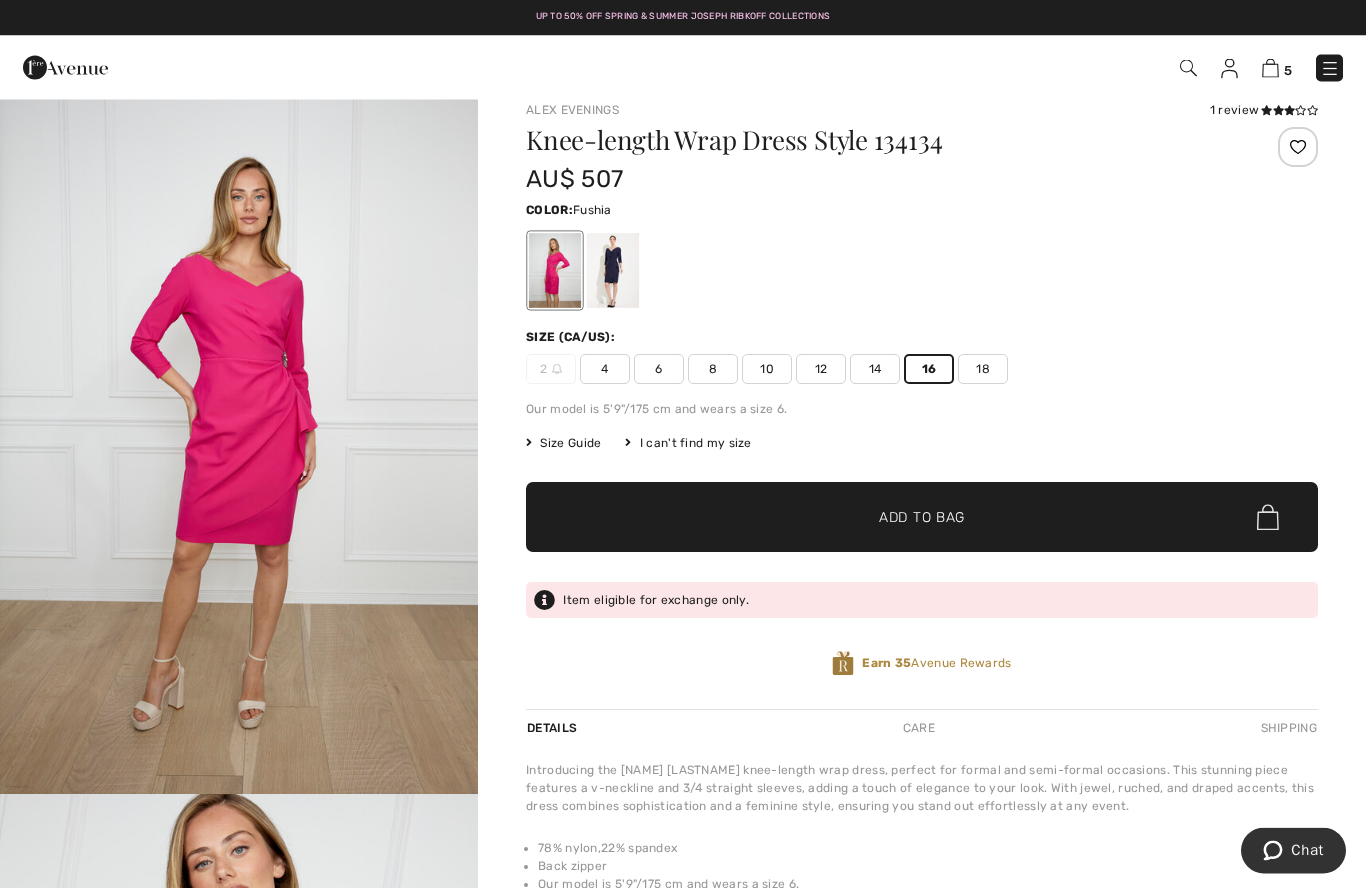 click on "✔ Added to Bag
Add to Bag" at bounding box center (922, 518) 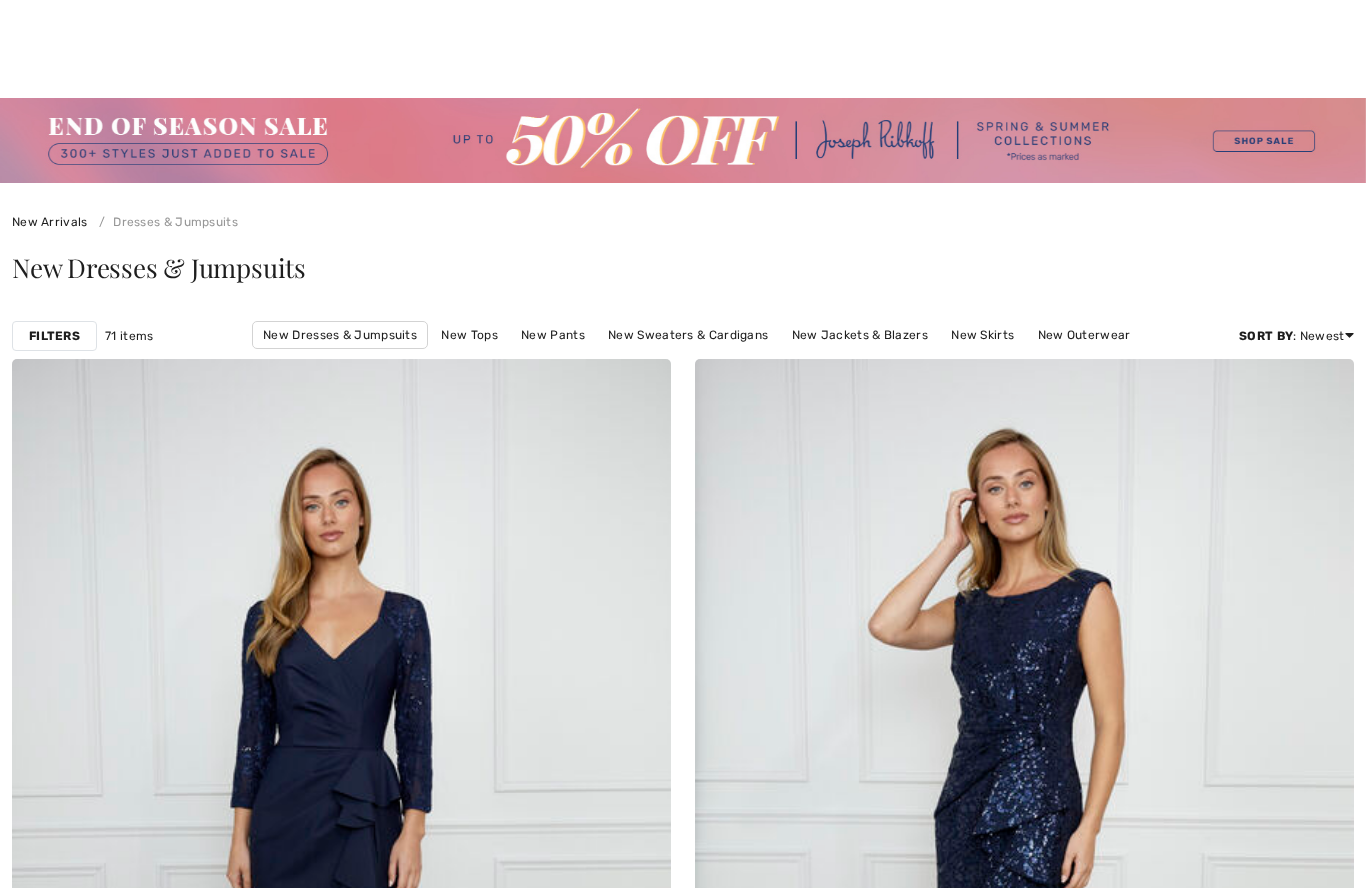 scroll, scrollTop: 9454, scrollLeft: 0, axis: vertical 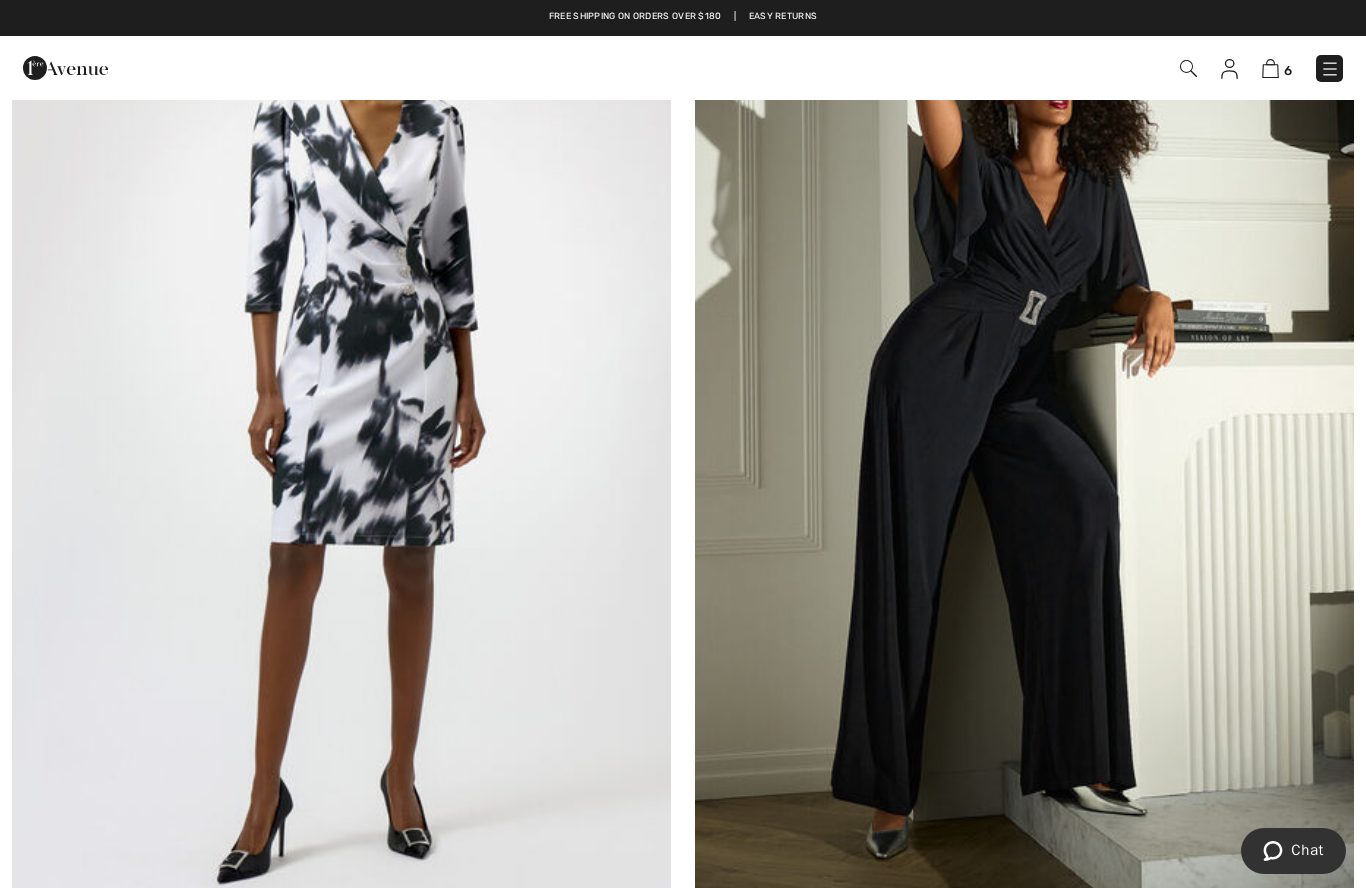 click at bounding box center (341, 409) 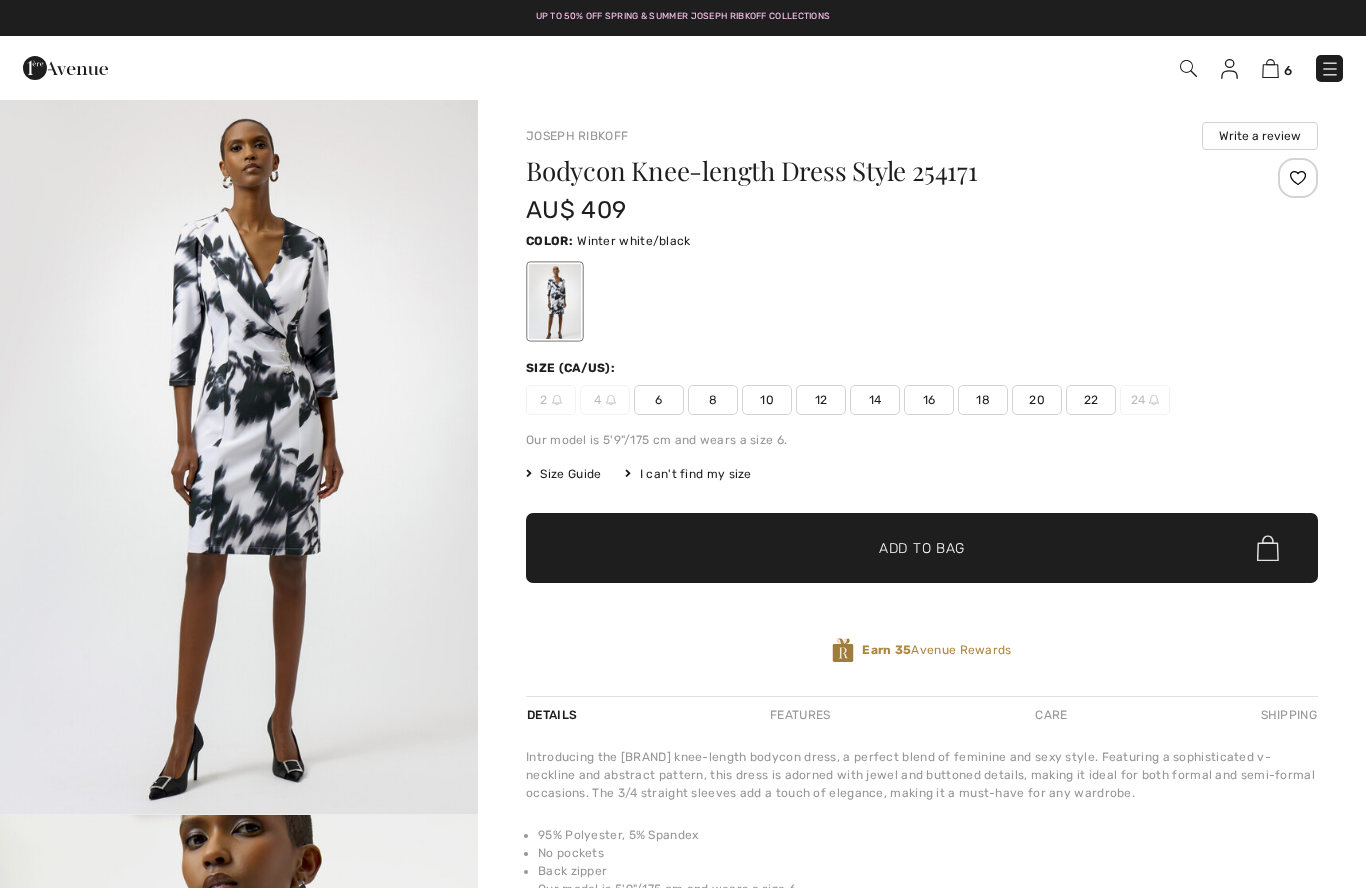 scroll, scrollTop: 171, scrollLeft: 0, axis: vertical 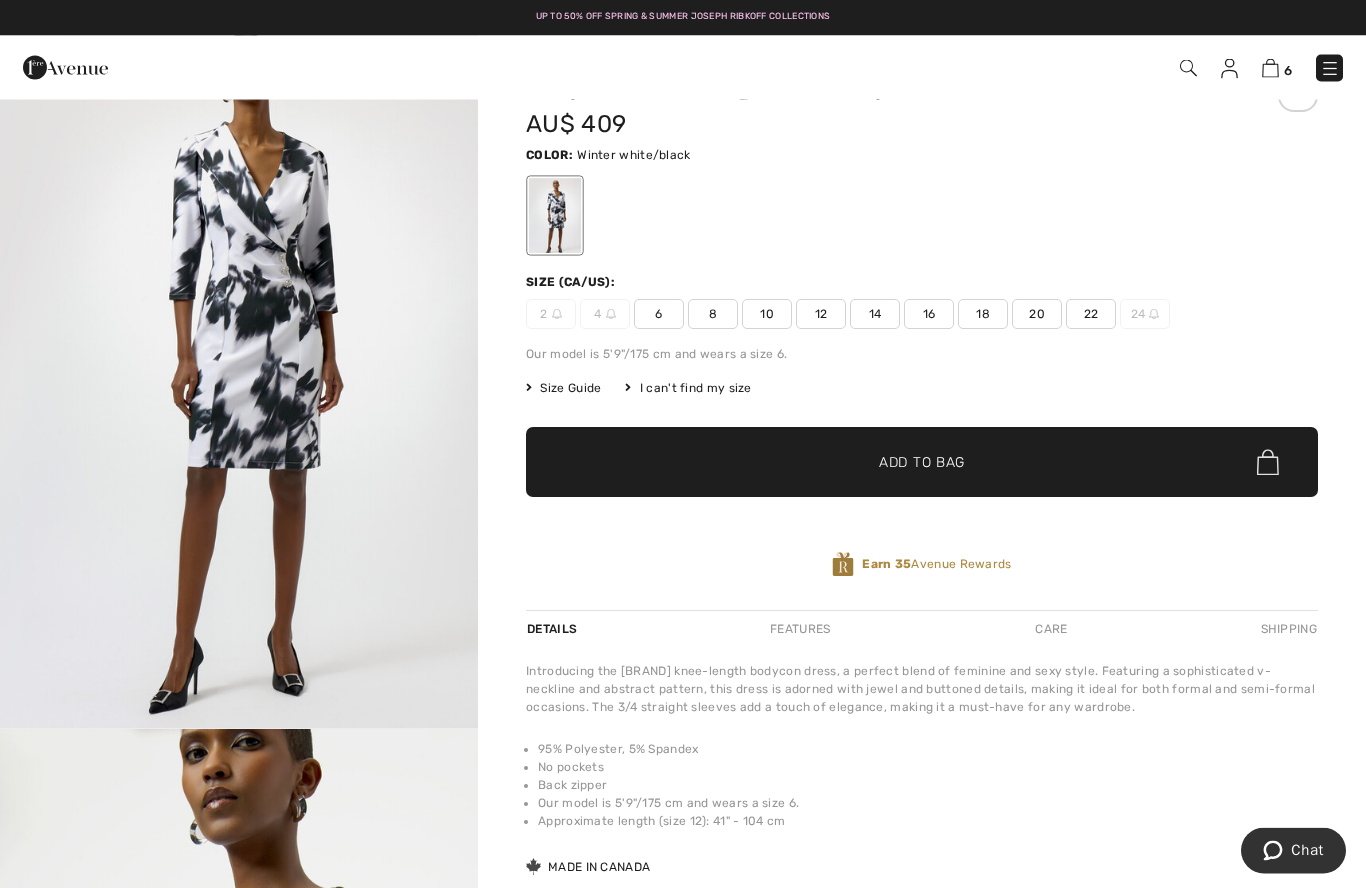 click on "16" at bounding box center [929, 315] 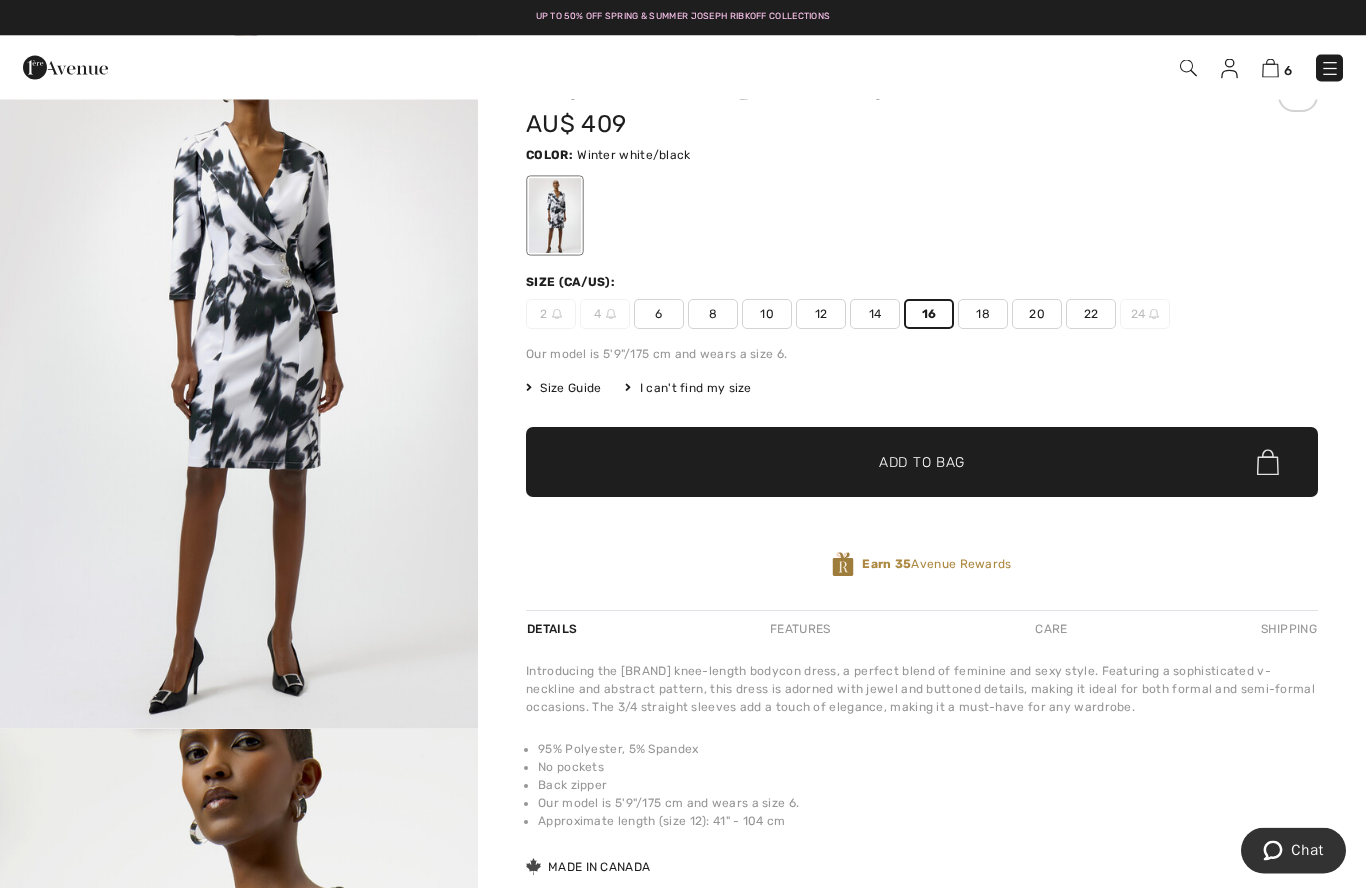 scroll, scrollTop: 86, scrollLeft: 0, axis: vertical 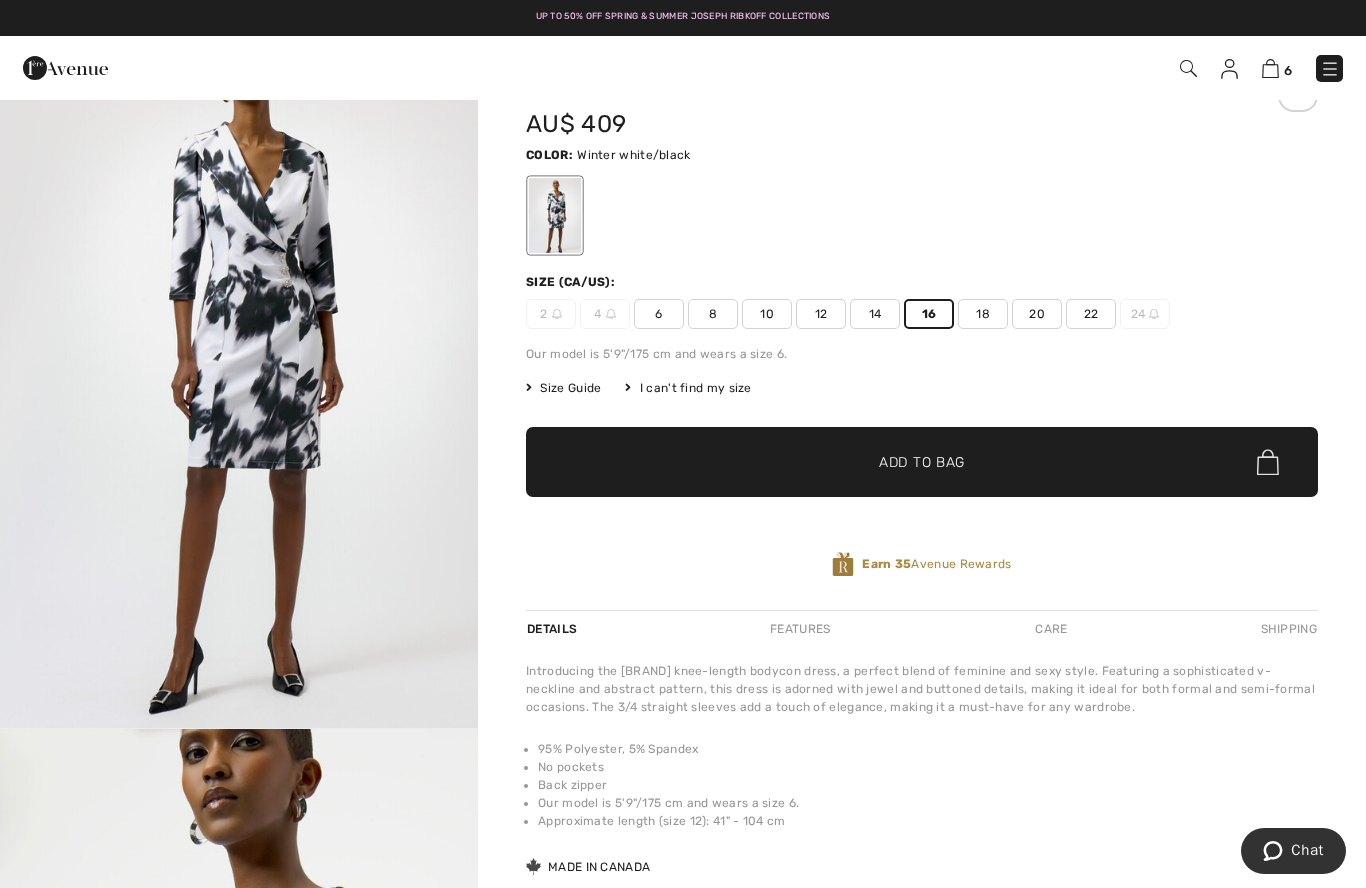 click on "Add to Bag" at bounding box center [922, 462] 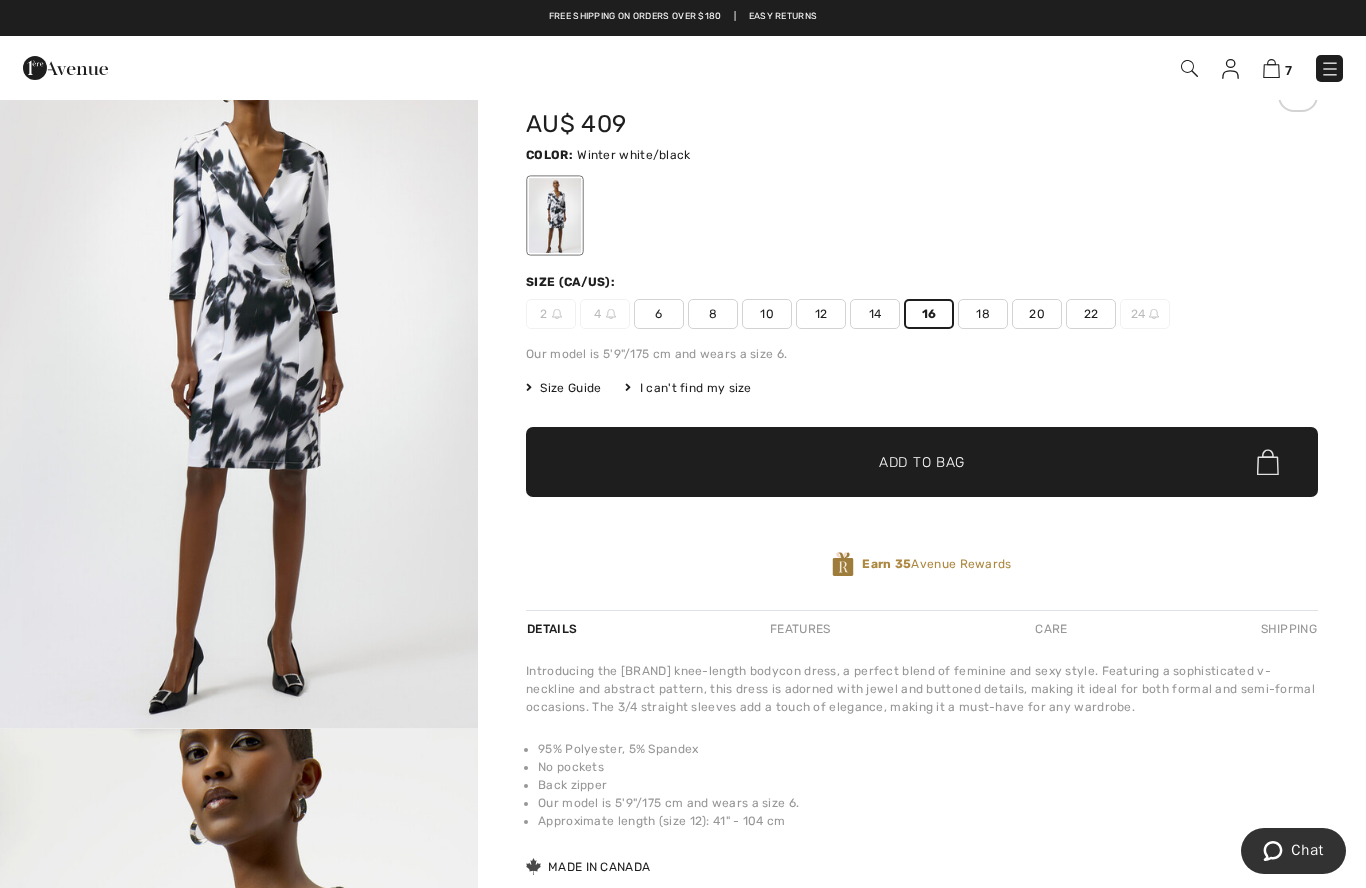 click at bounding box center [239, 370] 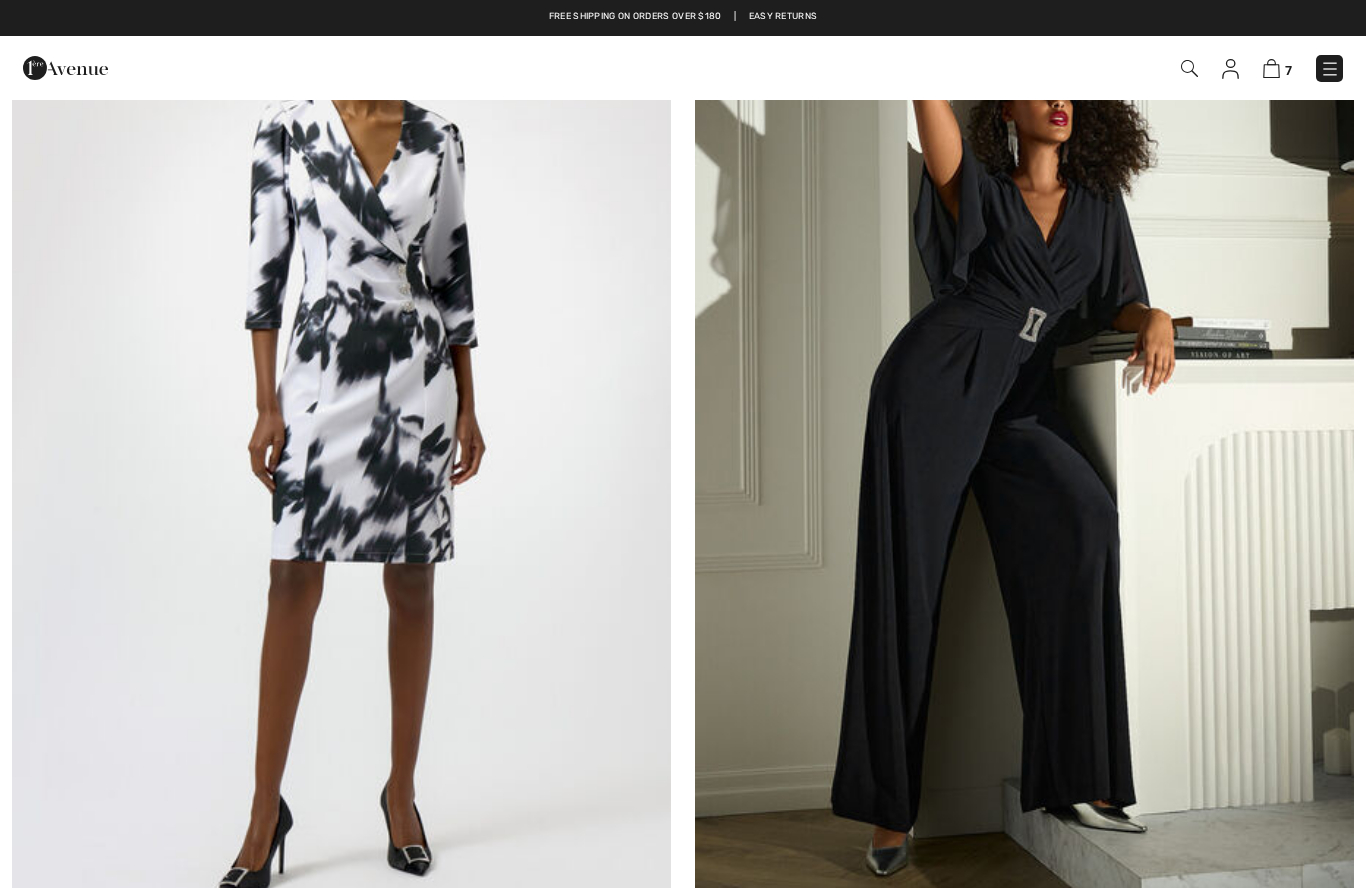 scroll, scrollTop: 0, scrollLeft: 0, axis: both 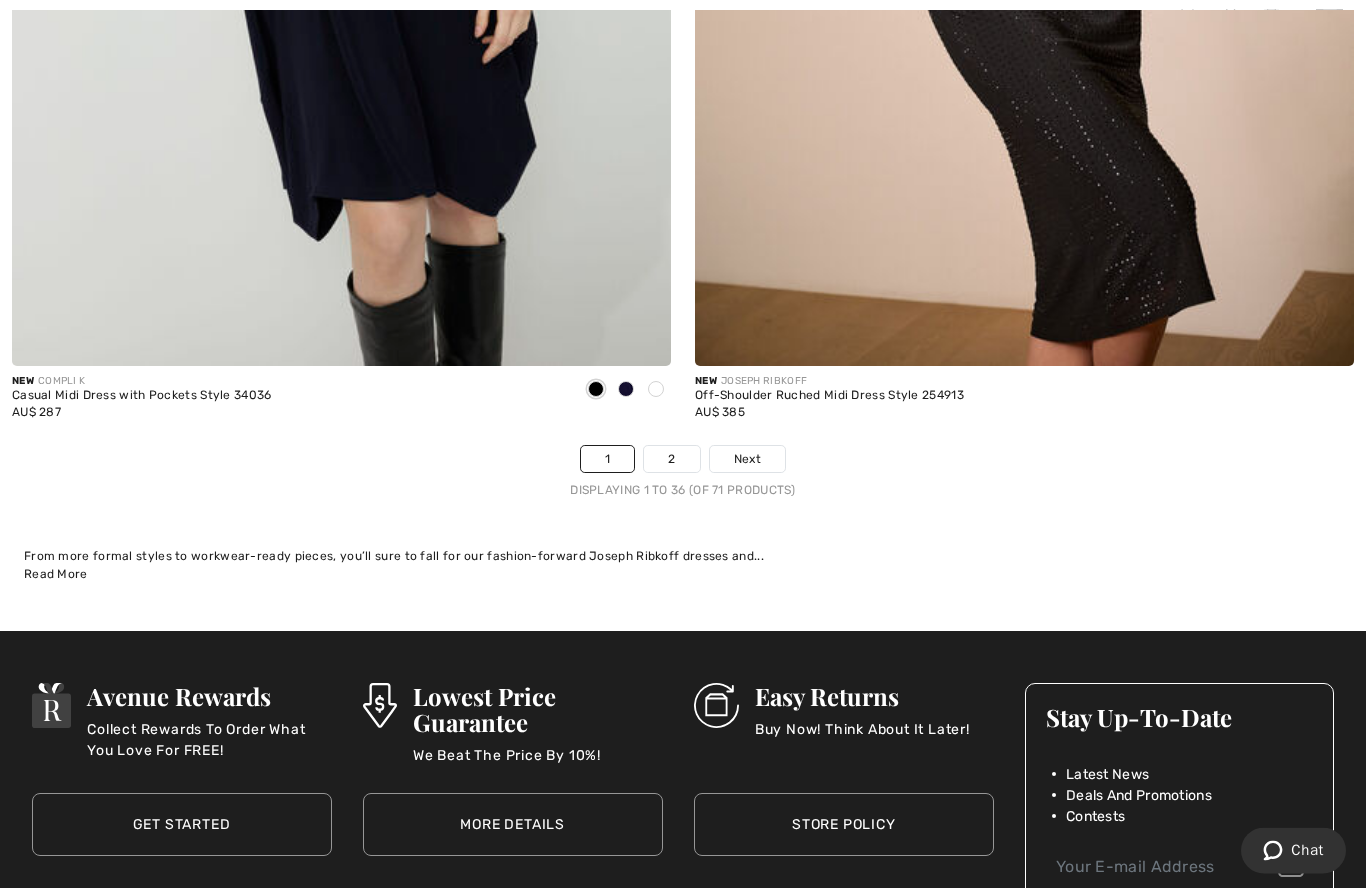 click on "Next" at bounding box center [747, 460] 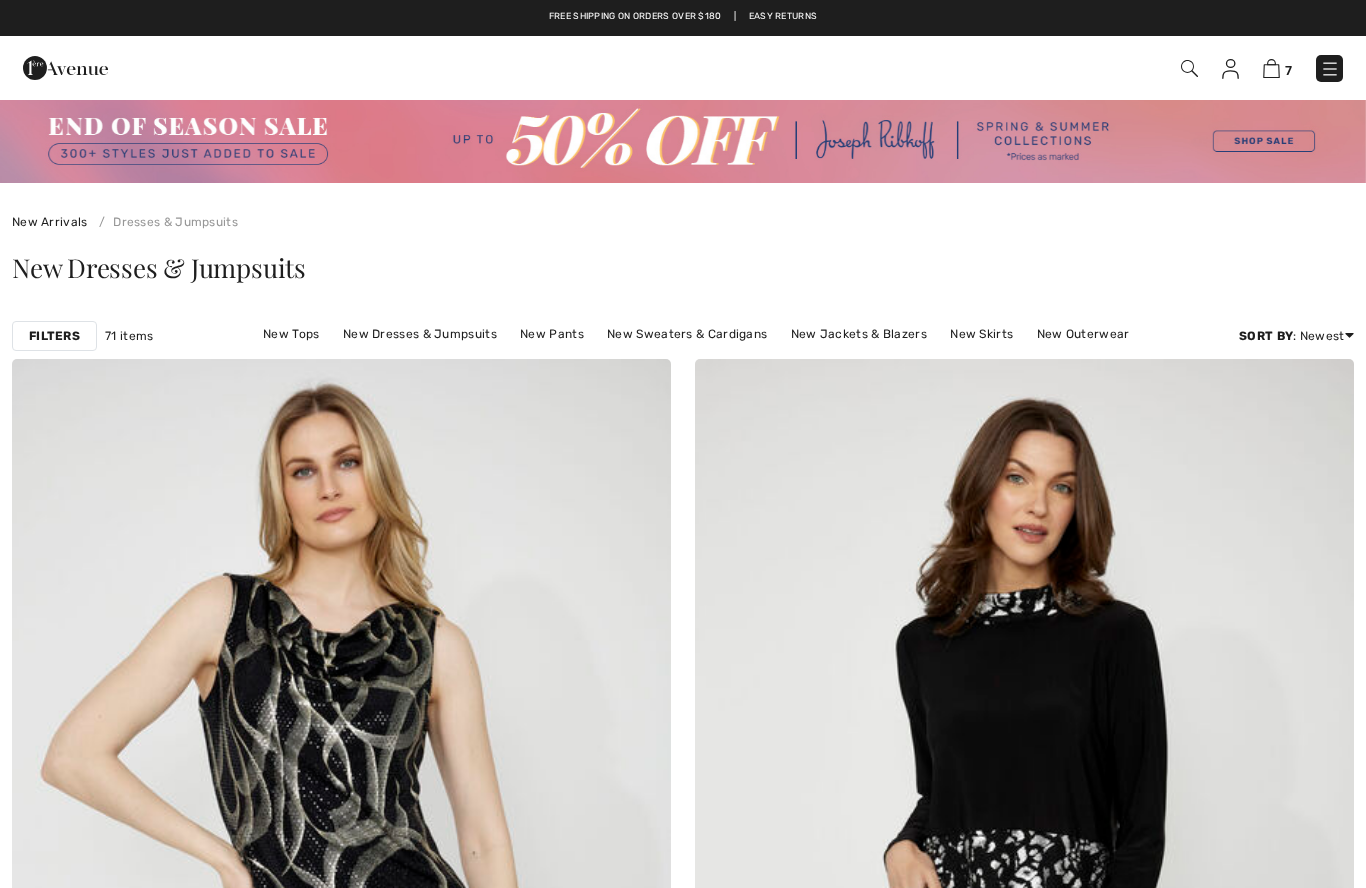 scroll, scrollTop: 399, scrollLeft: 0, axis: vertical 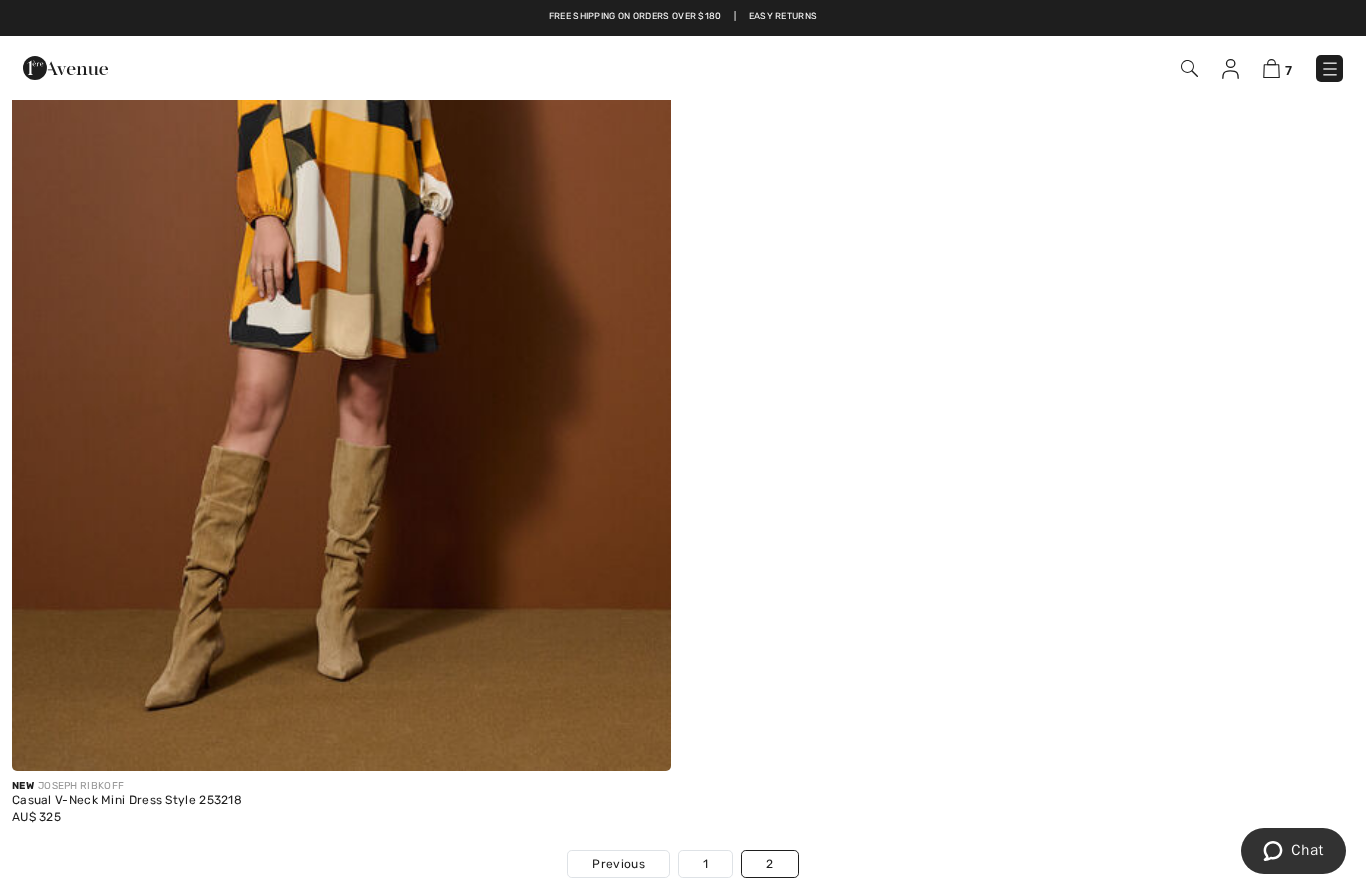 click at bounding box center [1271, 68] 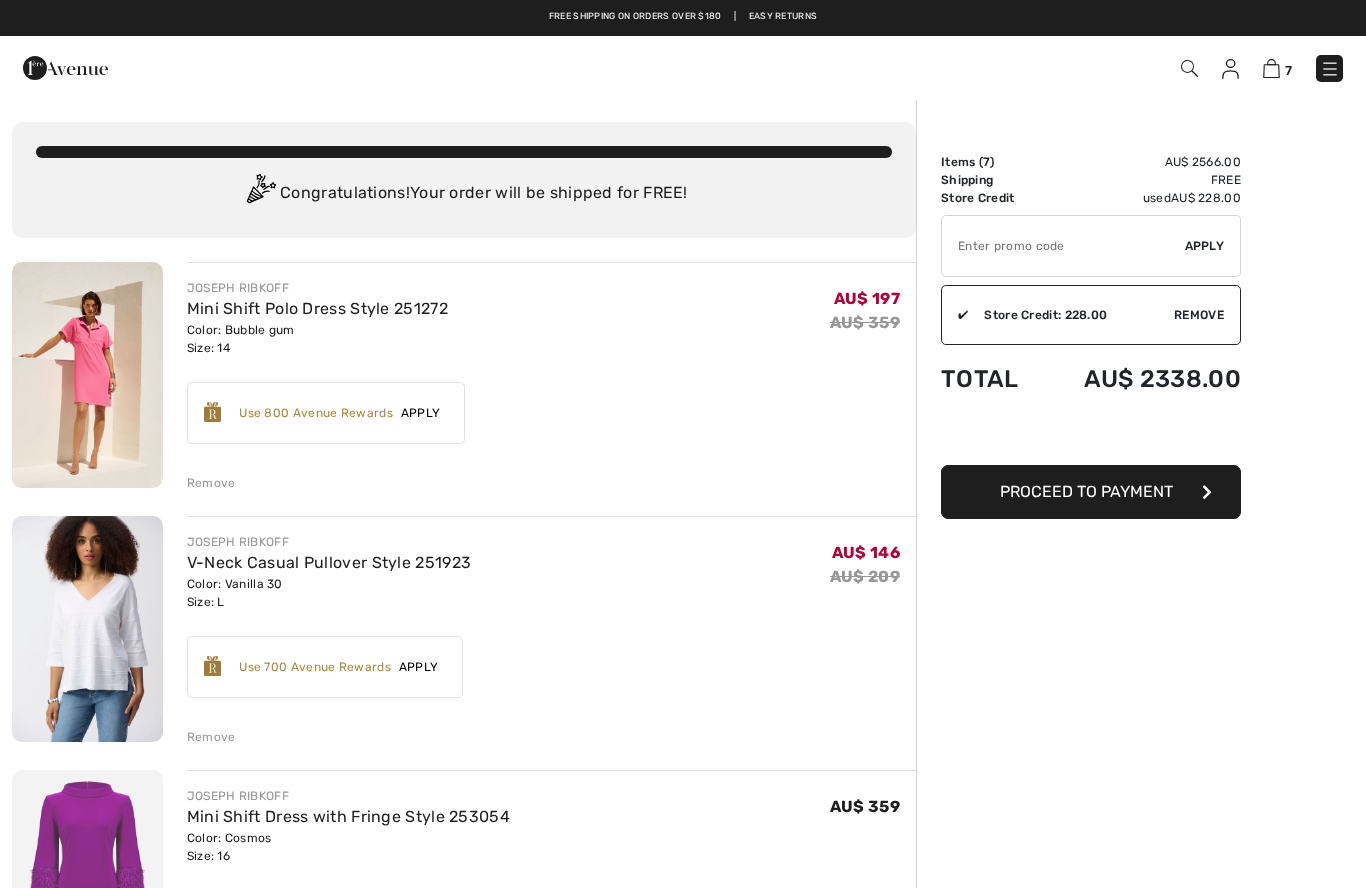 scroll, scrollTop: 0, scrollLeft: 0, axis: both 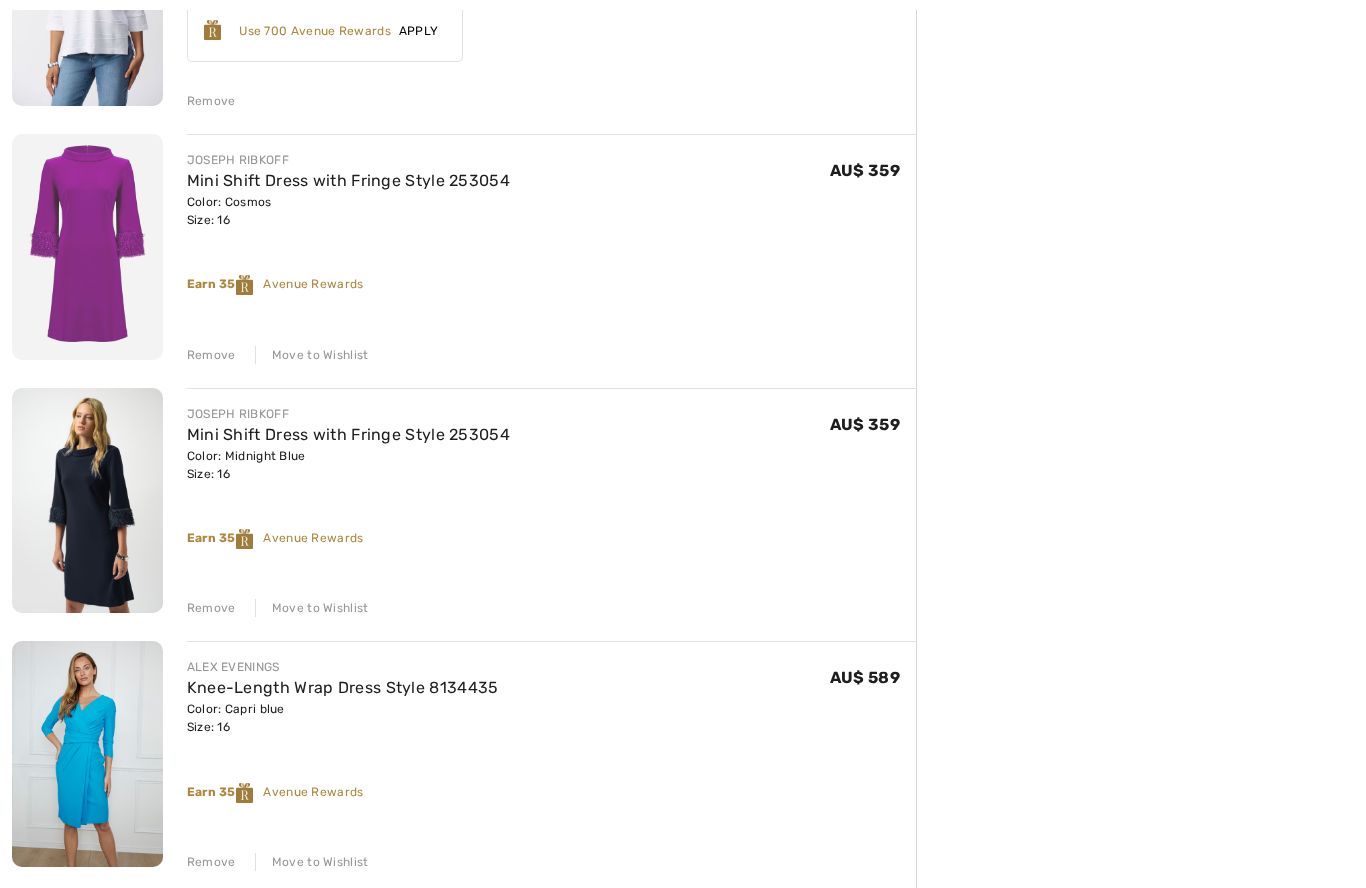 click on "Move to Wishlist" at bounding box center [312, 609] 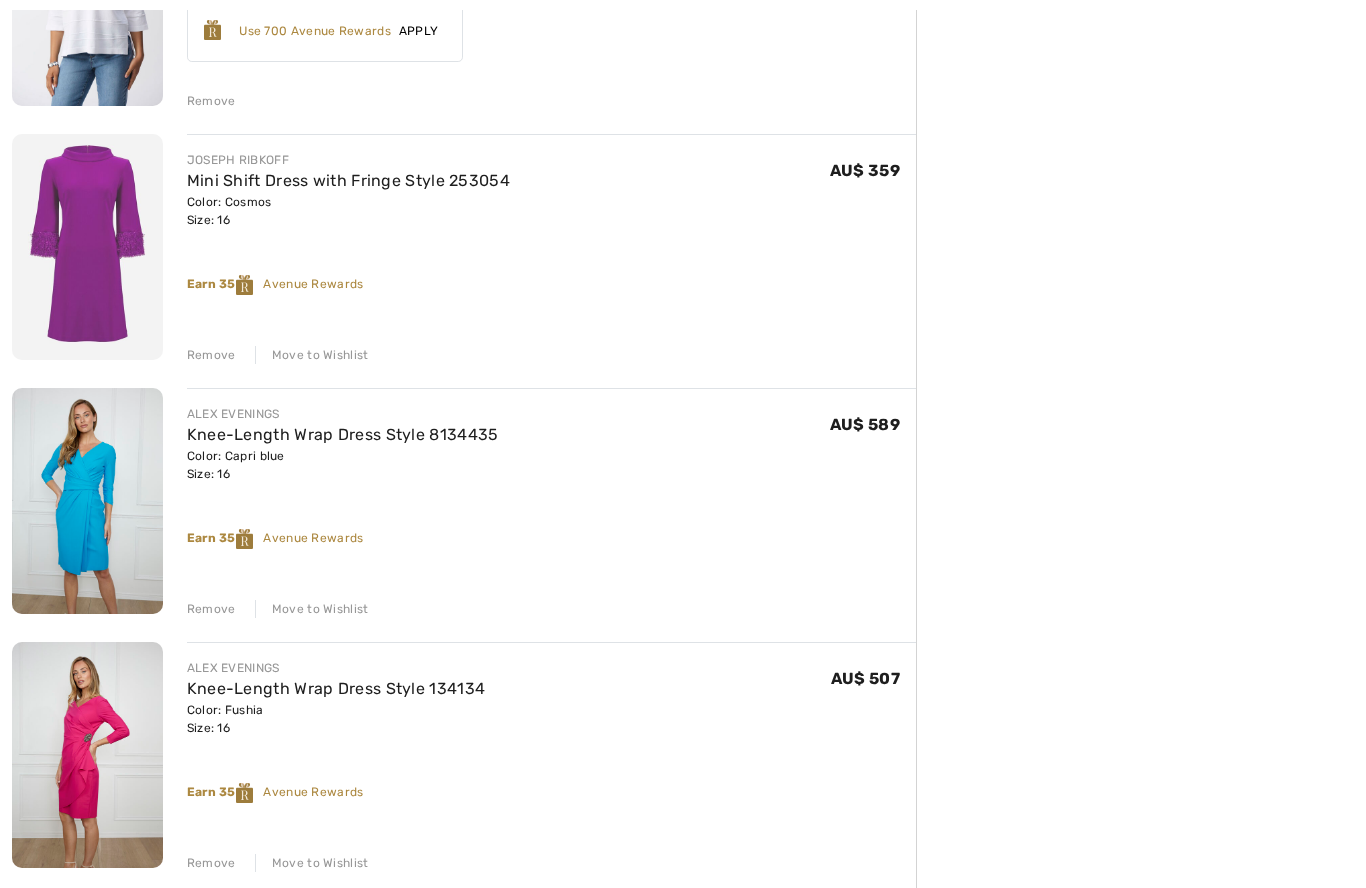 click on "Move to Wishlist" at bounding box center (312, 355) 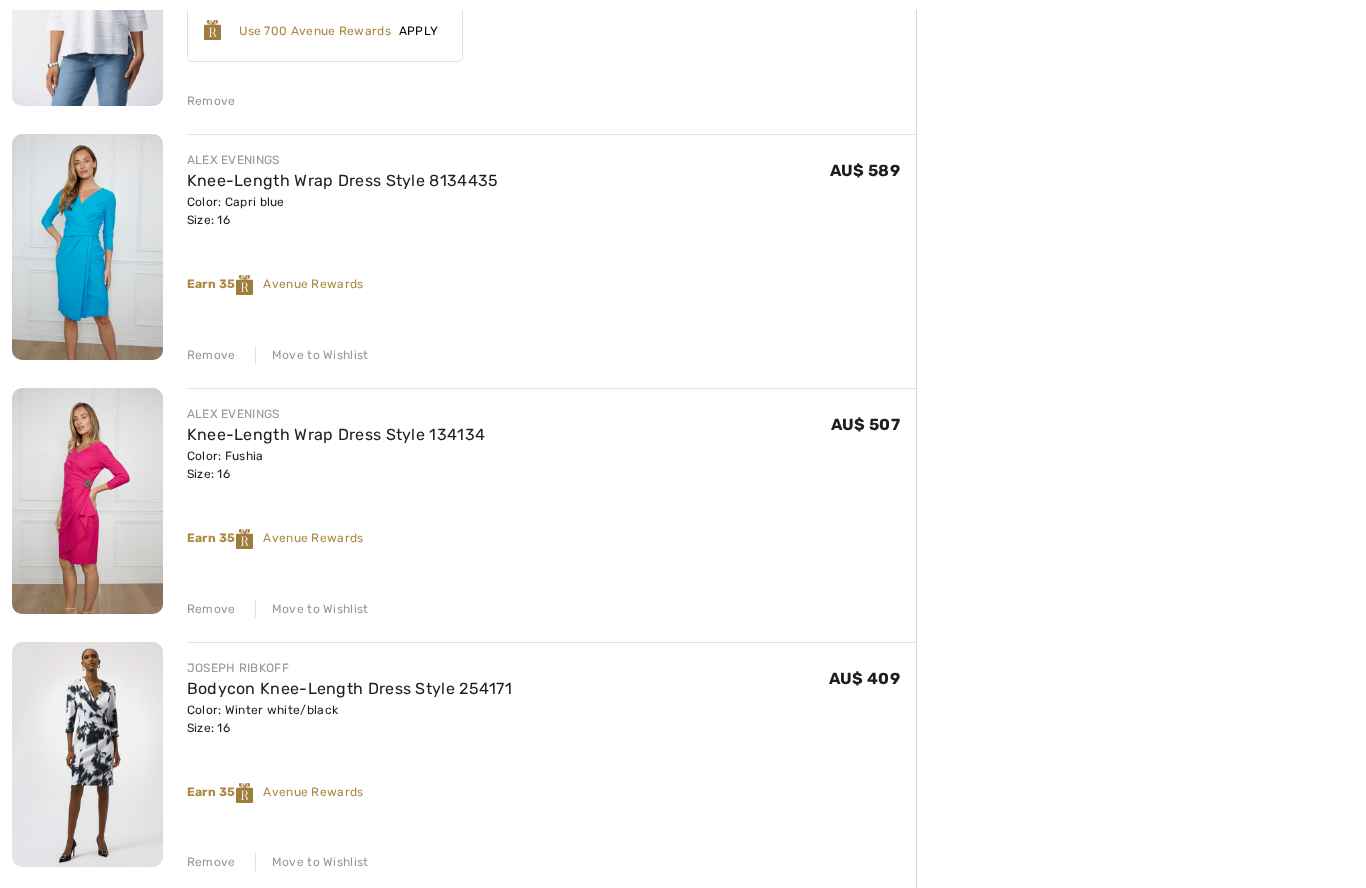 click on "Remove
Move to Wishlist" at bounding box center [551, 353] 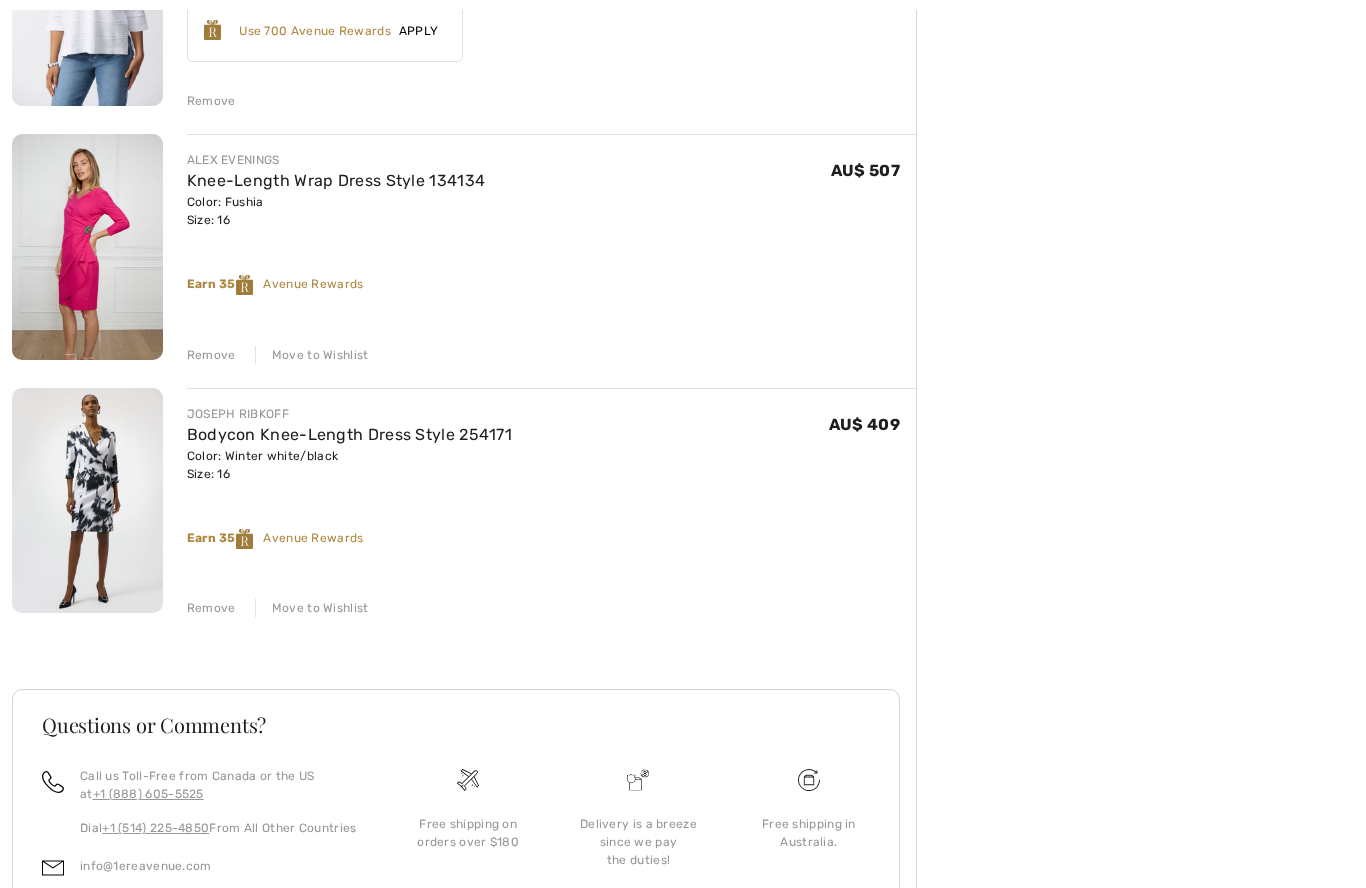 click on "Move to Wishlist" at bounding box center (312, 355) 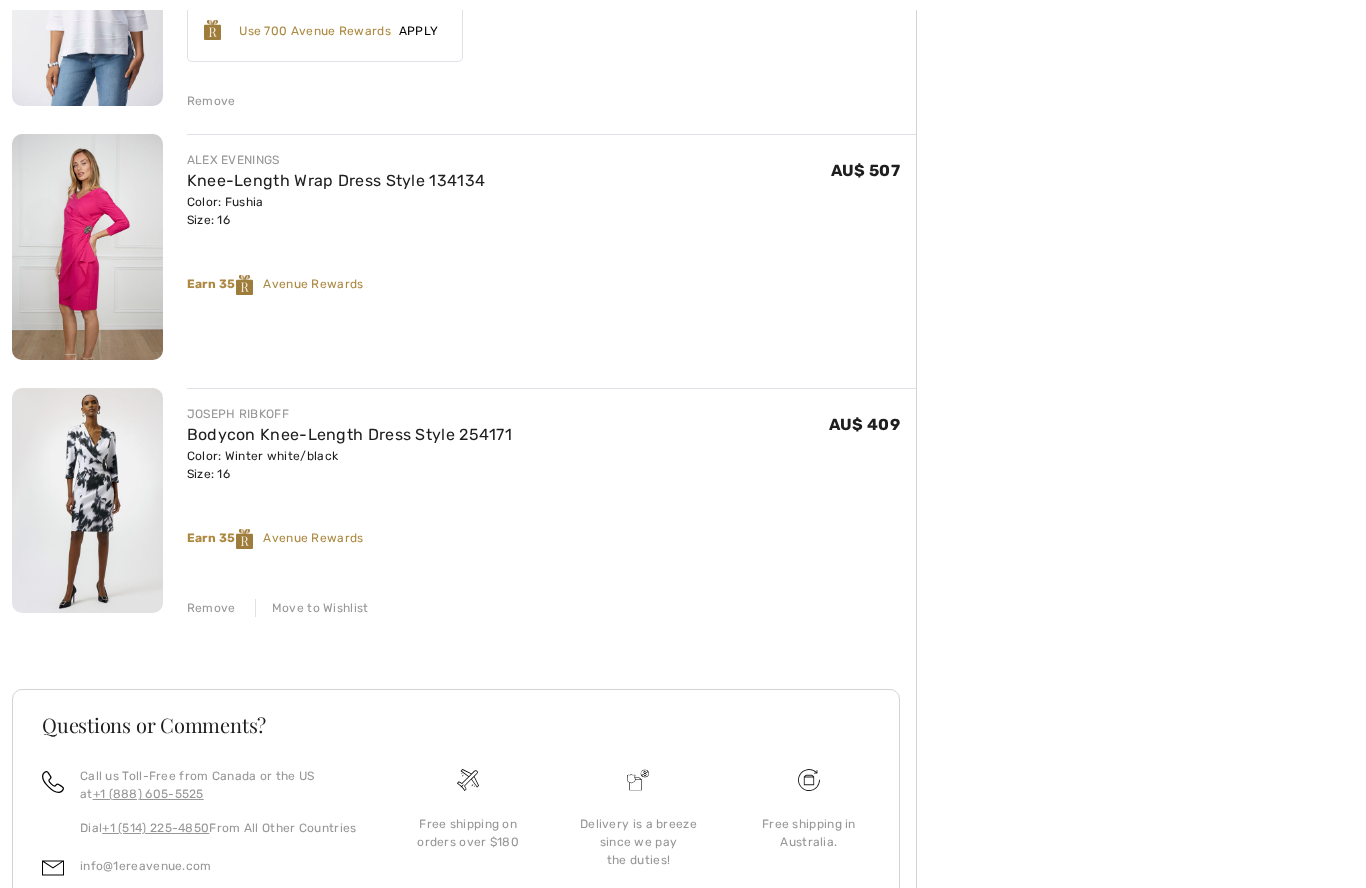 scroll, scrollTop: 455, scrollLeft: 0, axis: vertical 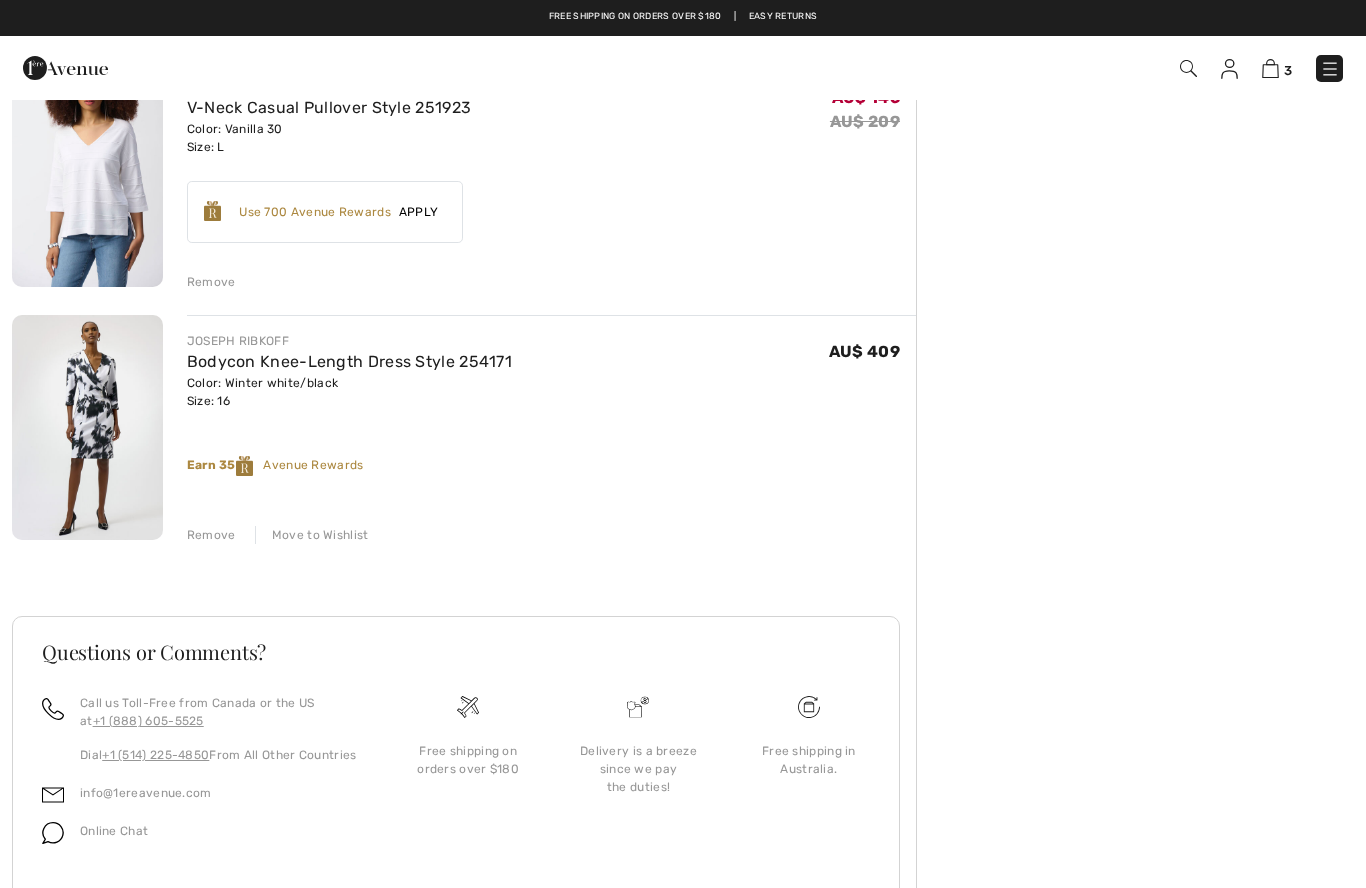 click on "Move to Wishlist" at bounding box center (312, 535) 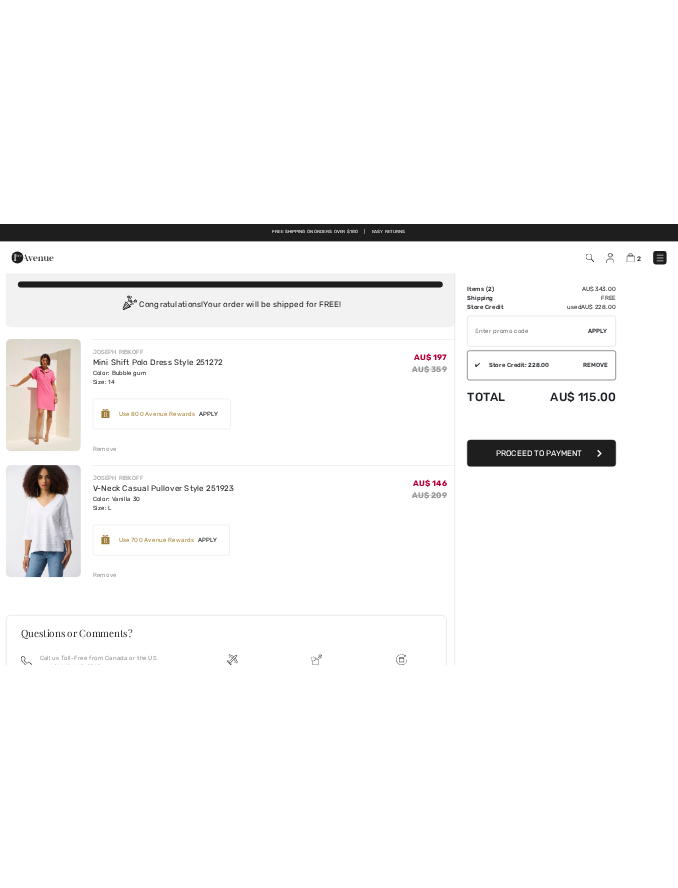 scroll, scrollTop: 0, scrollLeft: 0, axis: both 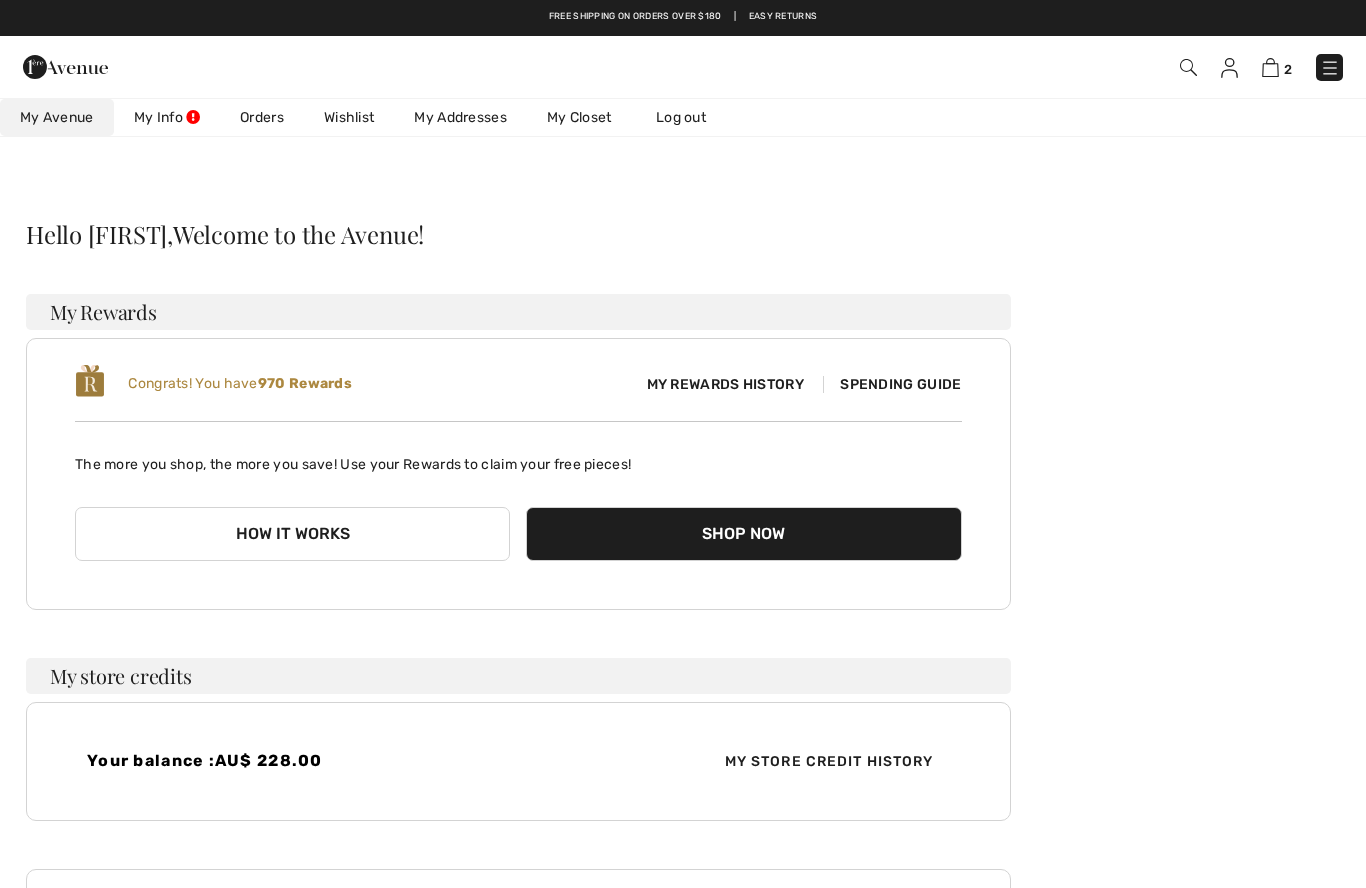 click at bounding box center [1229, 68] 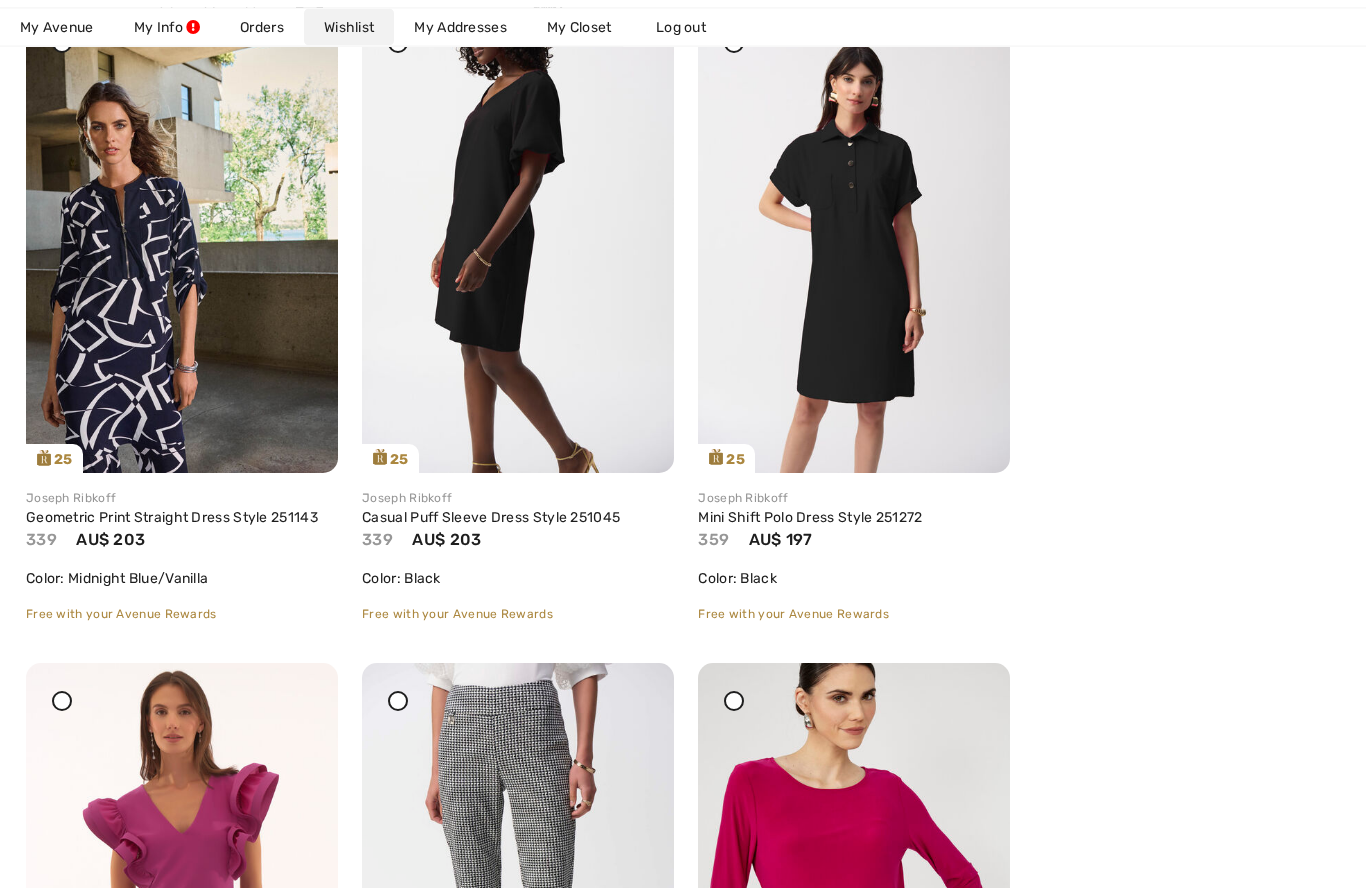 scroll, scrollTop: 2360, scrollLeft: 0, axis: vertical 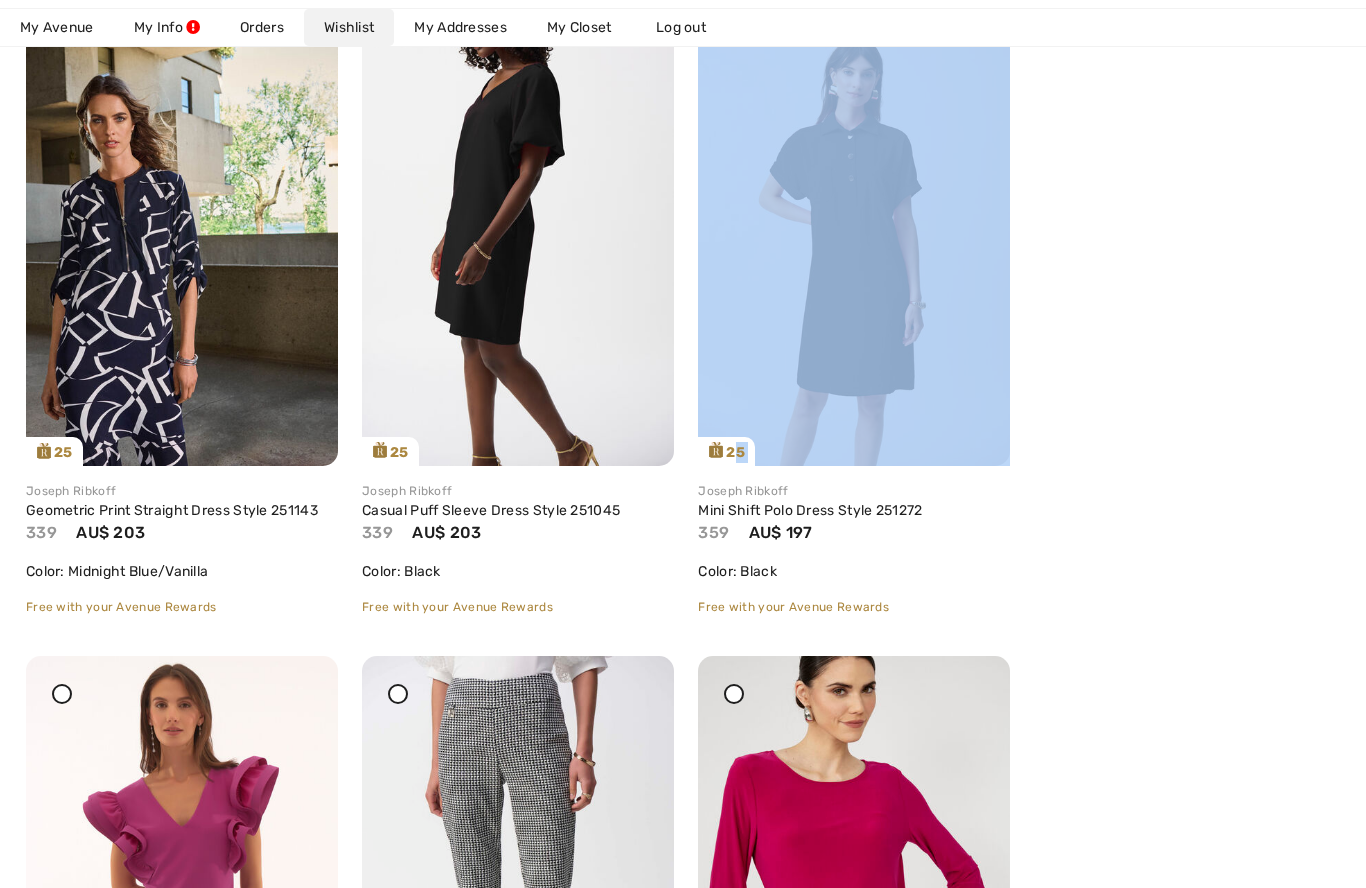 click on "Wishlist
Select All Items
Delete Selected
48 Items
Date Added: Newest Date Added: Oldest Price: High to Low Price: Low to High Brand: A to Z Brand: Z to A
35
Share
Joseph Ribkoff
Bodycon Knee-length Dress Style 254171
AU$ 409 Color: Winter white/black
Share
35
Share
Share" at bounding box center [683, 2115] 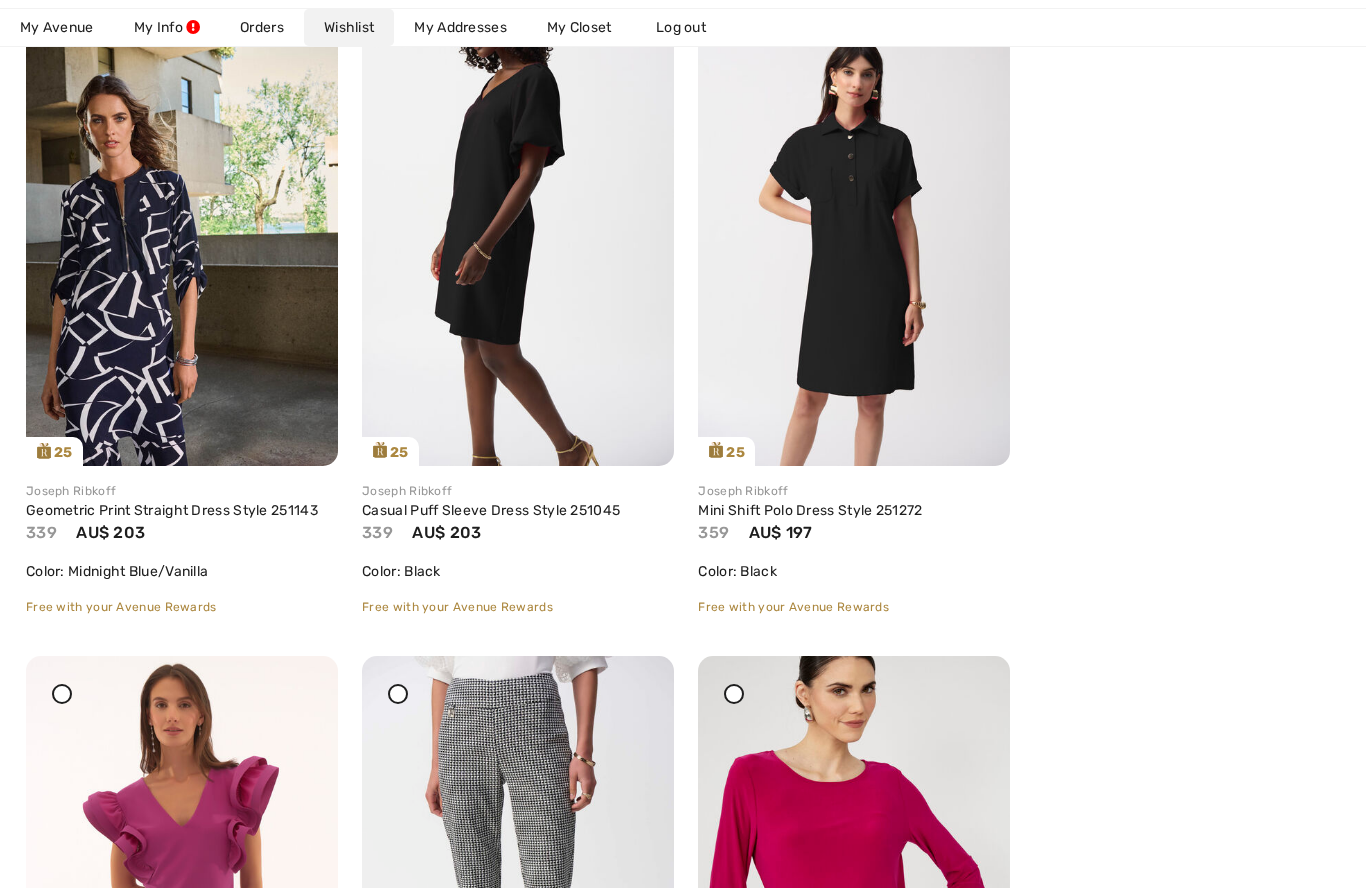 click at bounding box center [854, 232] 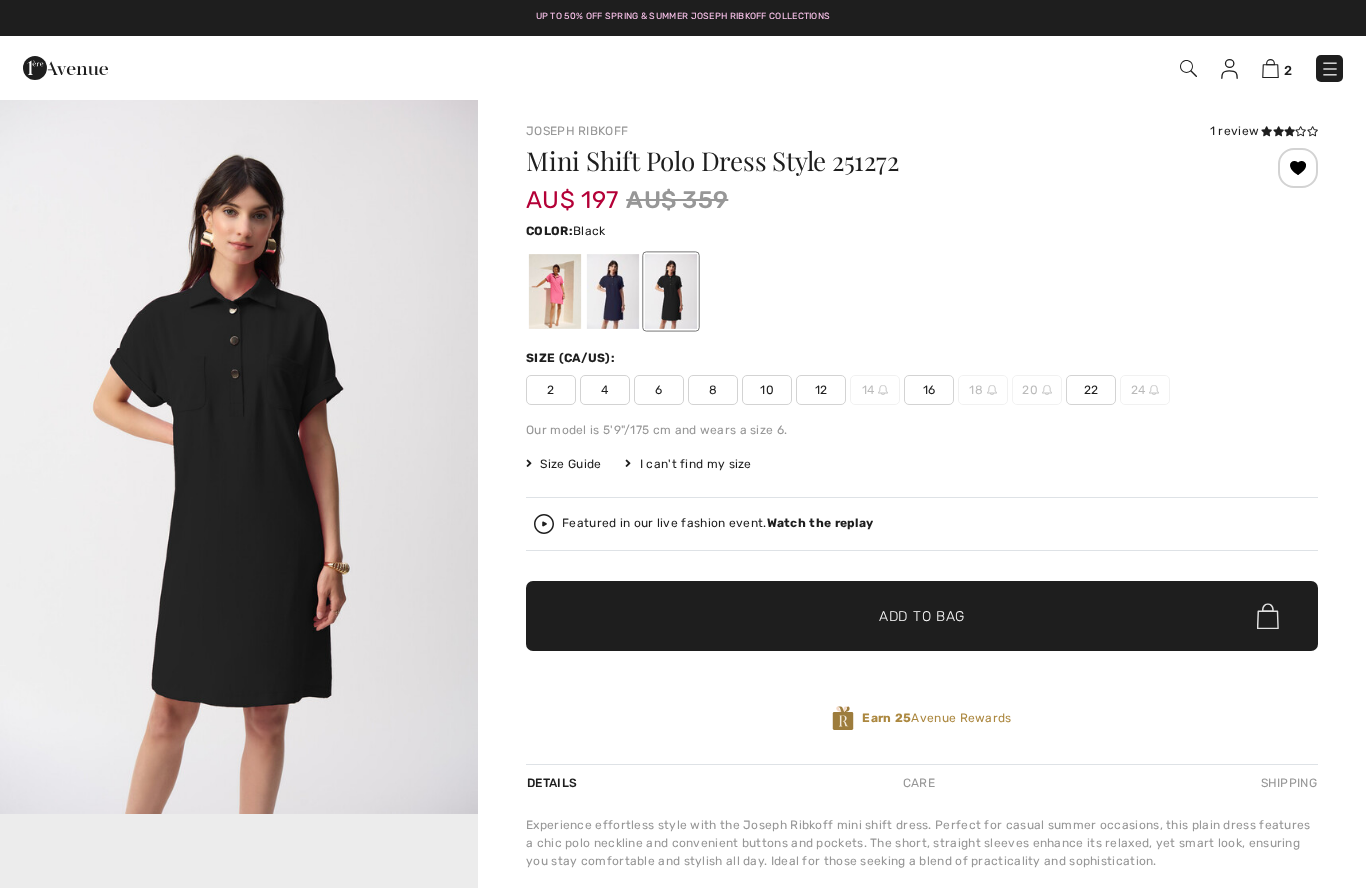 scroll, scrollTop: 0, scrollLeft: 0, axis: both 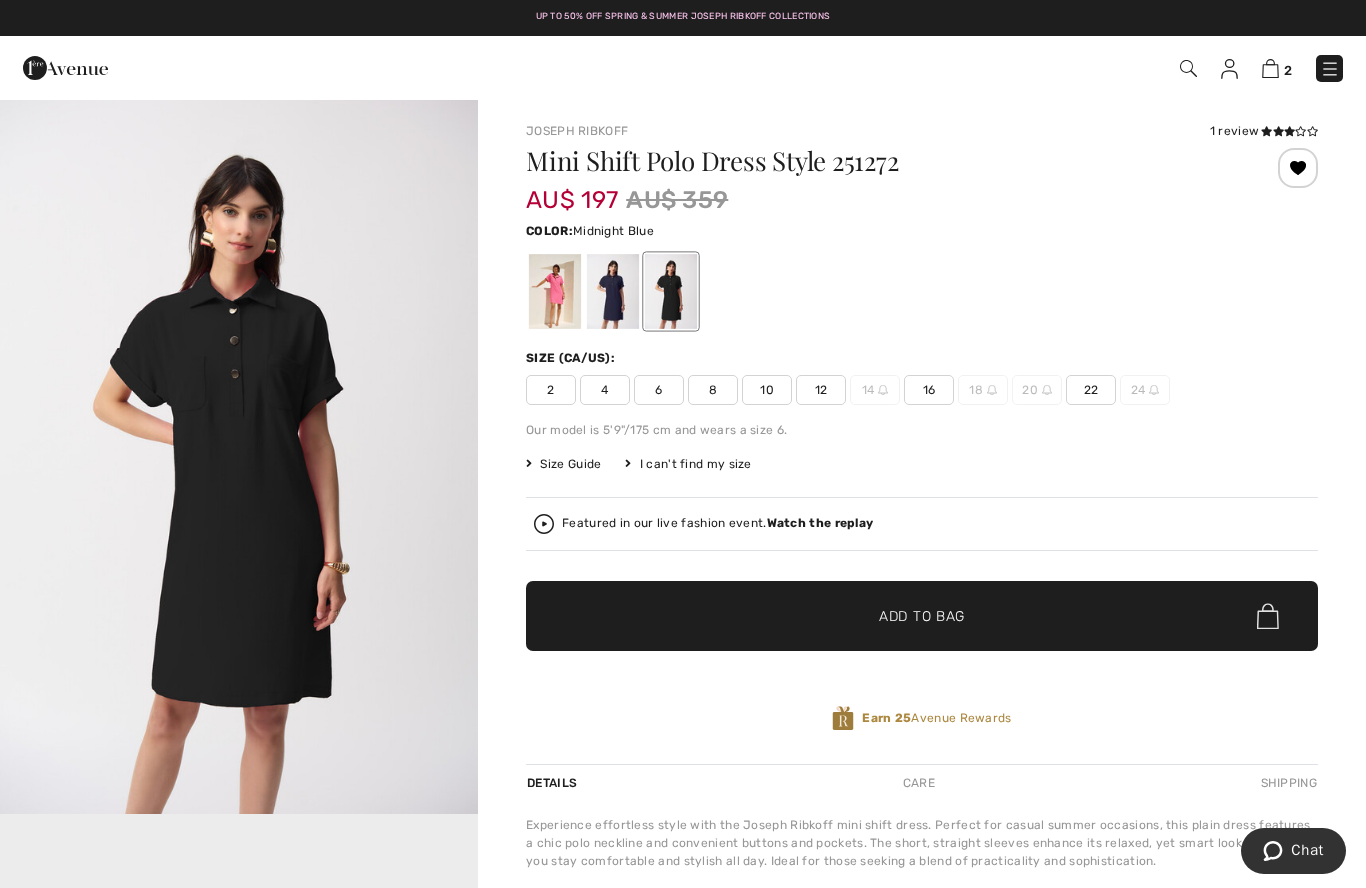 click at bounding box center (613, 291) 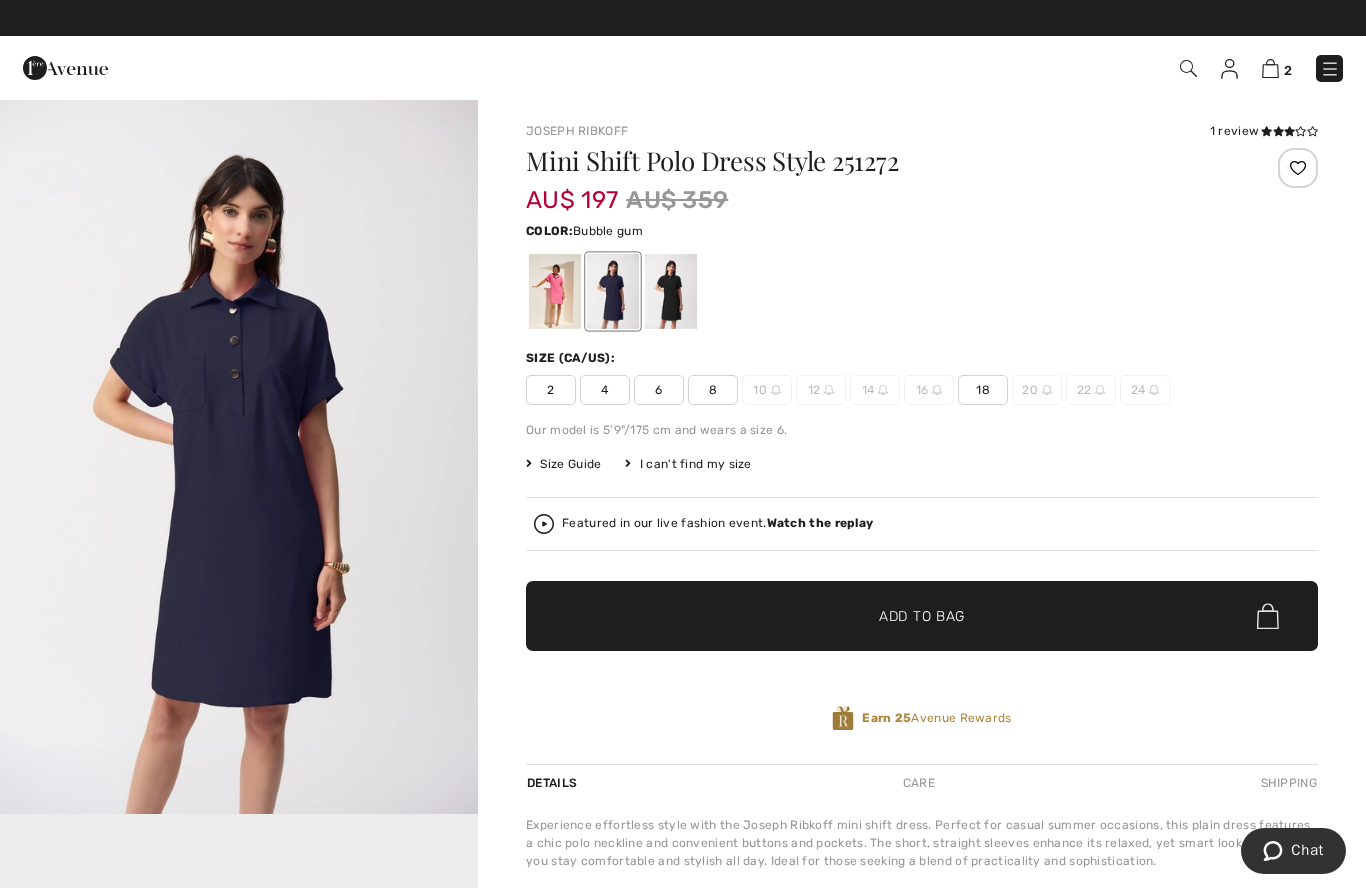click at bounding box center (555, 291) 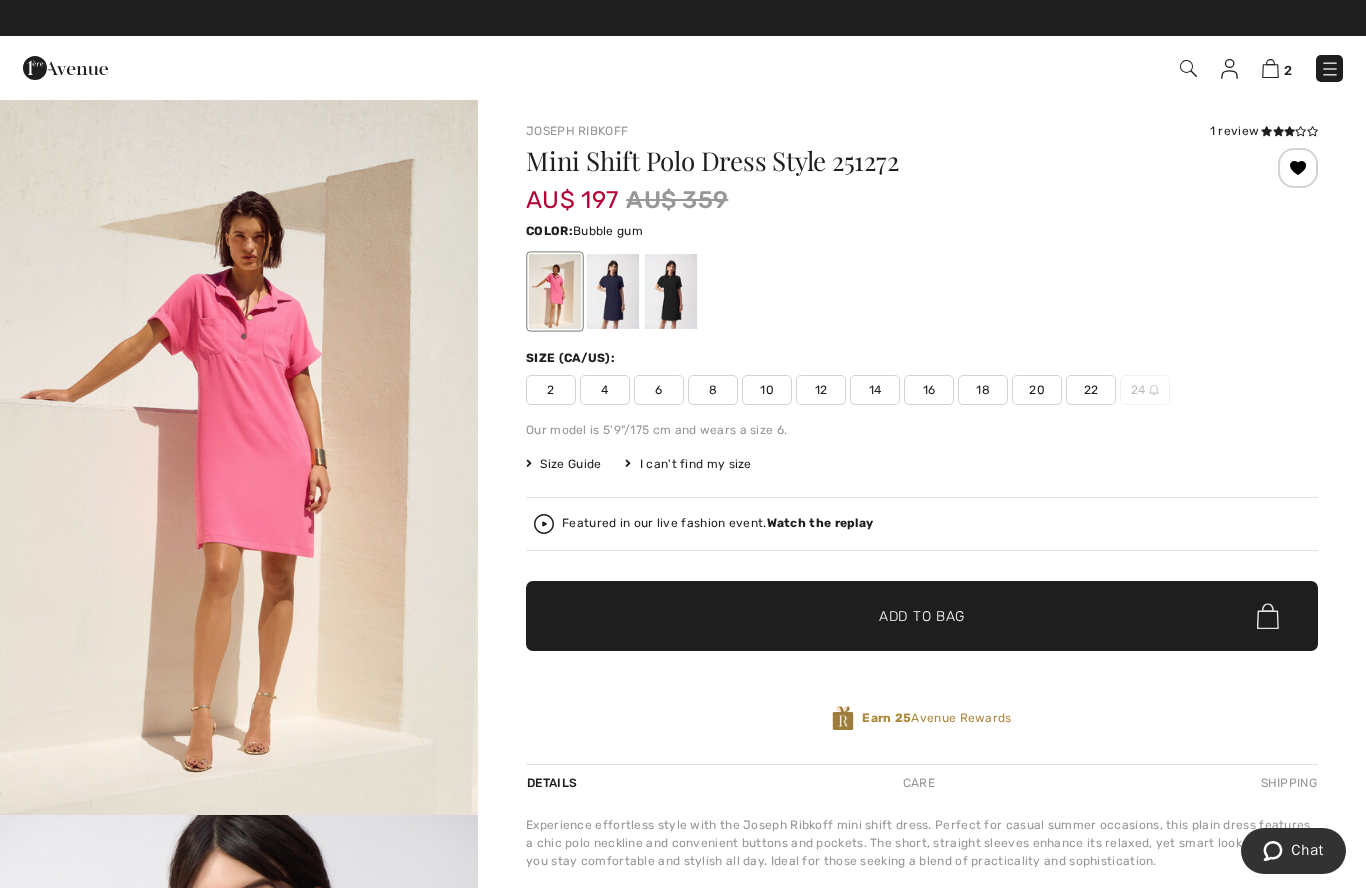 click at bounding box center (1300, 131) 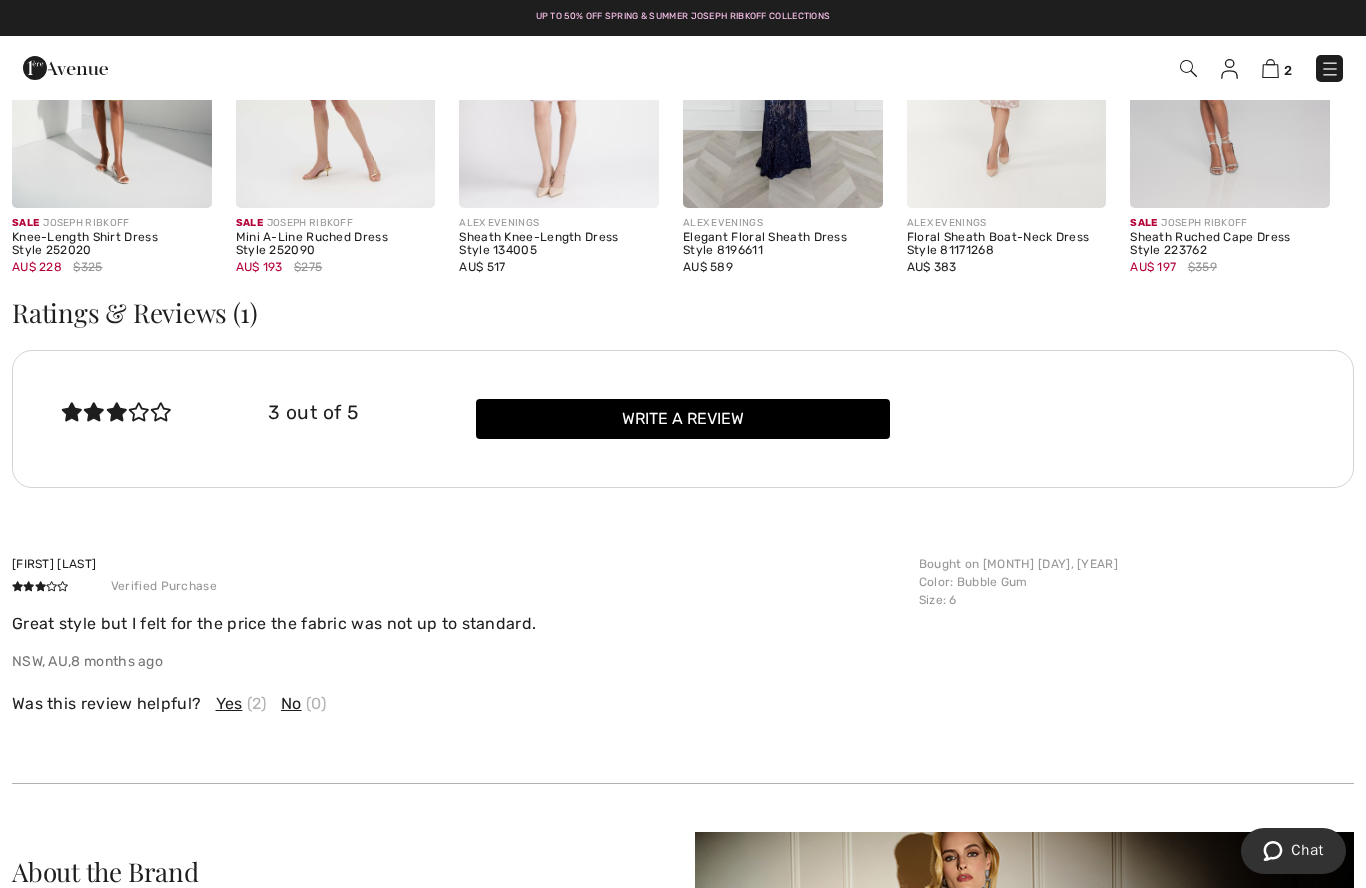 scroll, scrollTop: 1811, scrollLeft: 0, axis: vertical 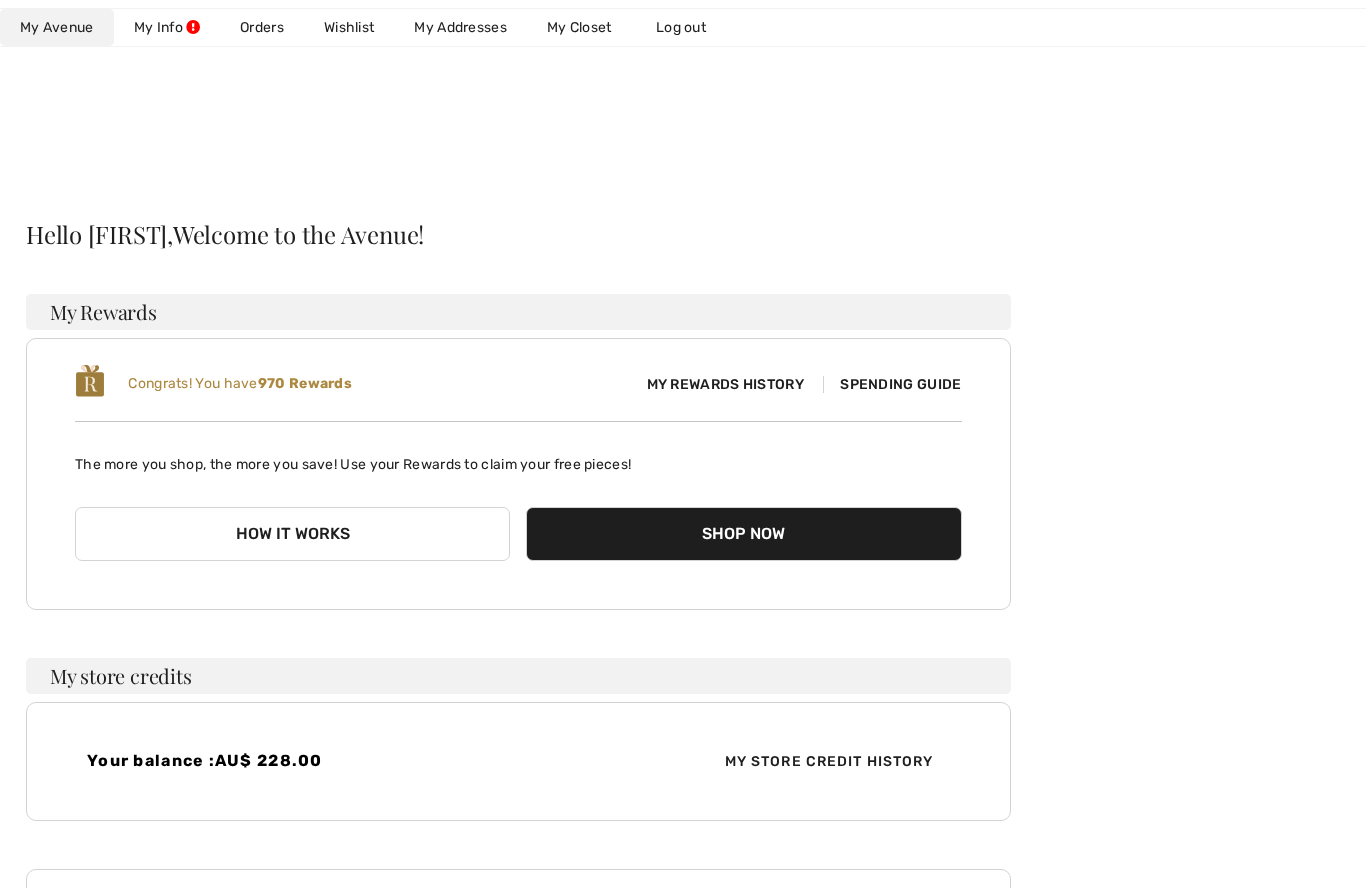 click on "Wishlist" at bounding box center [349, 27] 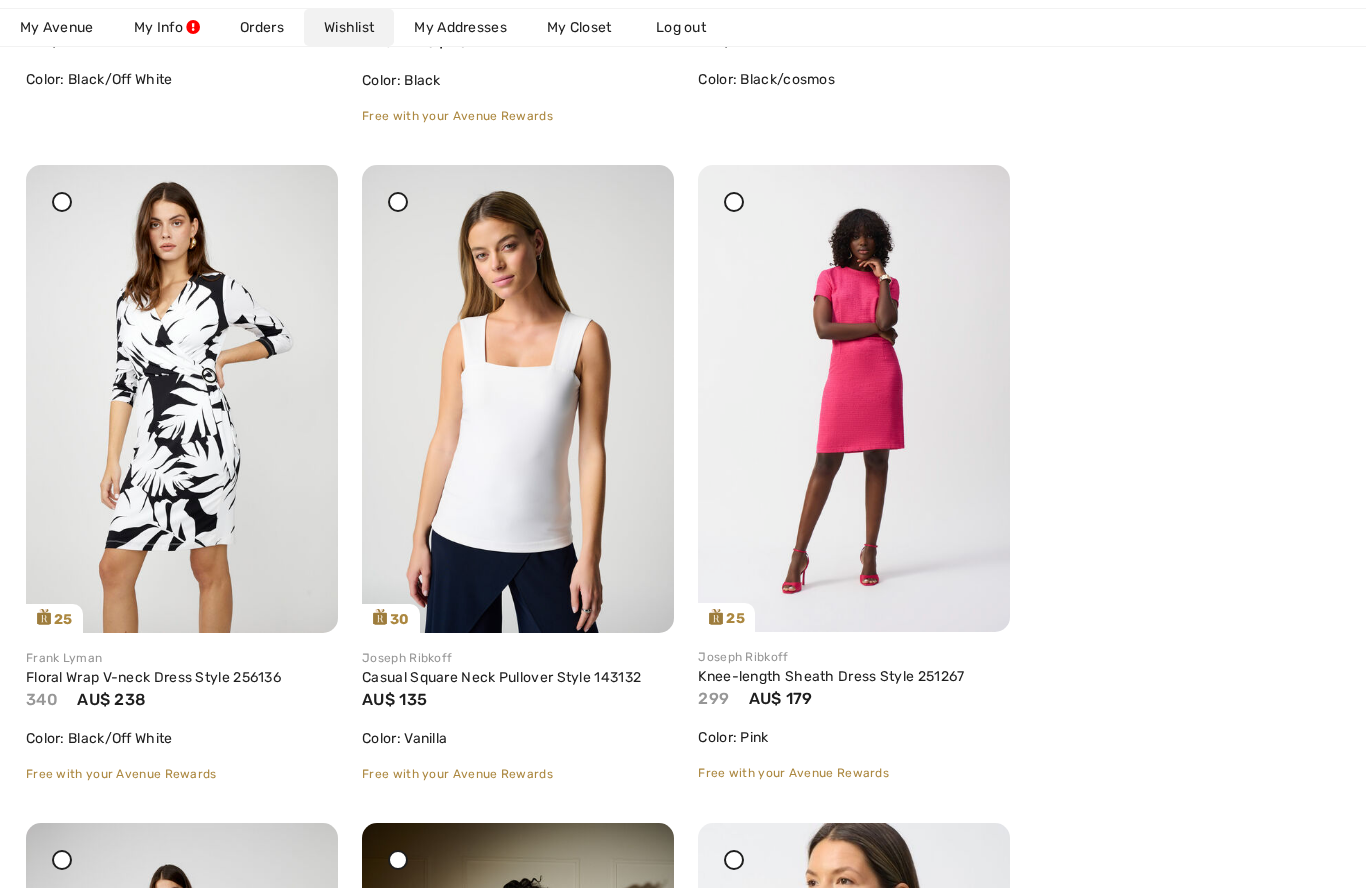 scroll, scrollTop: 4171, scrollLeft: 0, axis: vertical 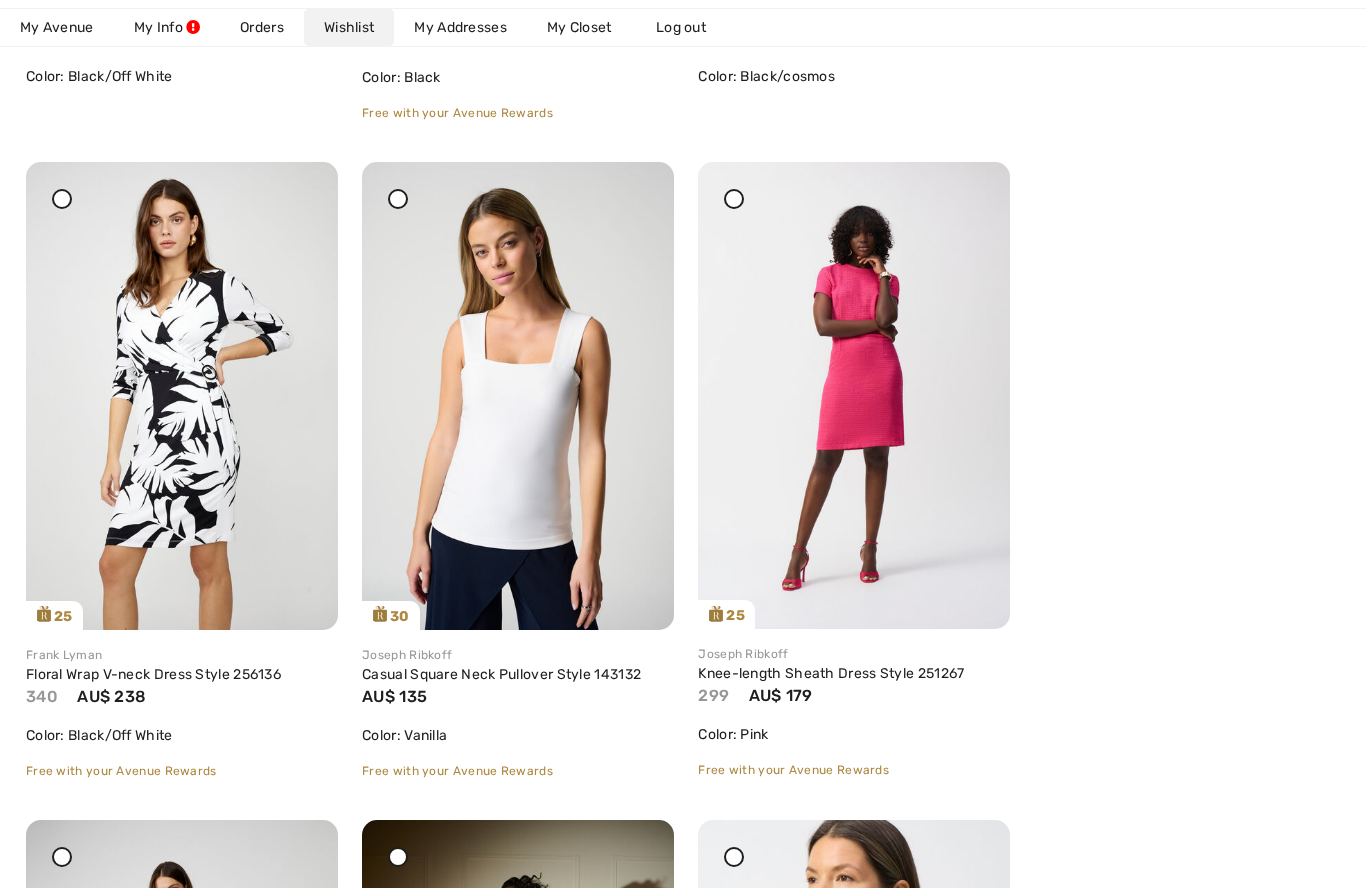 click at bounding box center [182, 396] 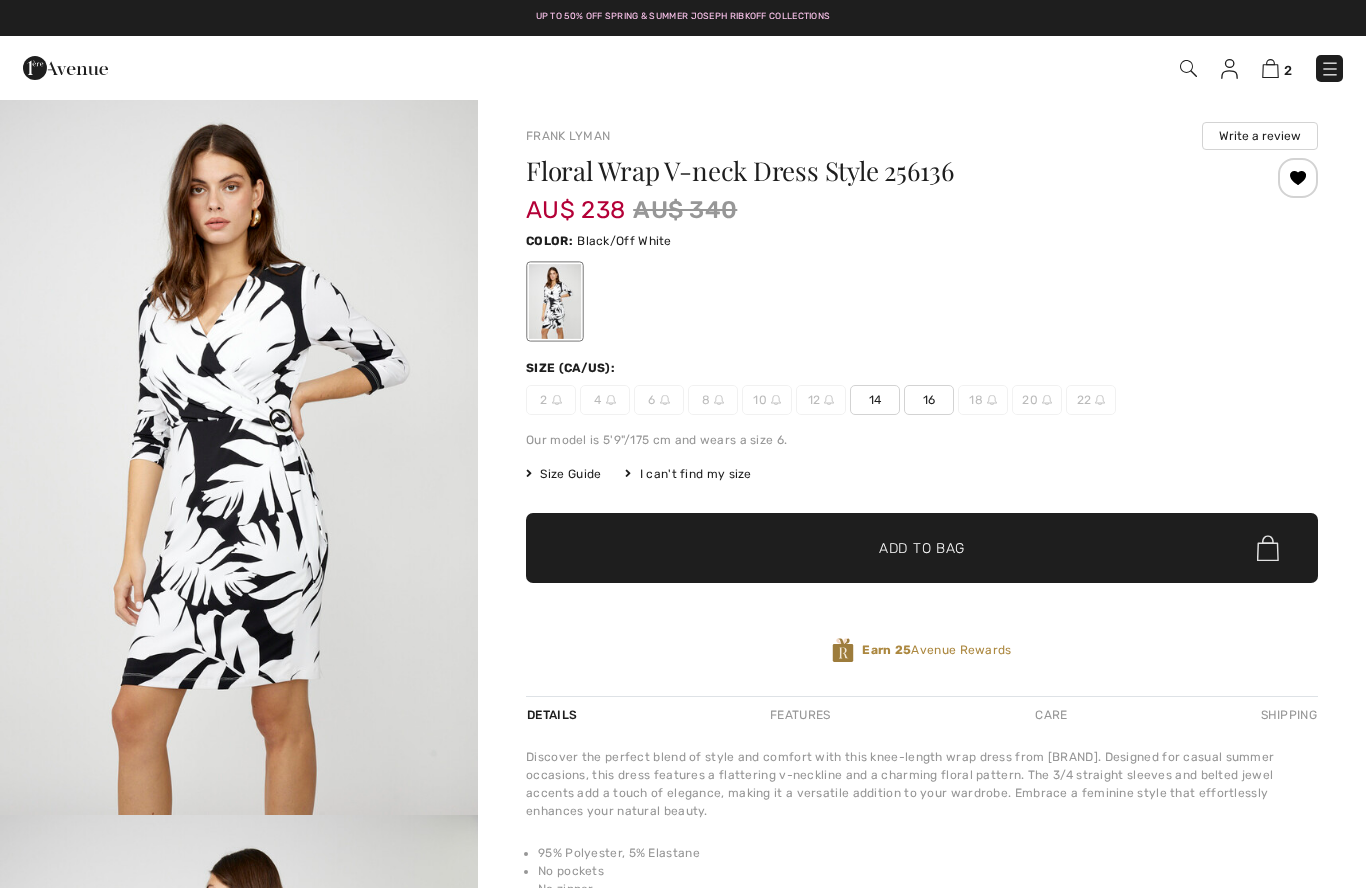 scroll, scrollTop: 0, scrollLeft: 0, axis: both 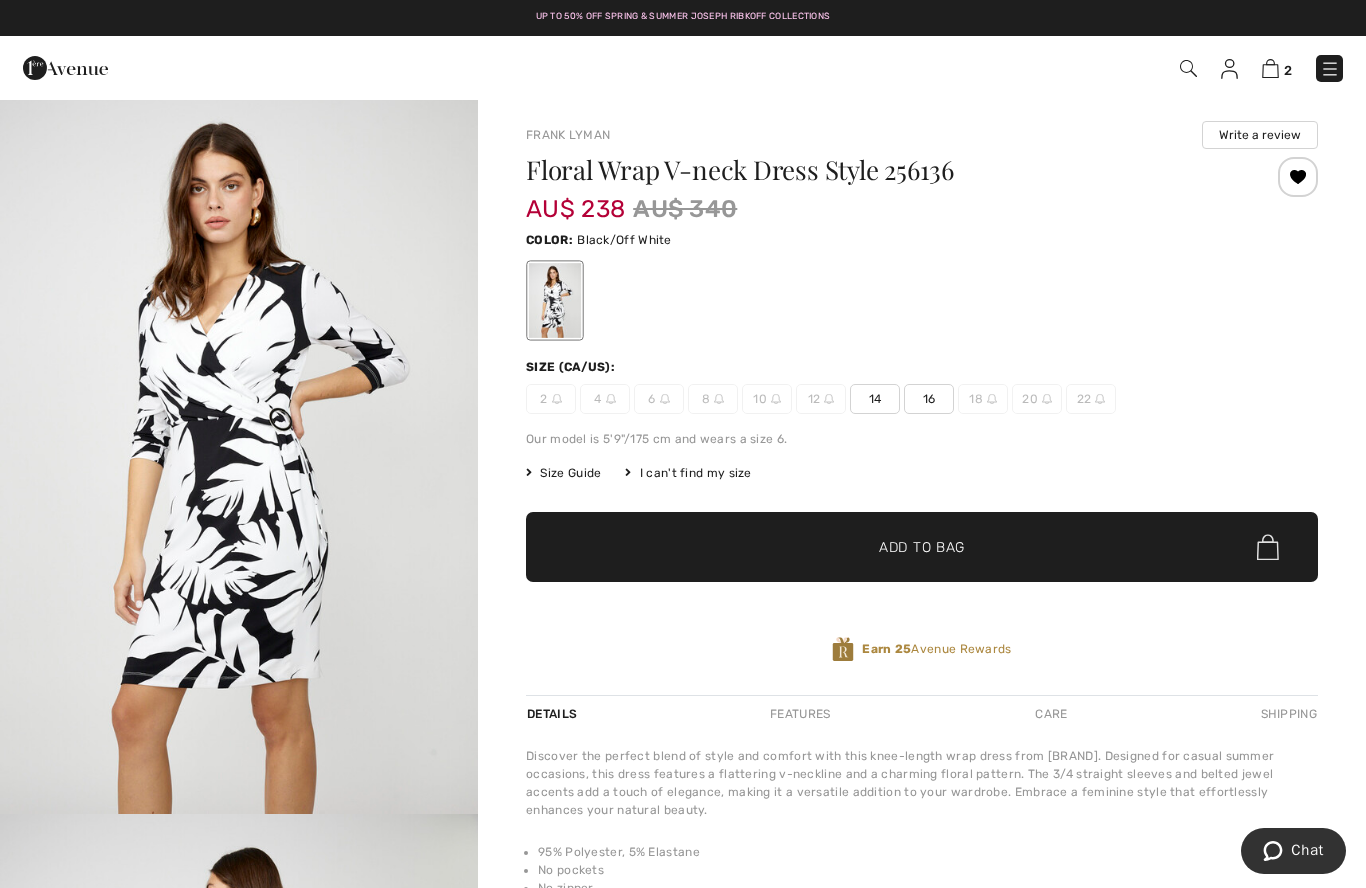 click on "Size Guide" at bounding box center [563, 473] 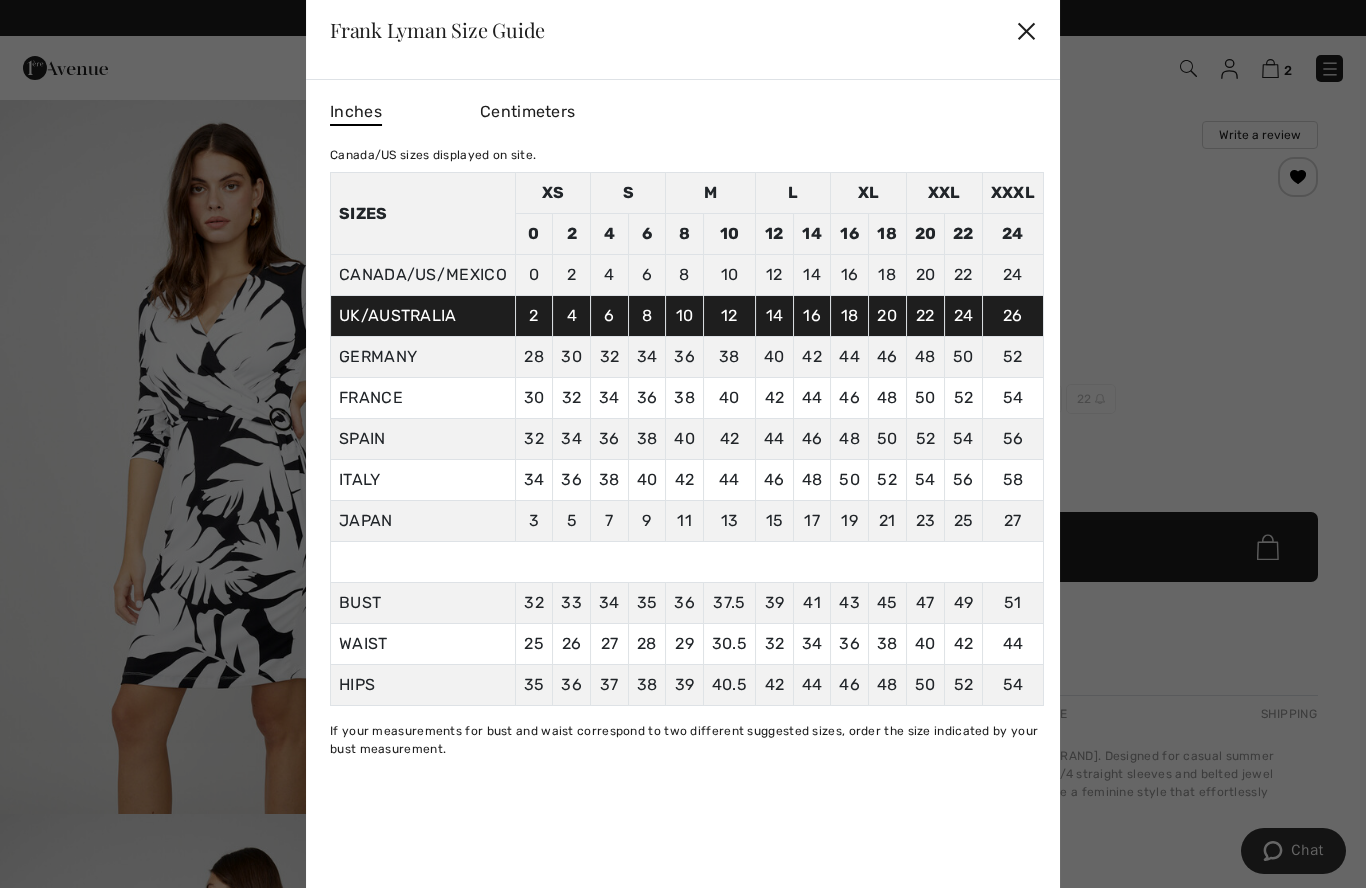 click on "✕" at bounding box center (1026, 30) 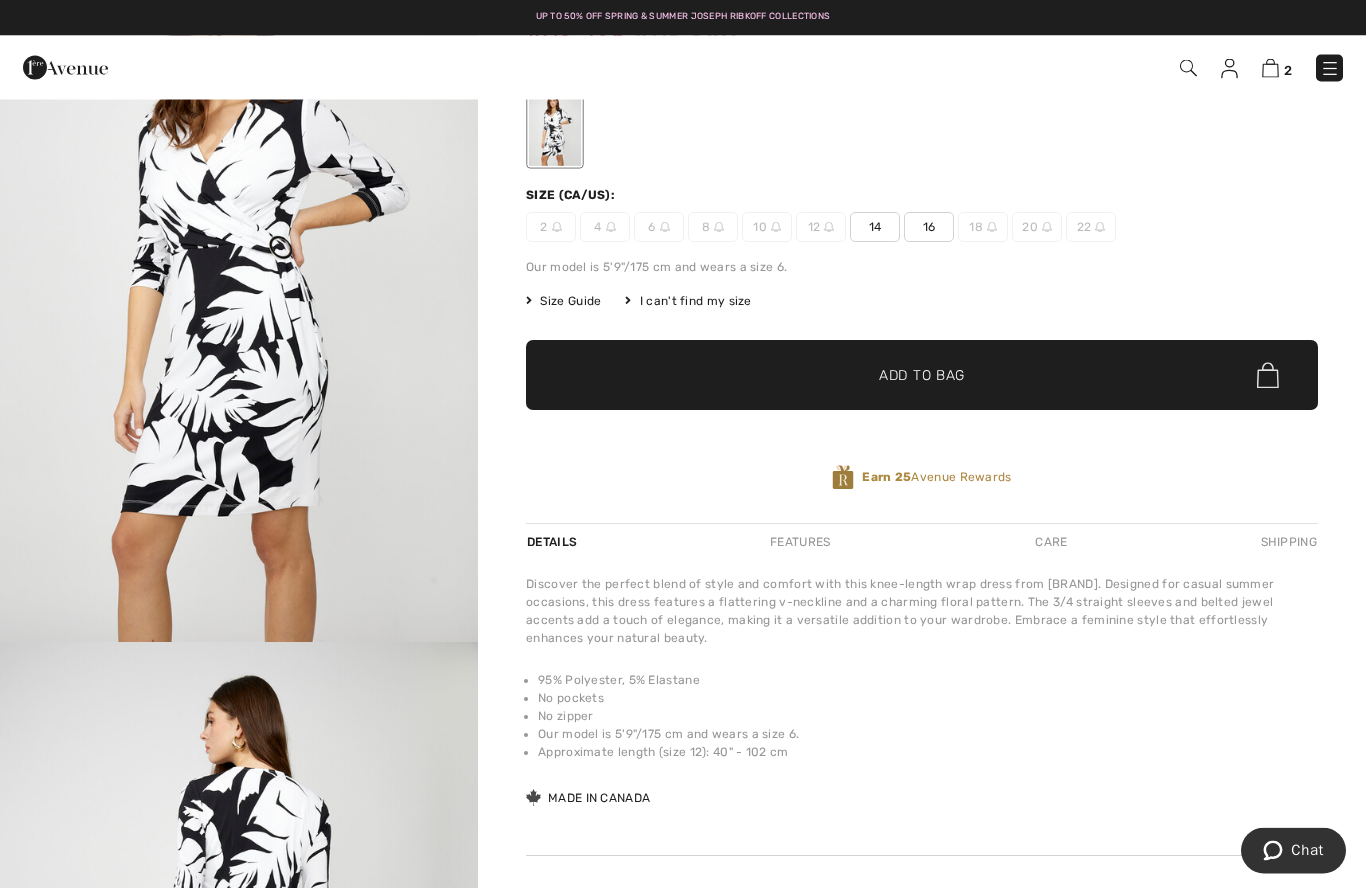 scroll, scrollTop: 173, scrollLeft: 0, axis: vertical 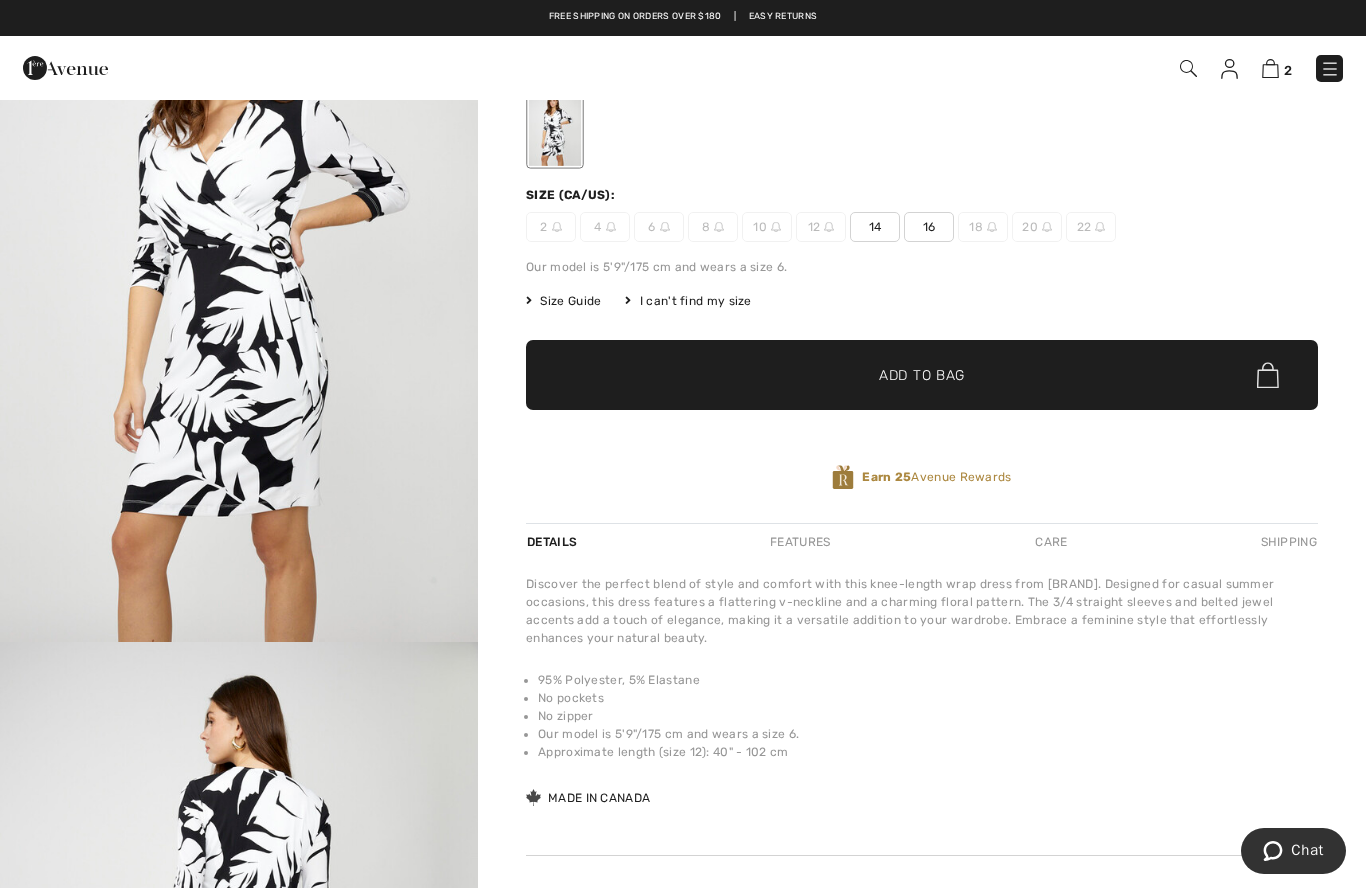 click on "16" at bounding box center [929, 227] 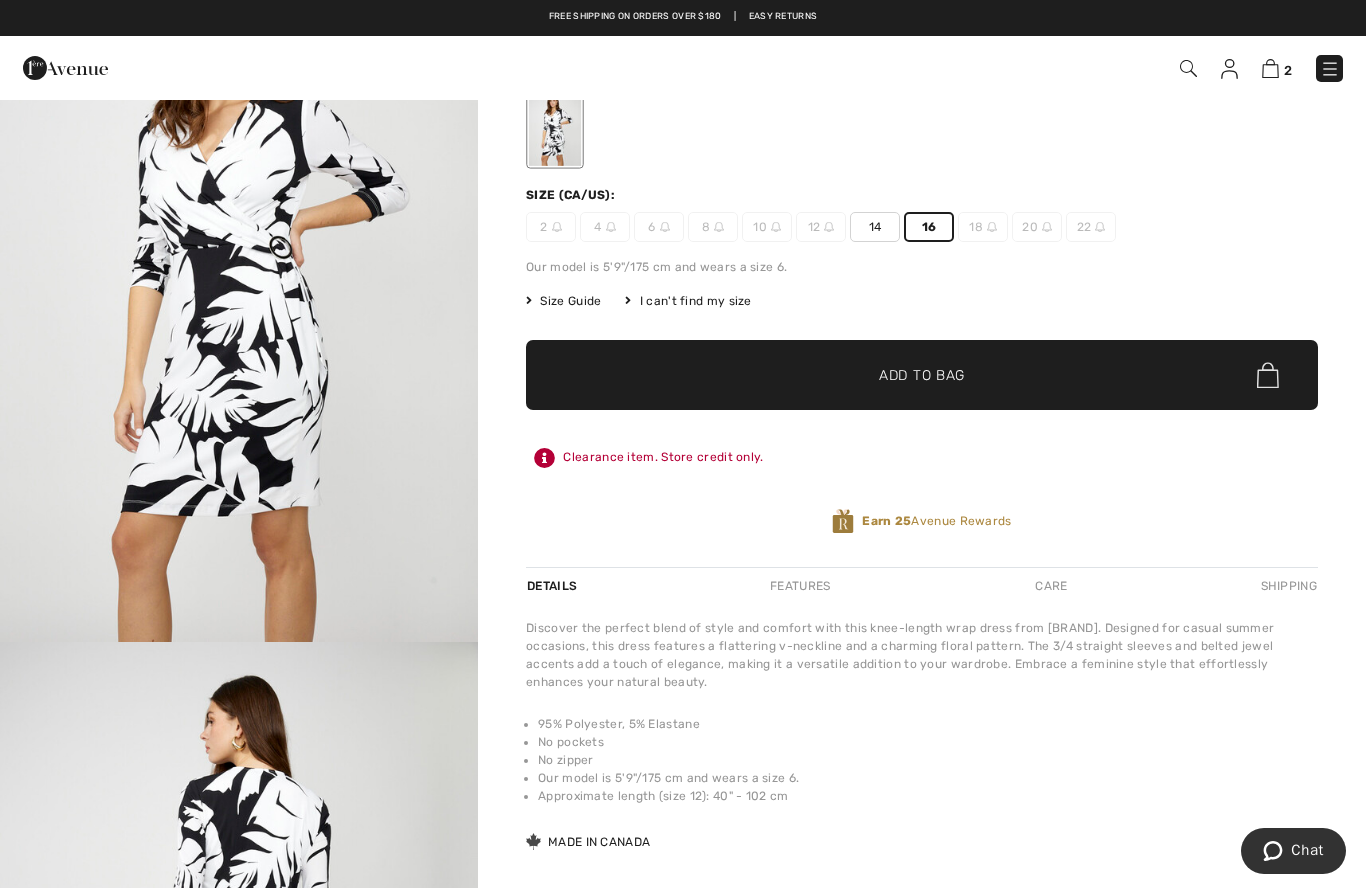 click on "Add to Bag" at bounding box center [922, 375] 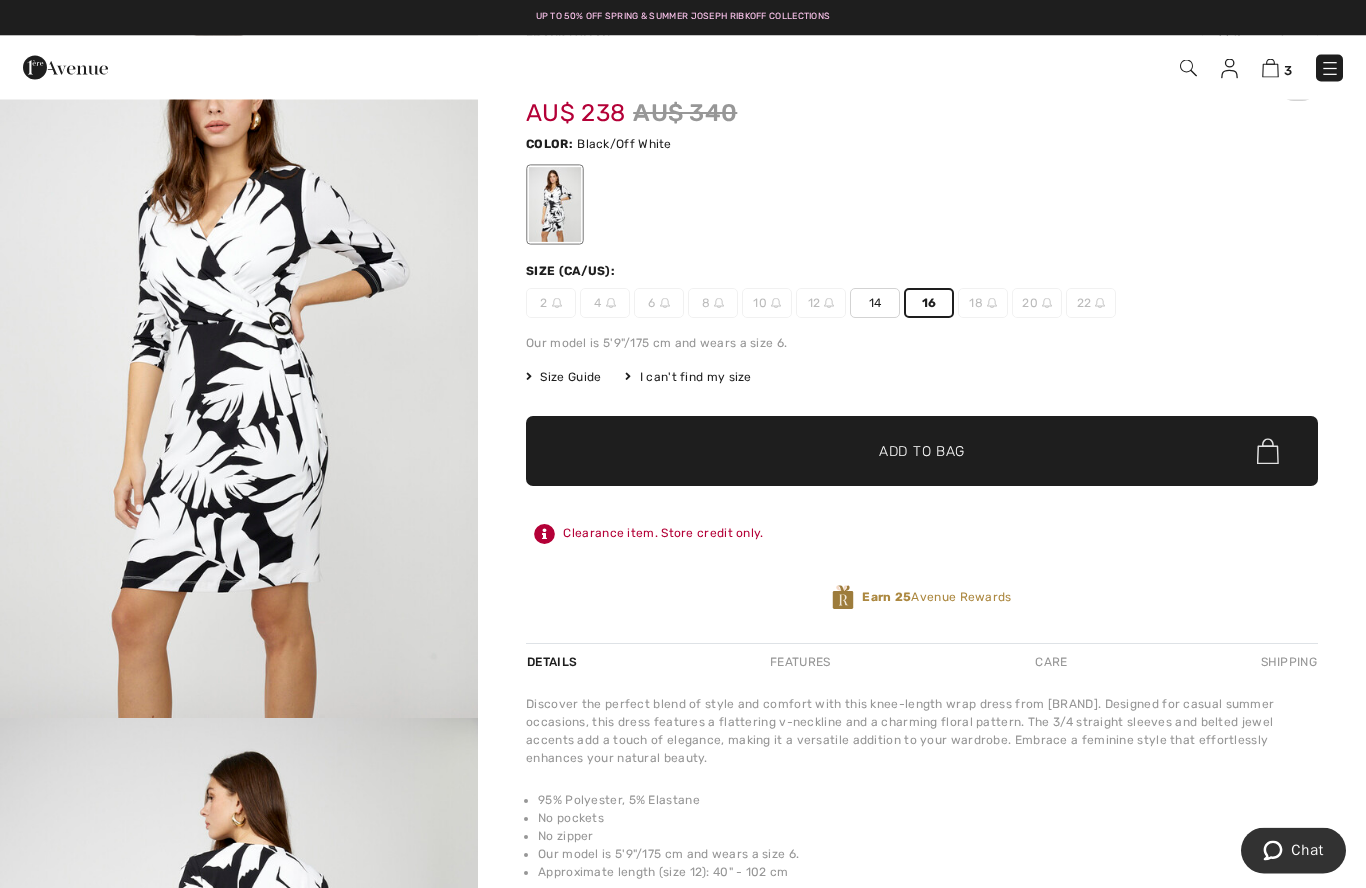 scroll, scrollTop: 86, scrollLeft: 0, axis: vertical 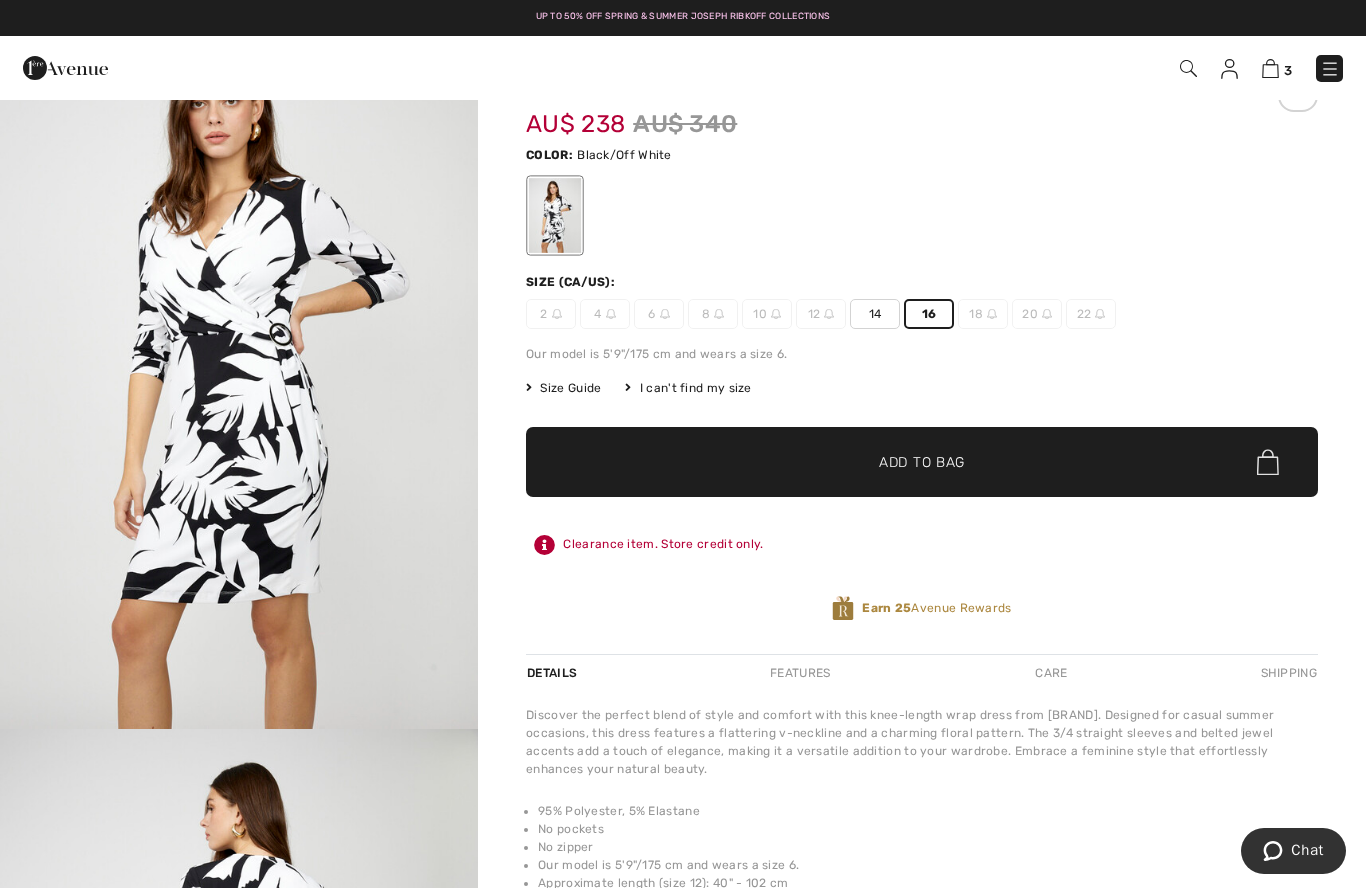 click at bounding box center [239, 370] 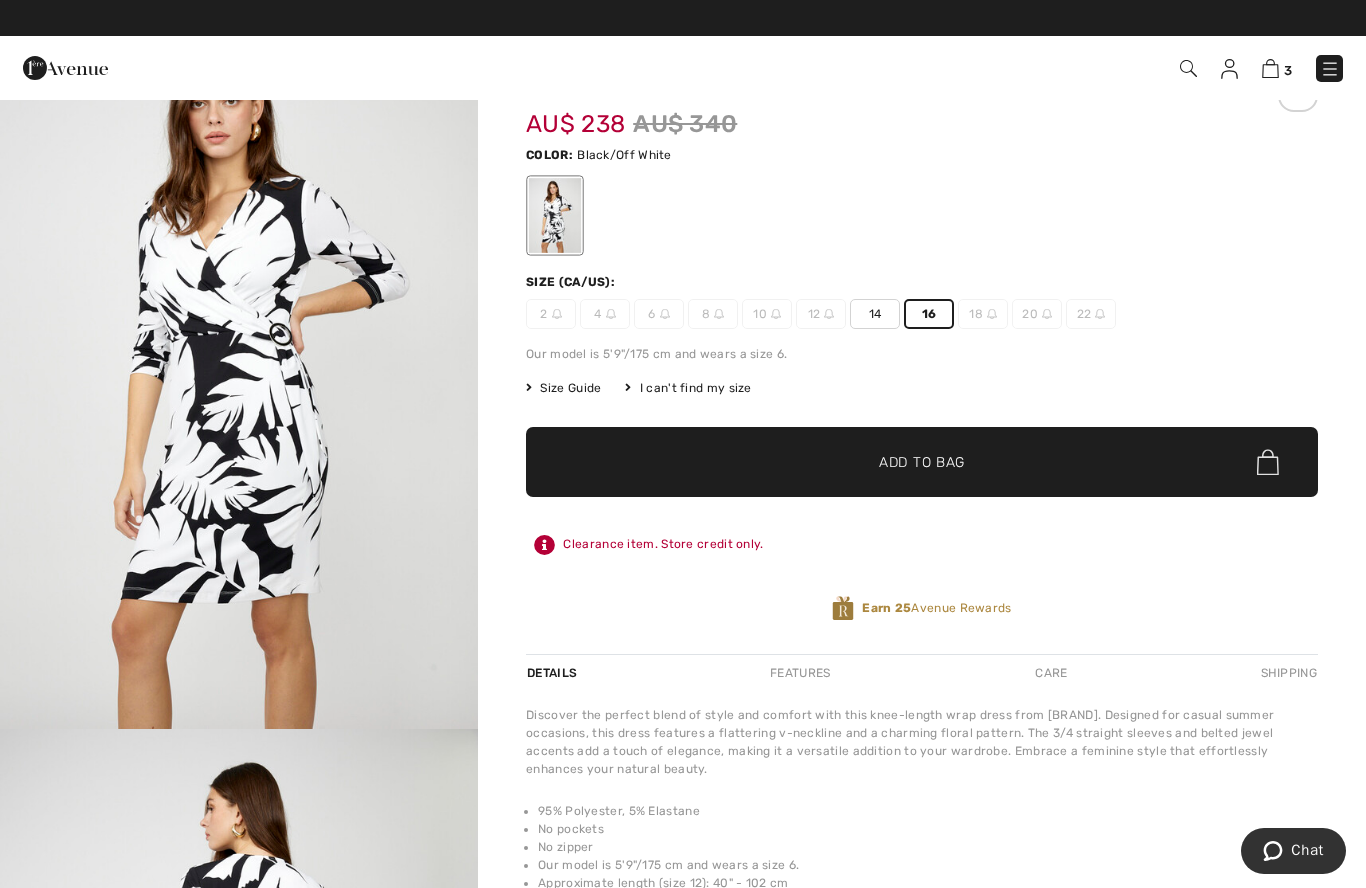 click at bounding box center [1270, 68] 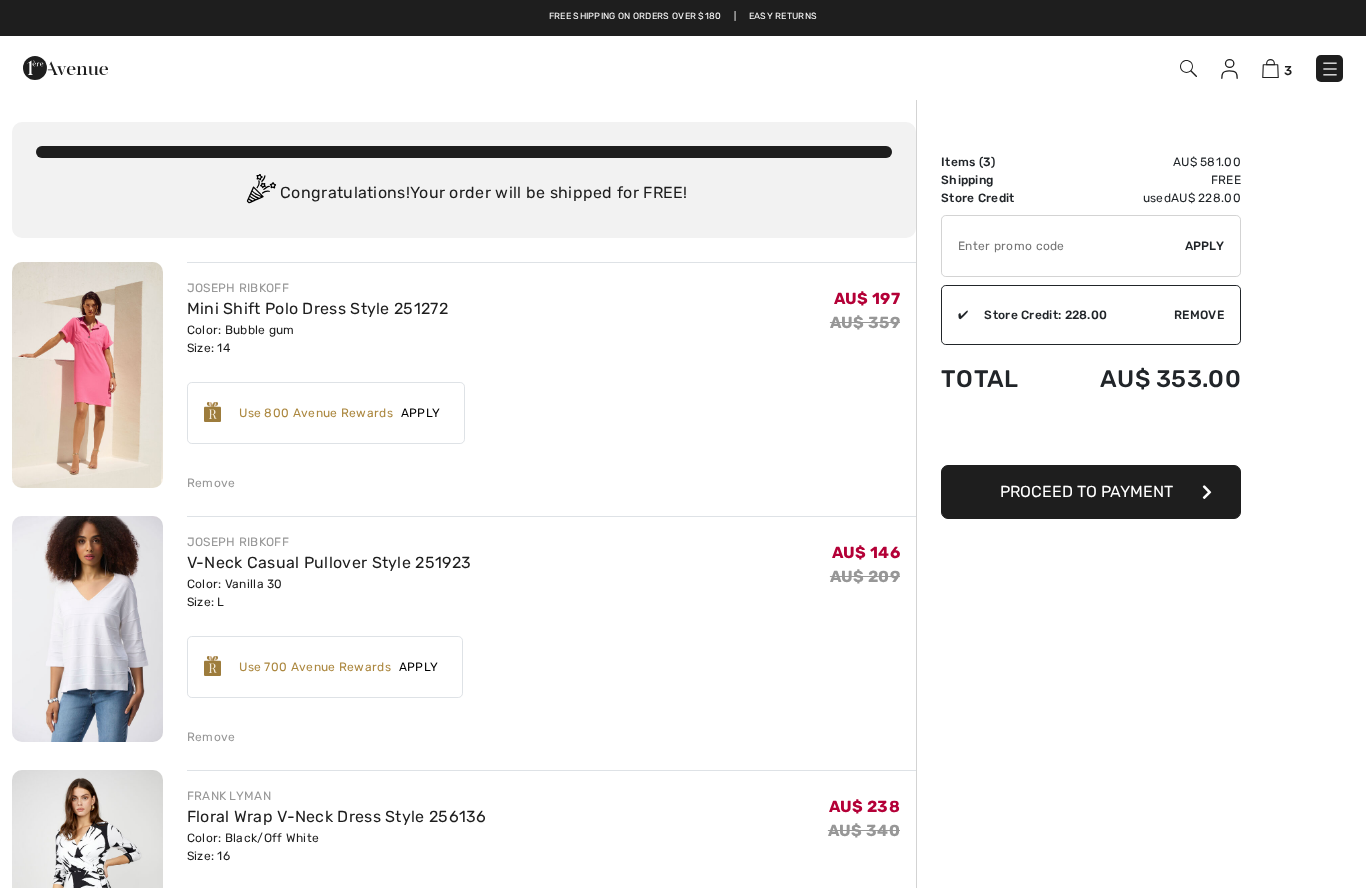 scroll, scrollTop: 0, scrollLeft: 0, axis: both 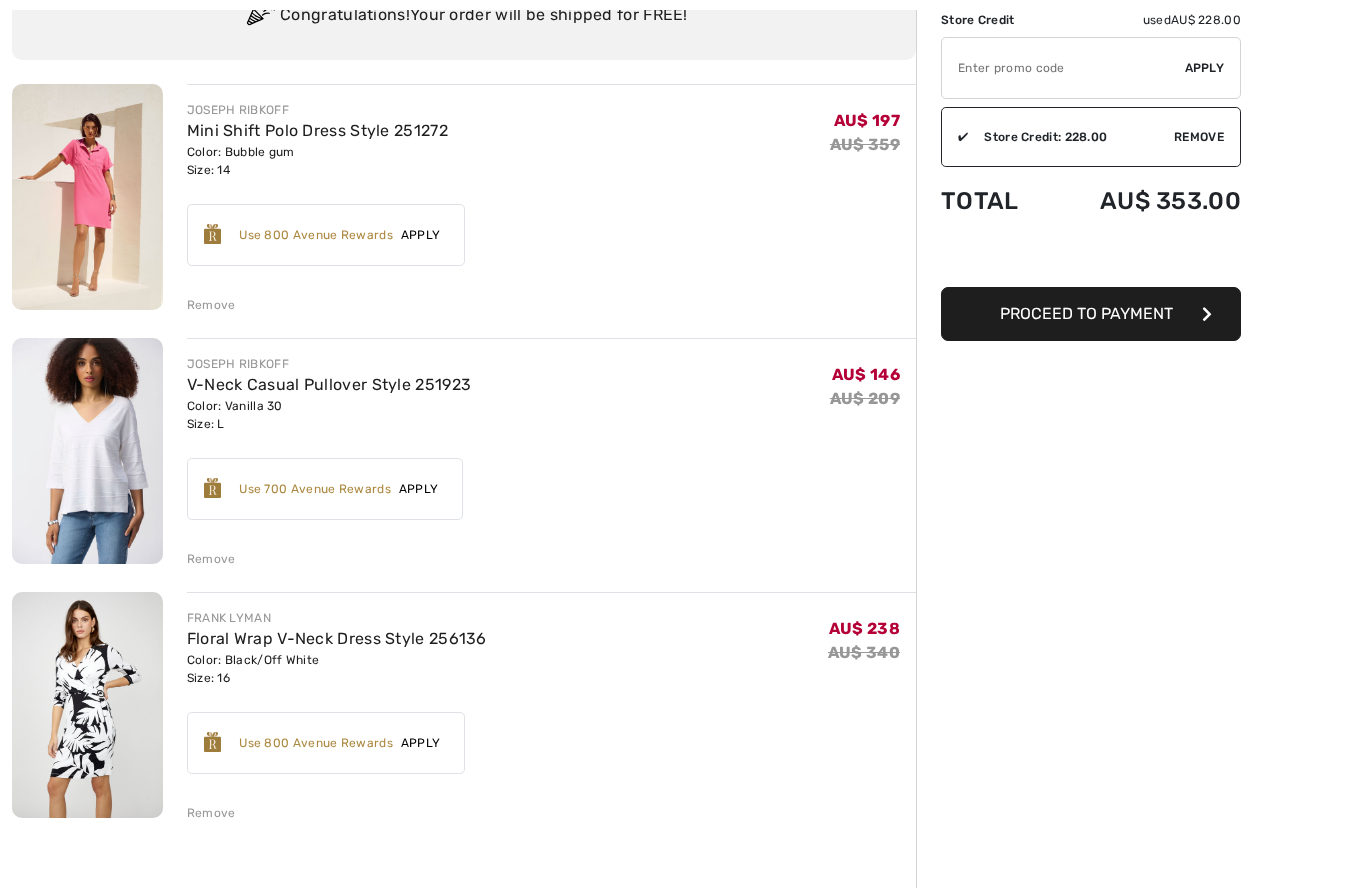 click on "Remove" at bounding box center [211, 559] 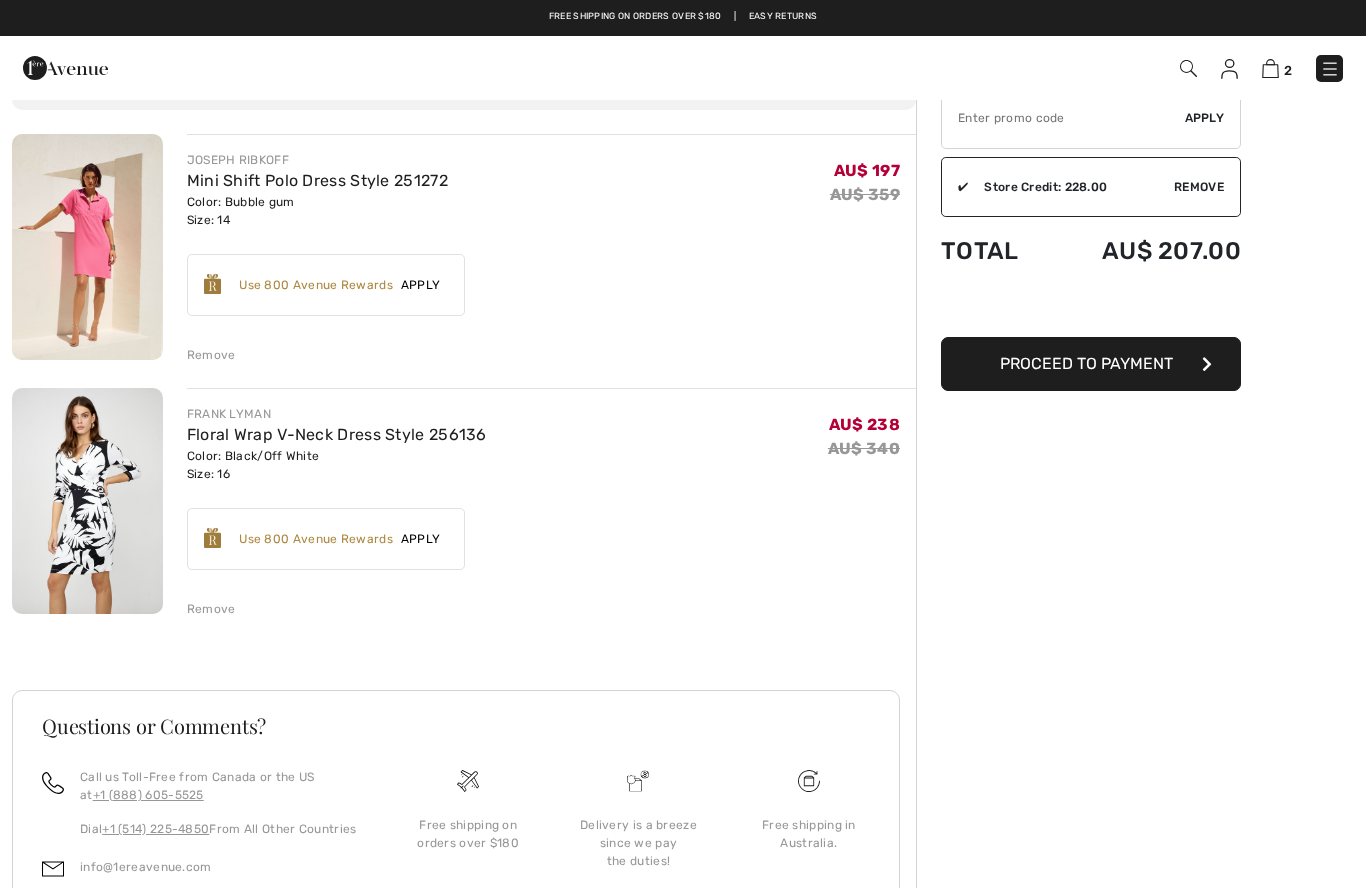 scroll, scrollTop: 122, scrollLeft: 0, axis: vertical 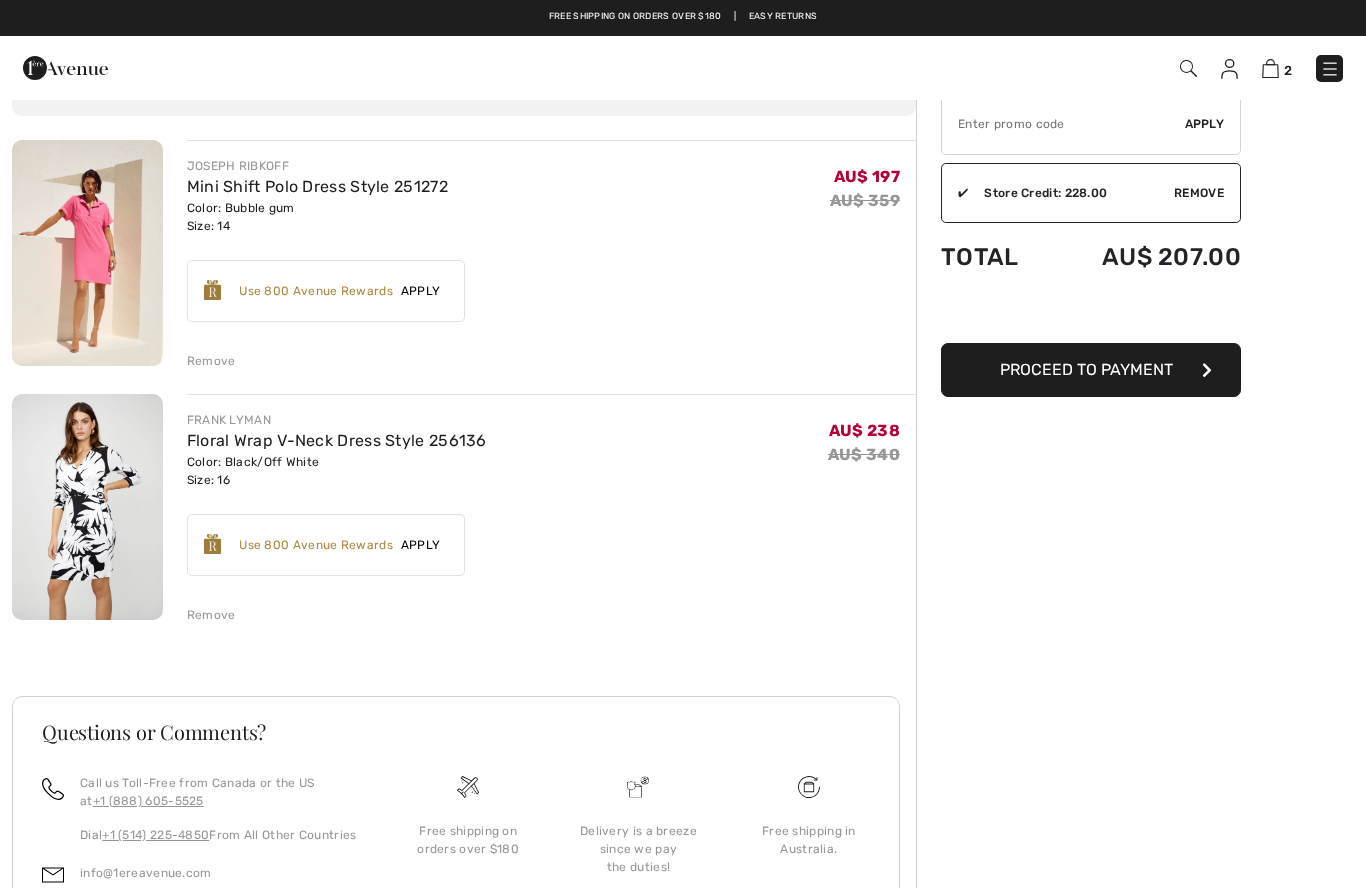 click on "Remove" at bounding box center (211, 361) 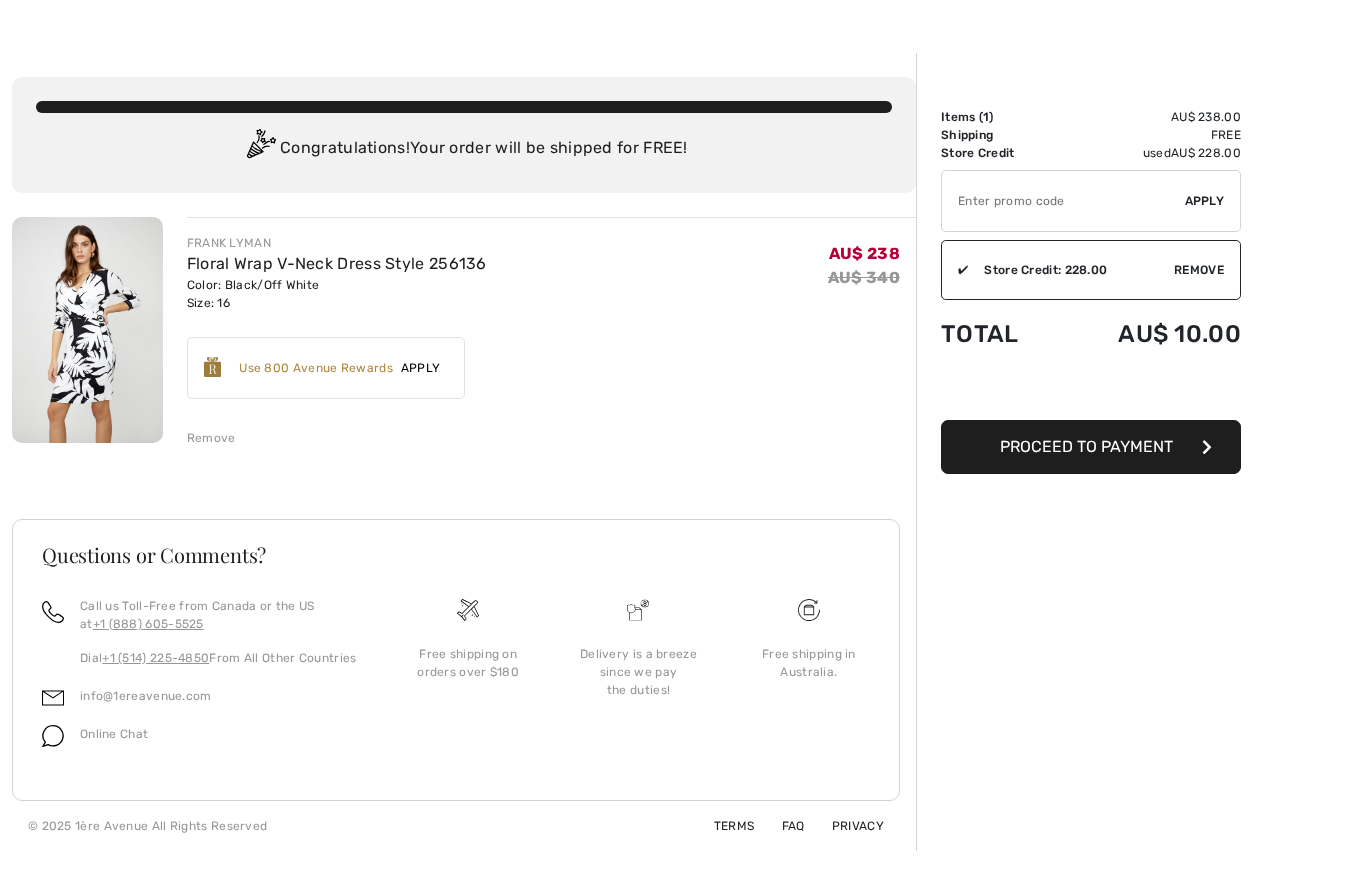 scroll, scrollTop: 0, scrollLeft: 0, axis: both 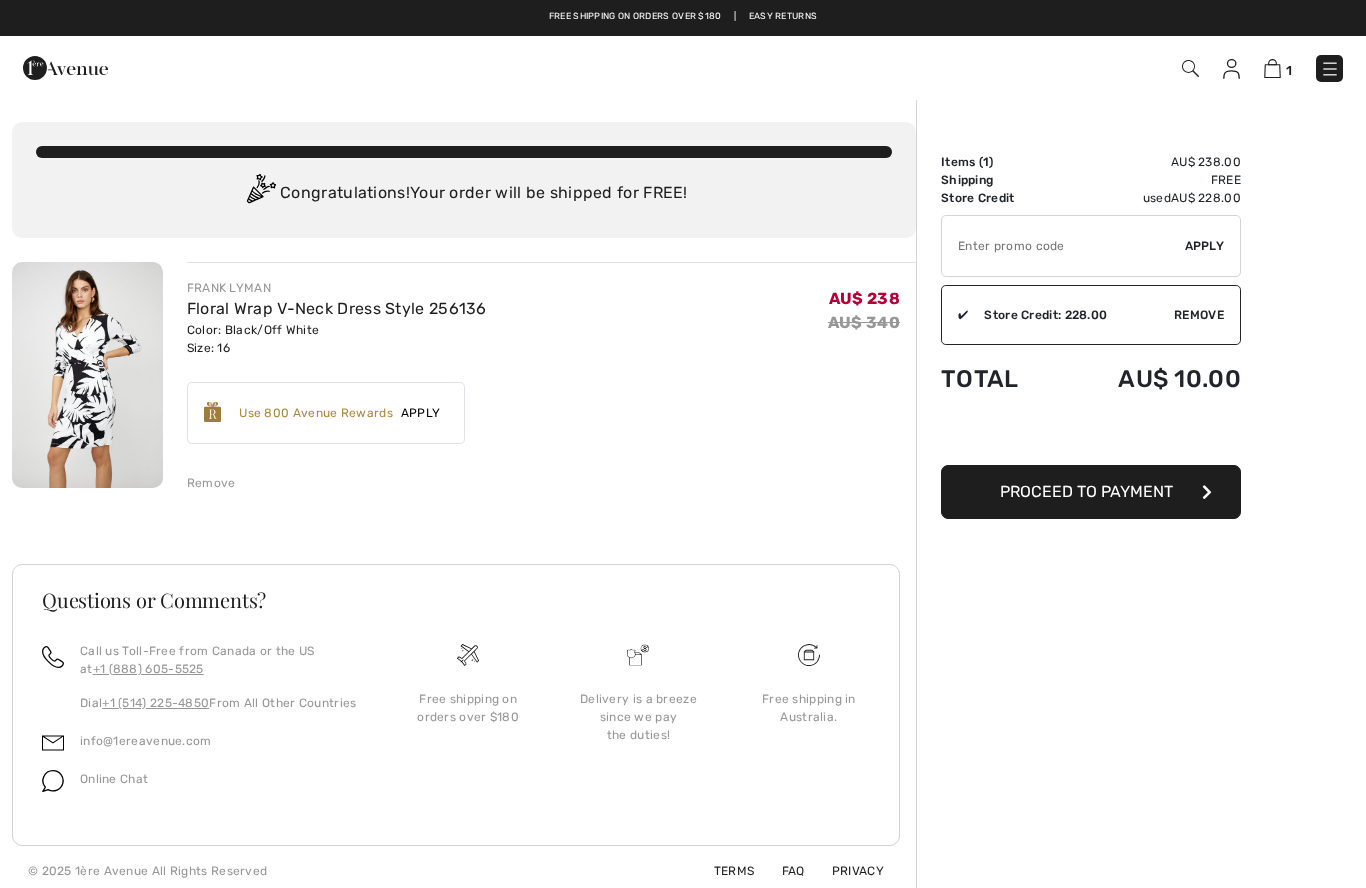 click at bounding box center [1231, 69] 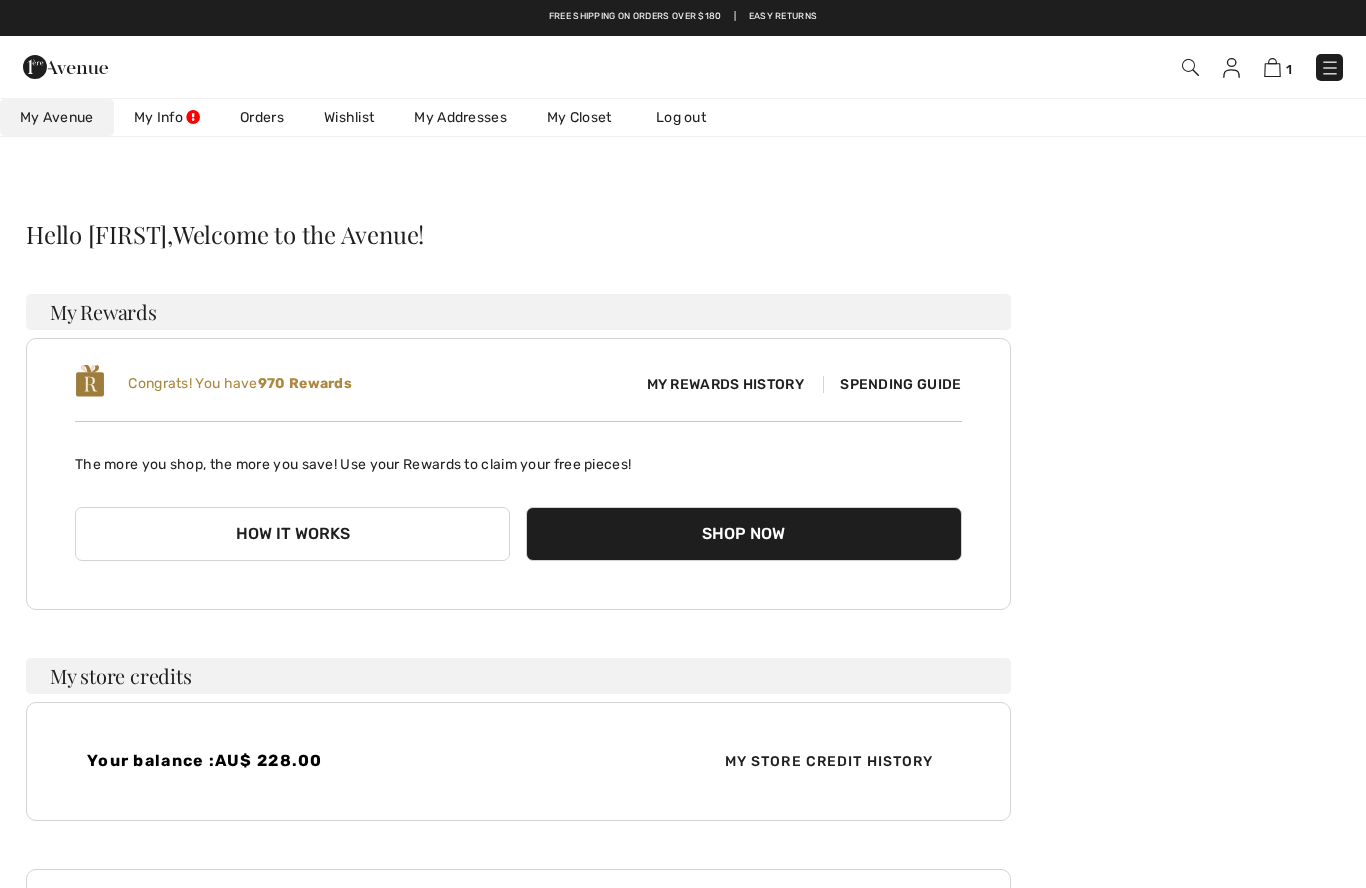 scroll, scrollTop: 0, scrollLeft: 0, axis: both 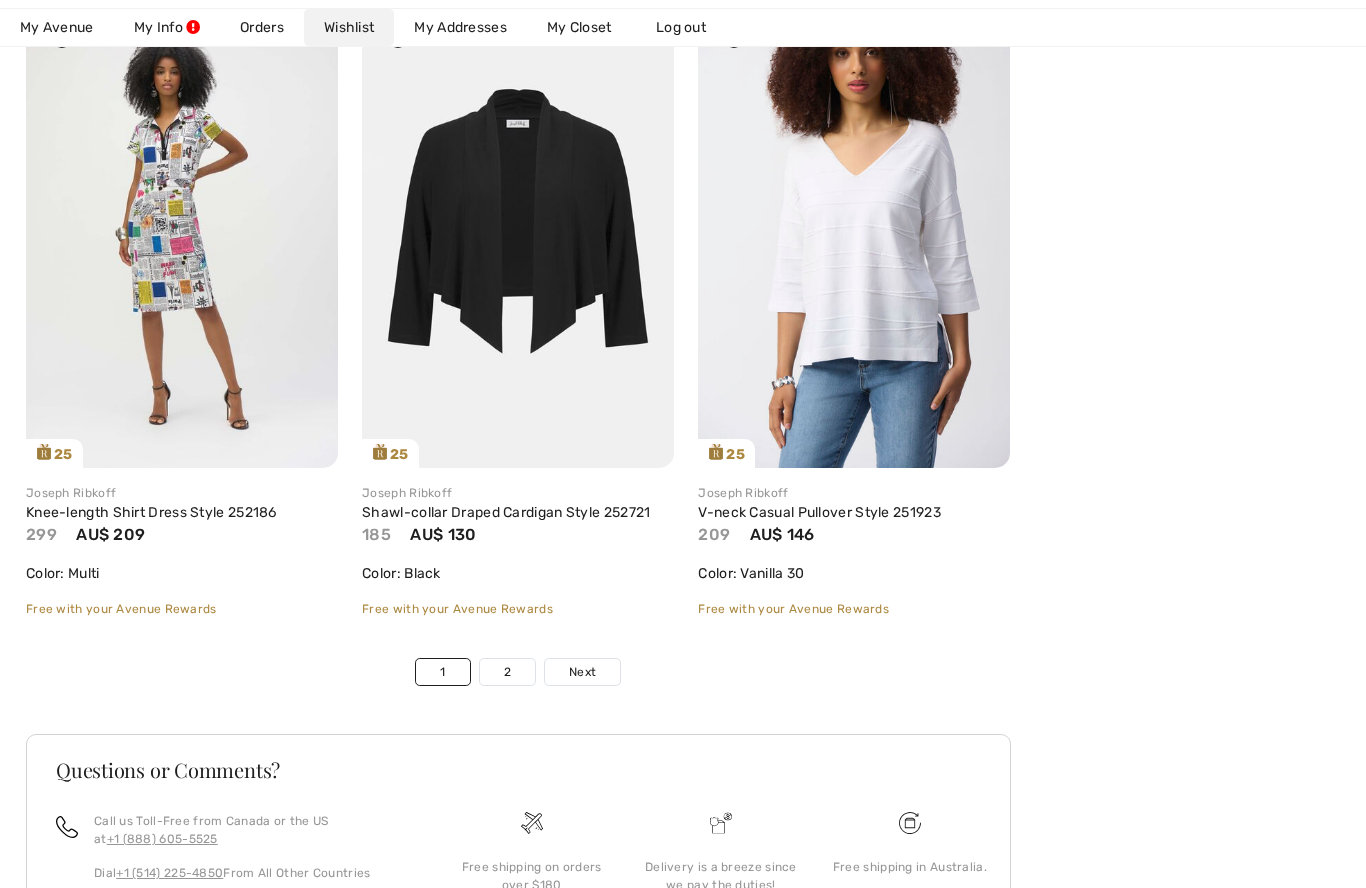 click on "2" at bounding box center (507, 672) 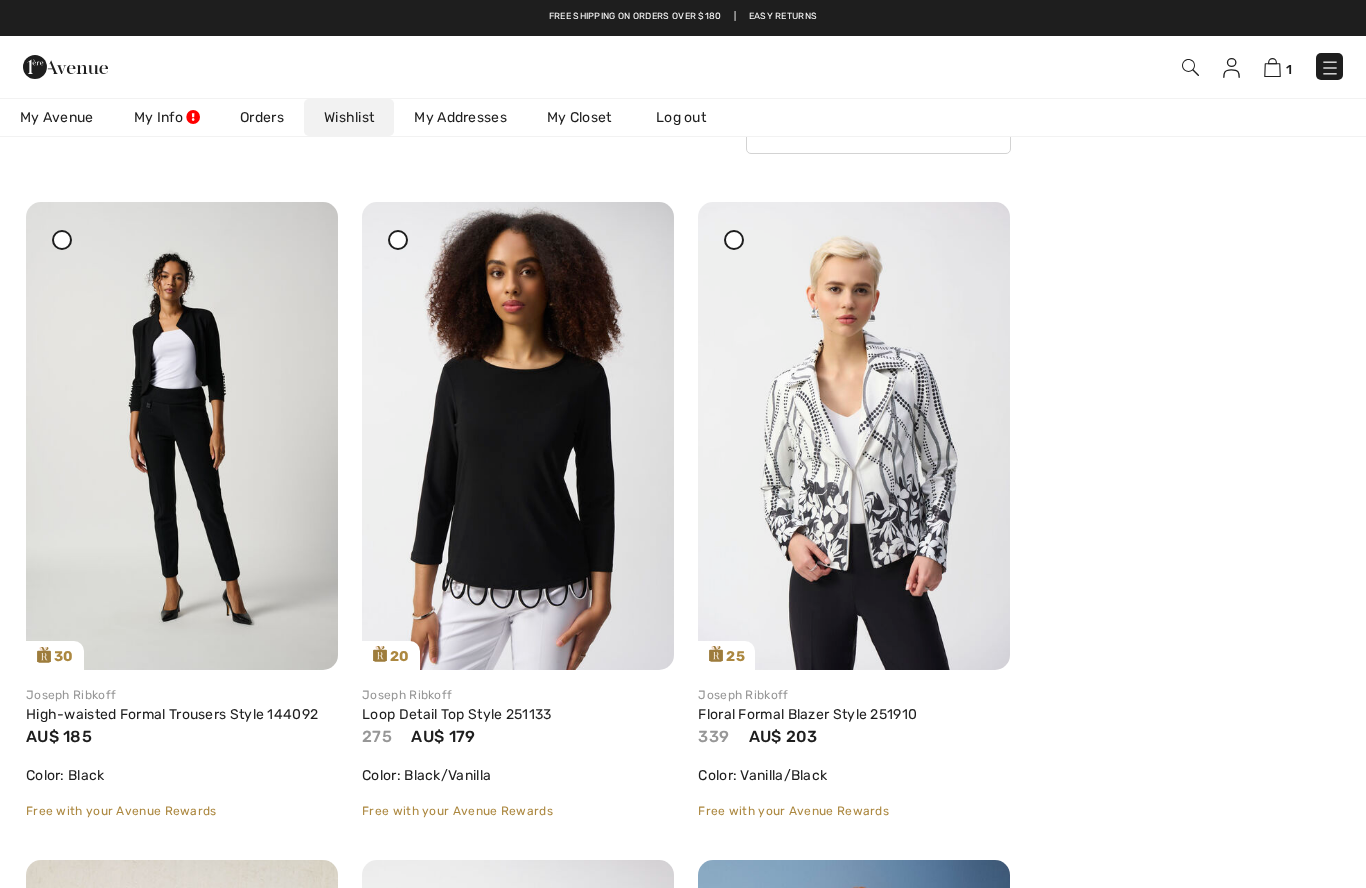 scroll, scrollTop: 198, scrollLeft: 0, axis: vertical 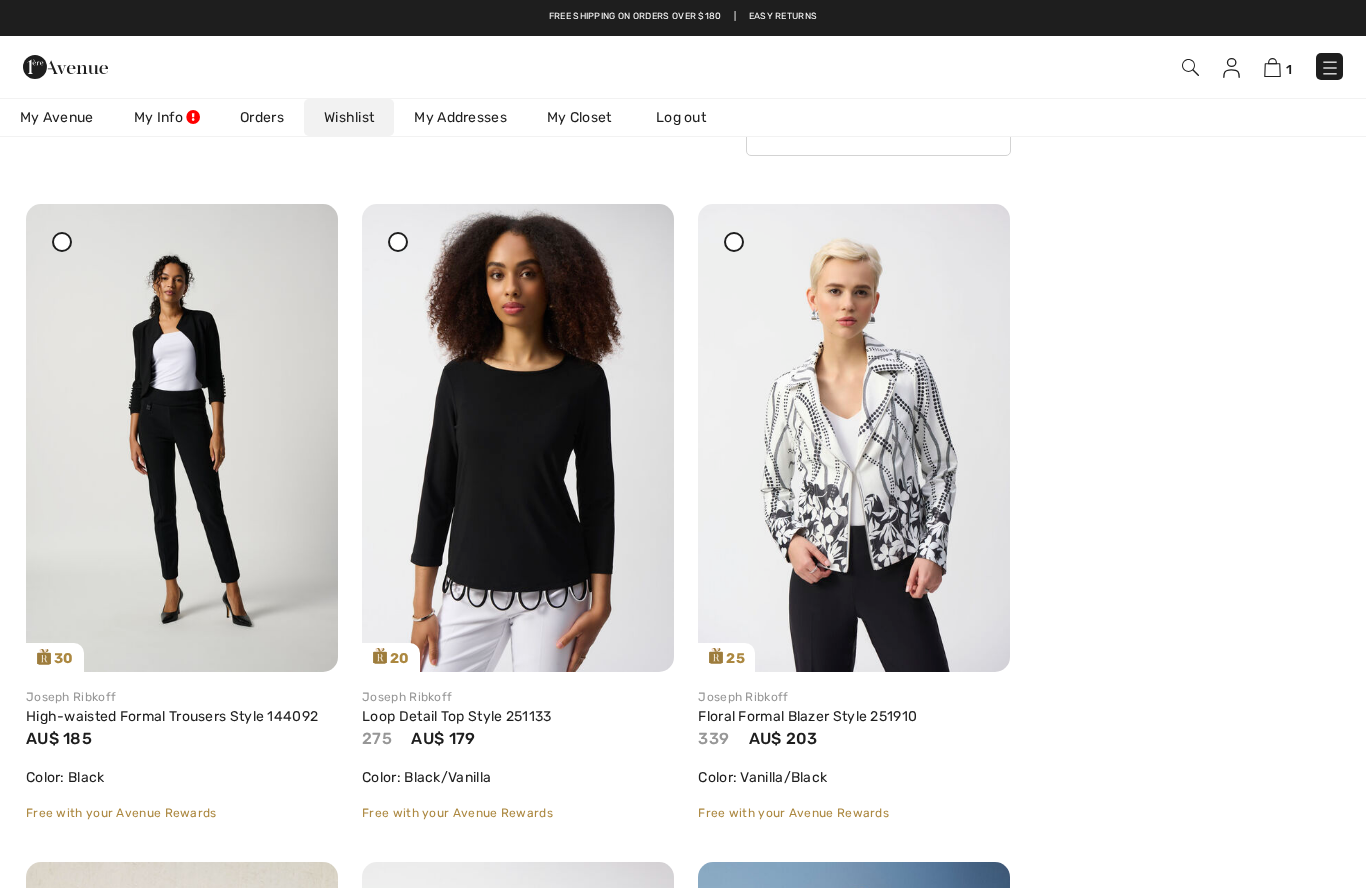 click at bounding box center (1272, 67) 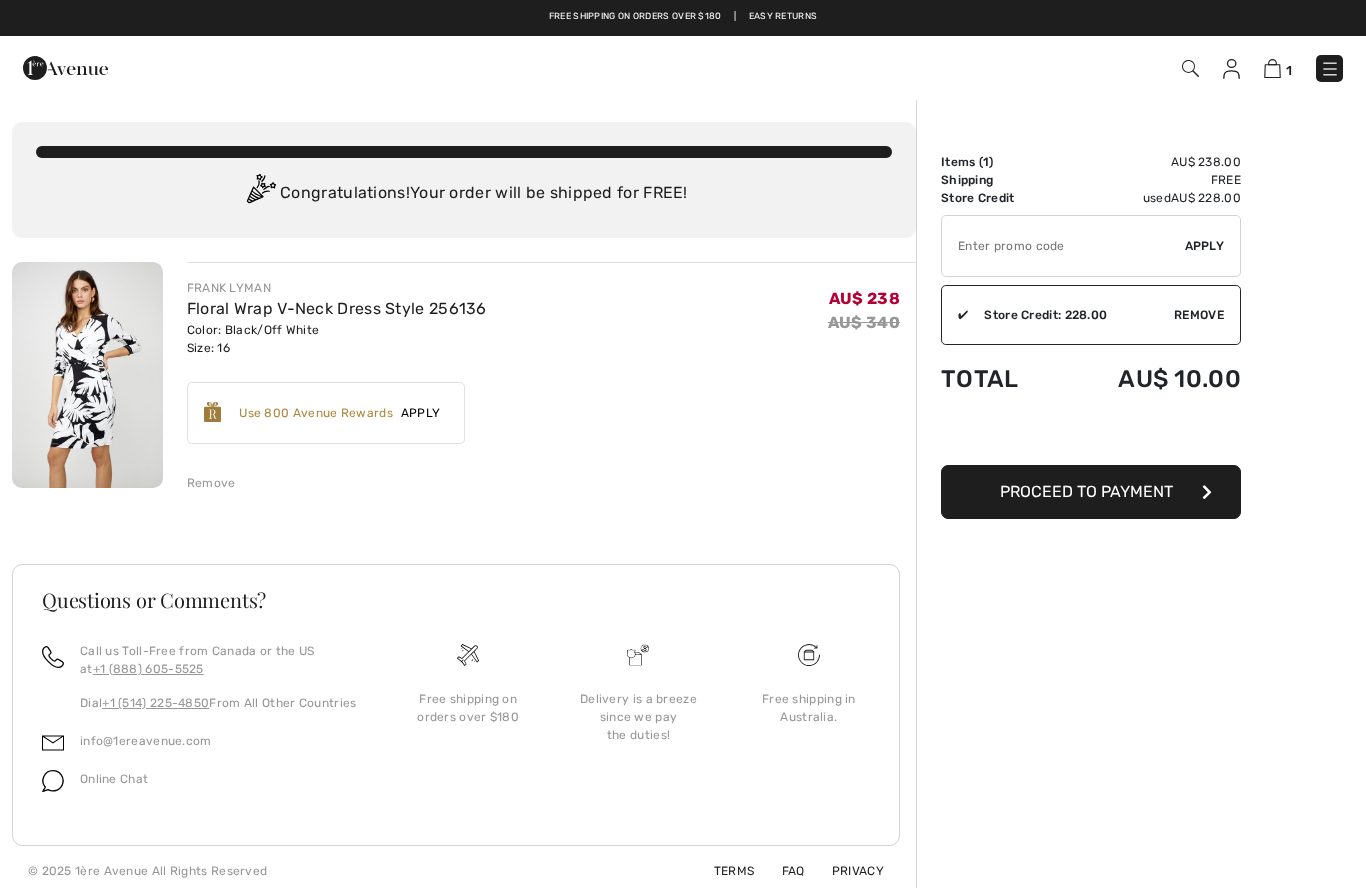 scroll, scrollTop: 0, scrollLeft: 0, axis: both 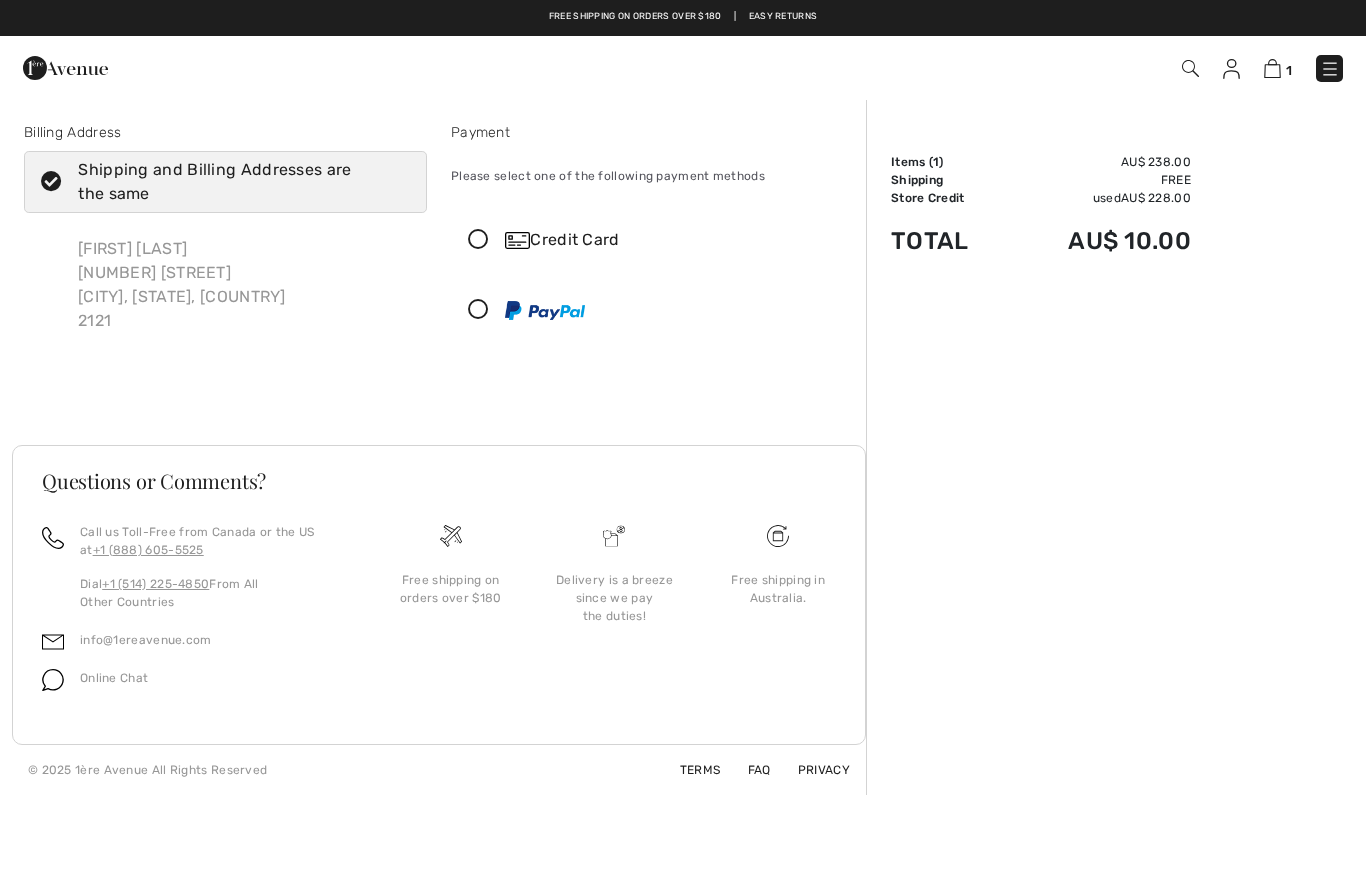 click at bounding box center (478, 240) 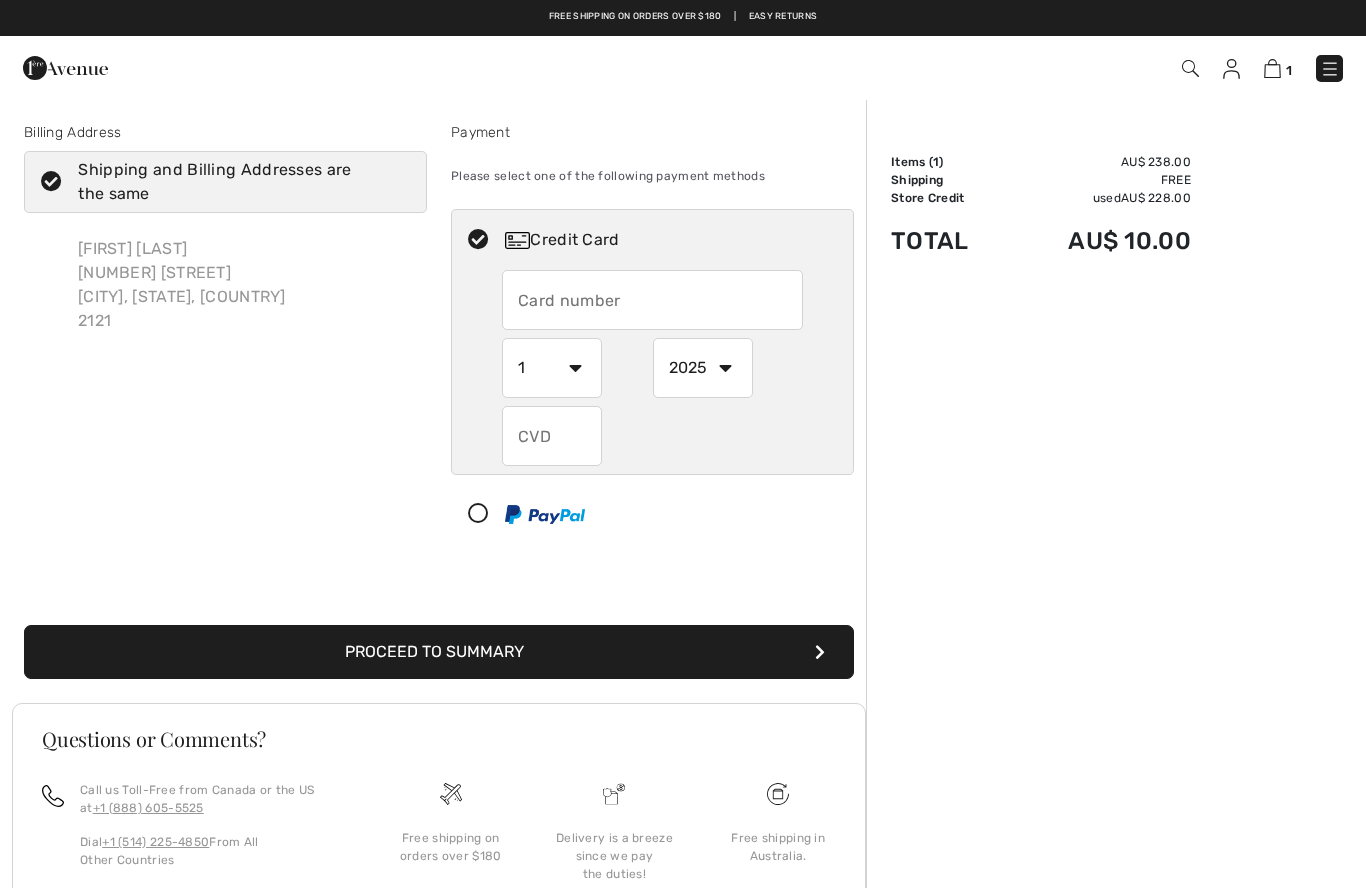 click at bounding box center (652, 300) 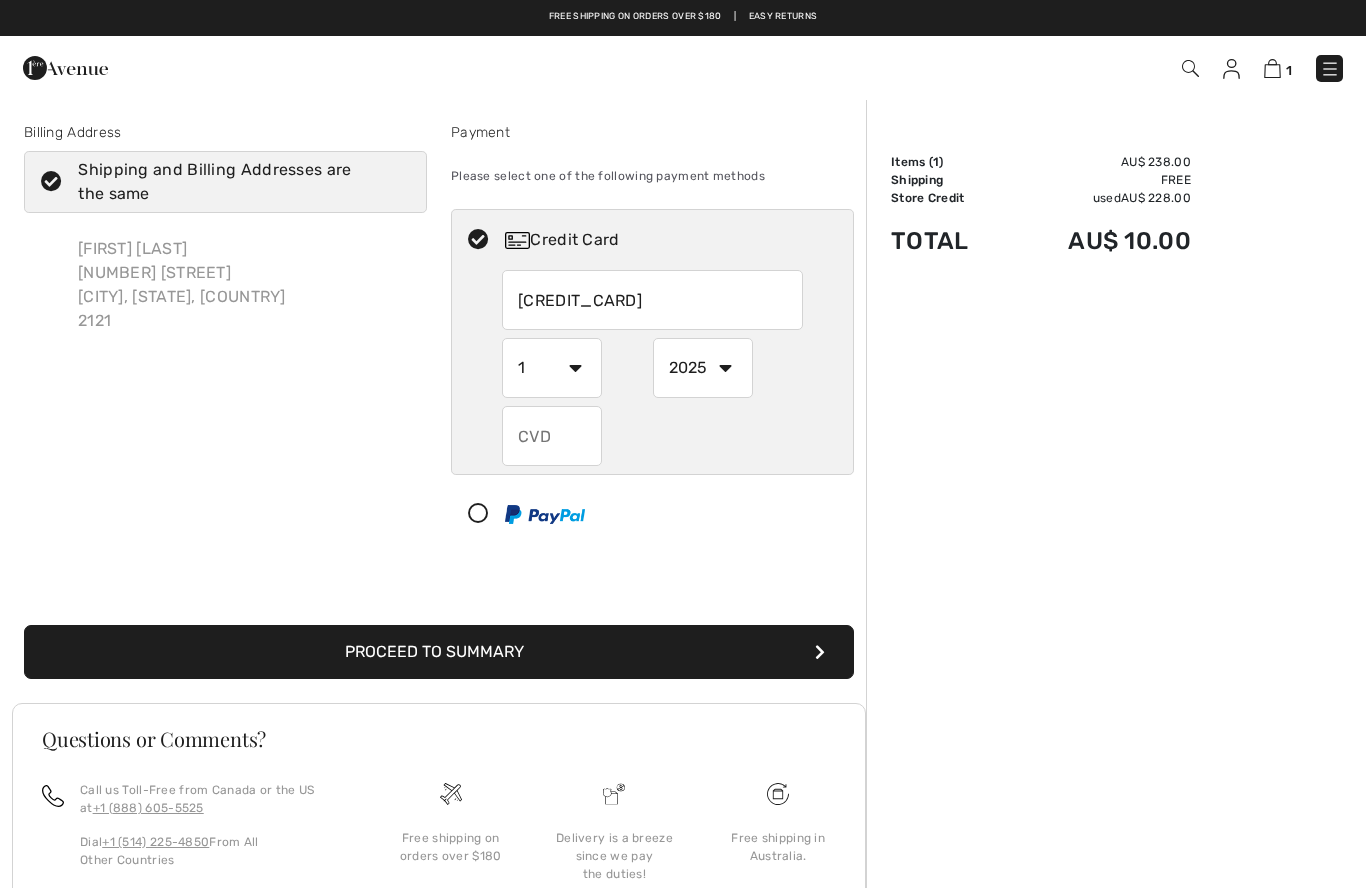 type on "4377310011395977" 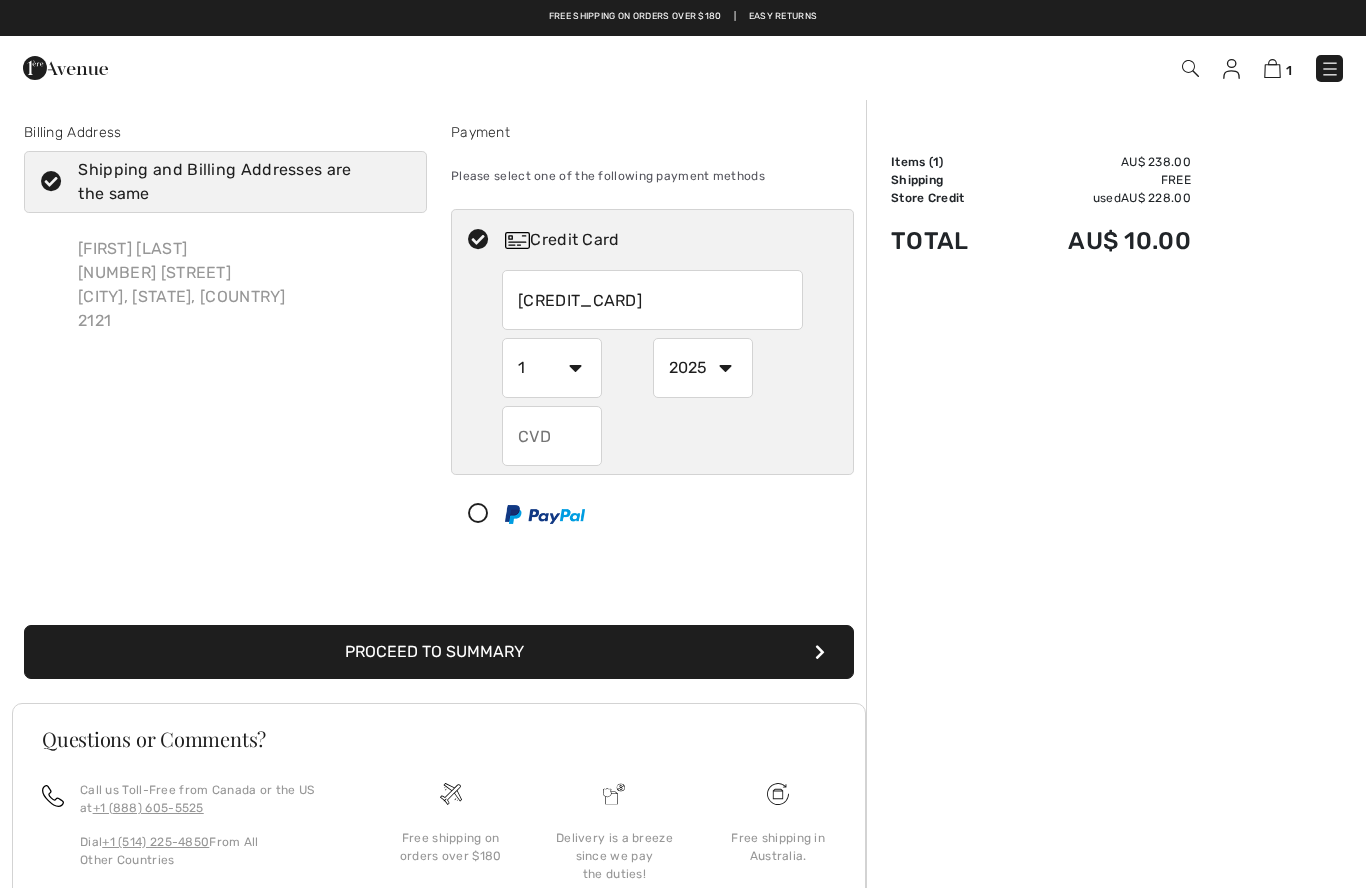 select on "7" 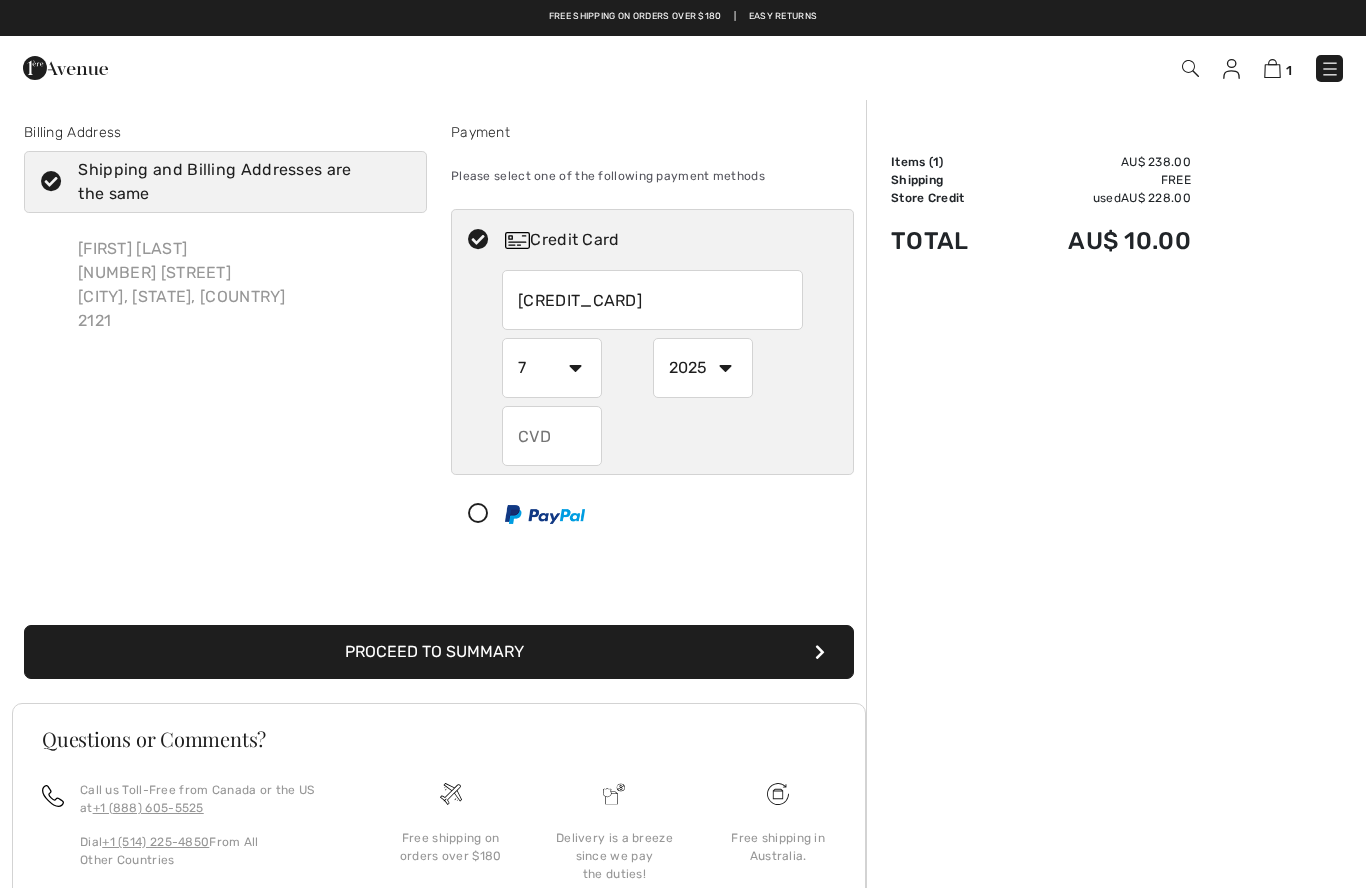 select on "2027" 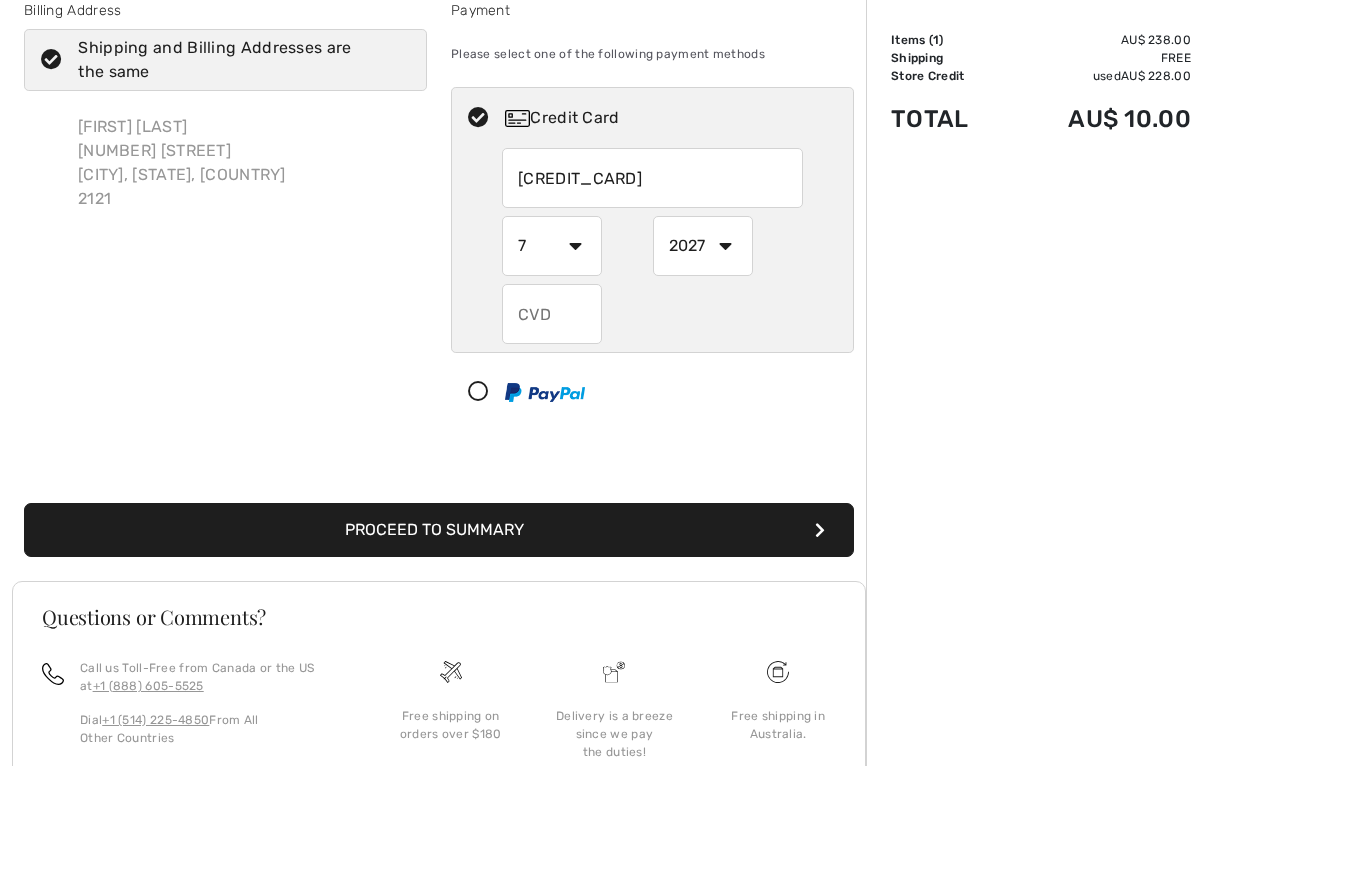 click at bounding box center [552, 436] 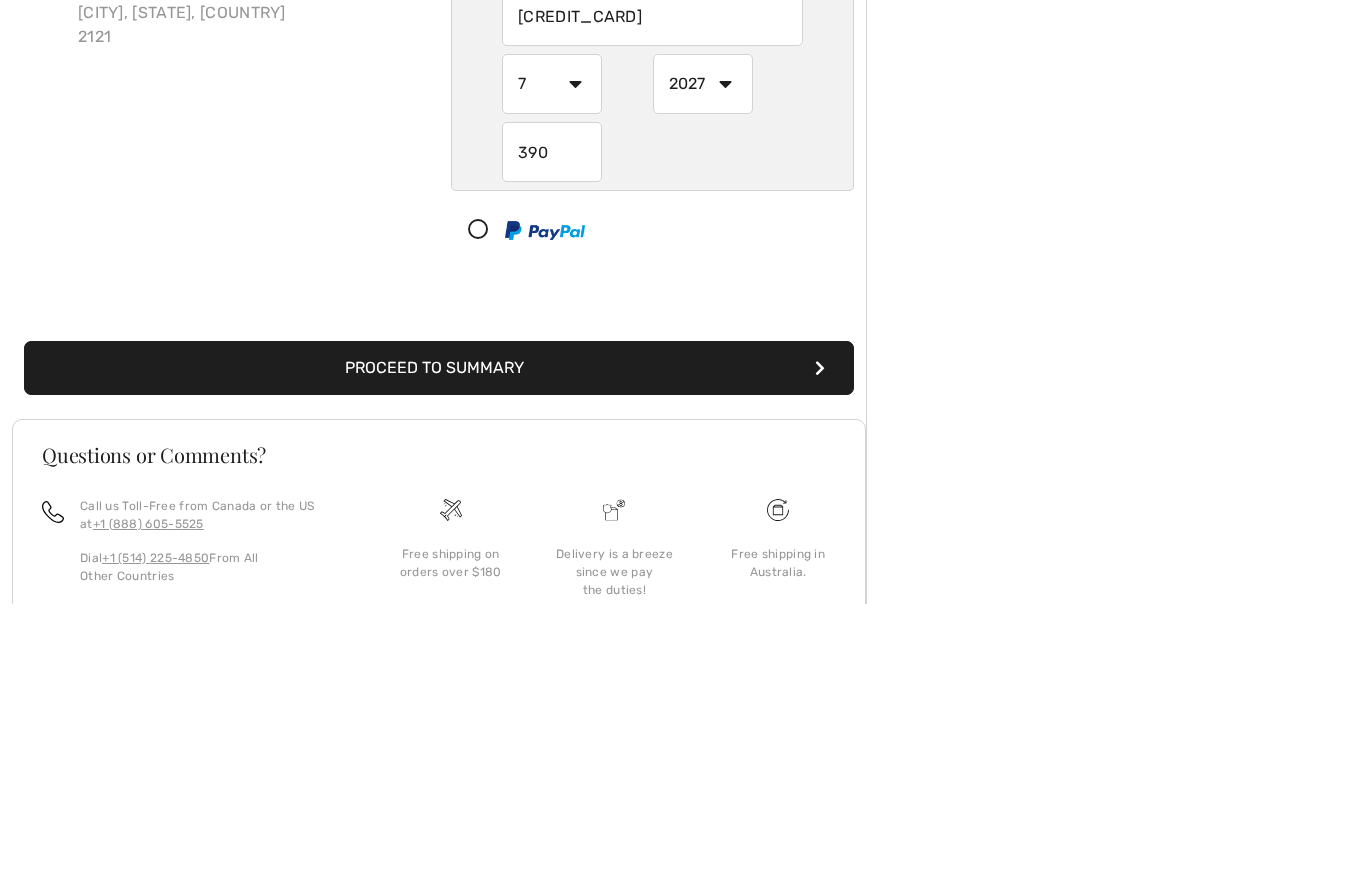 type on "390" 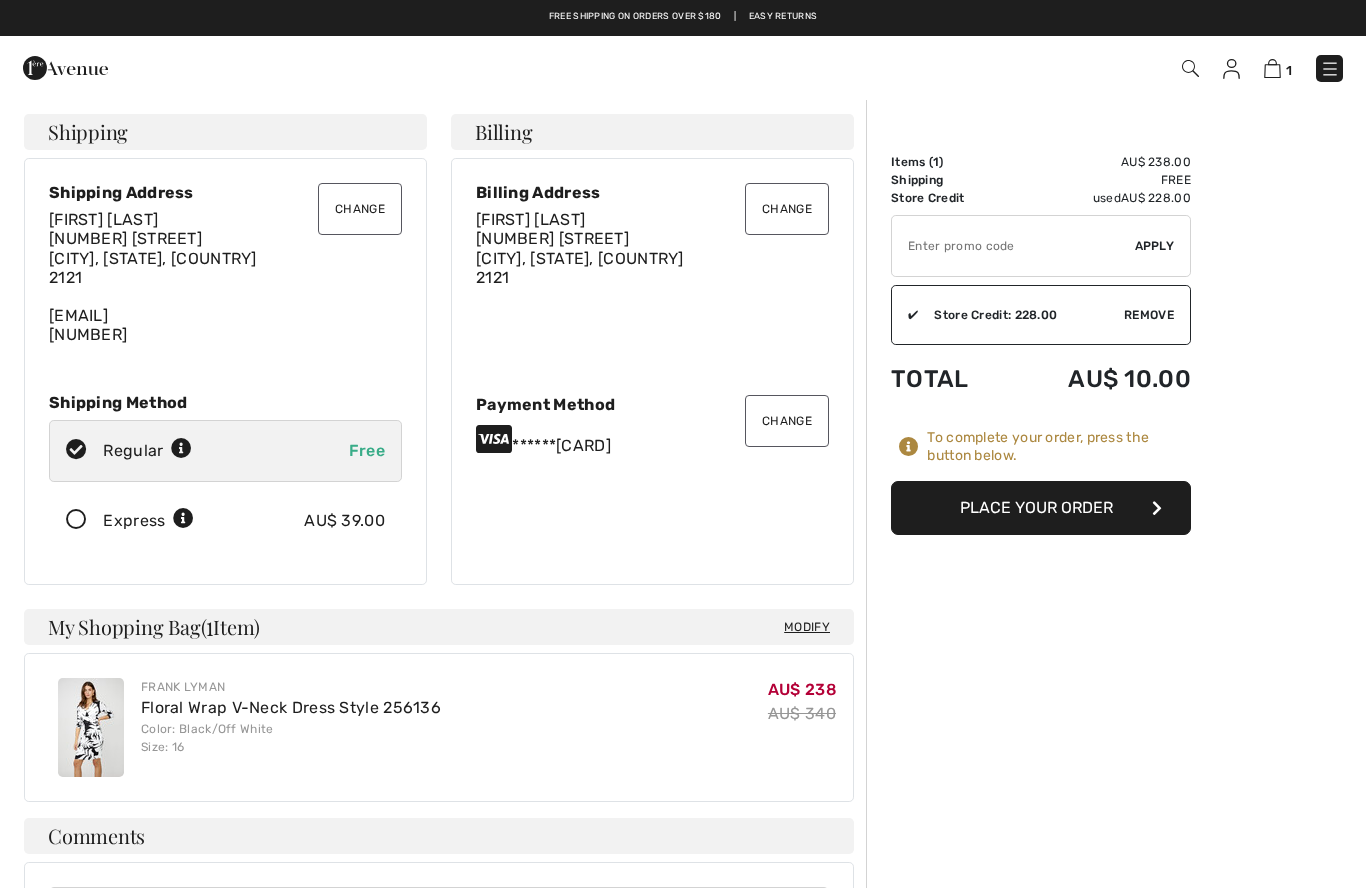 scroll, scrollTop: 0, scrollLeft: 0, axis: both 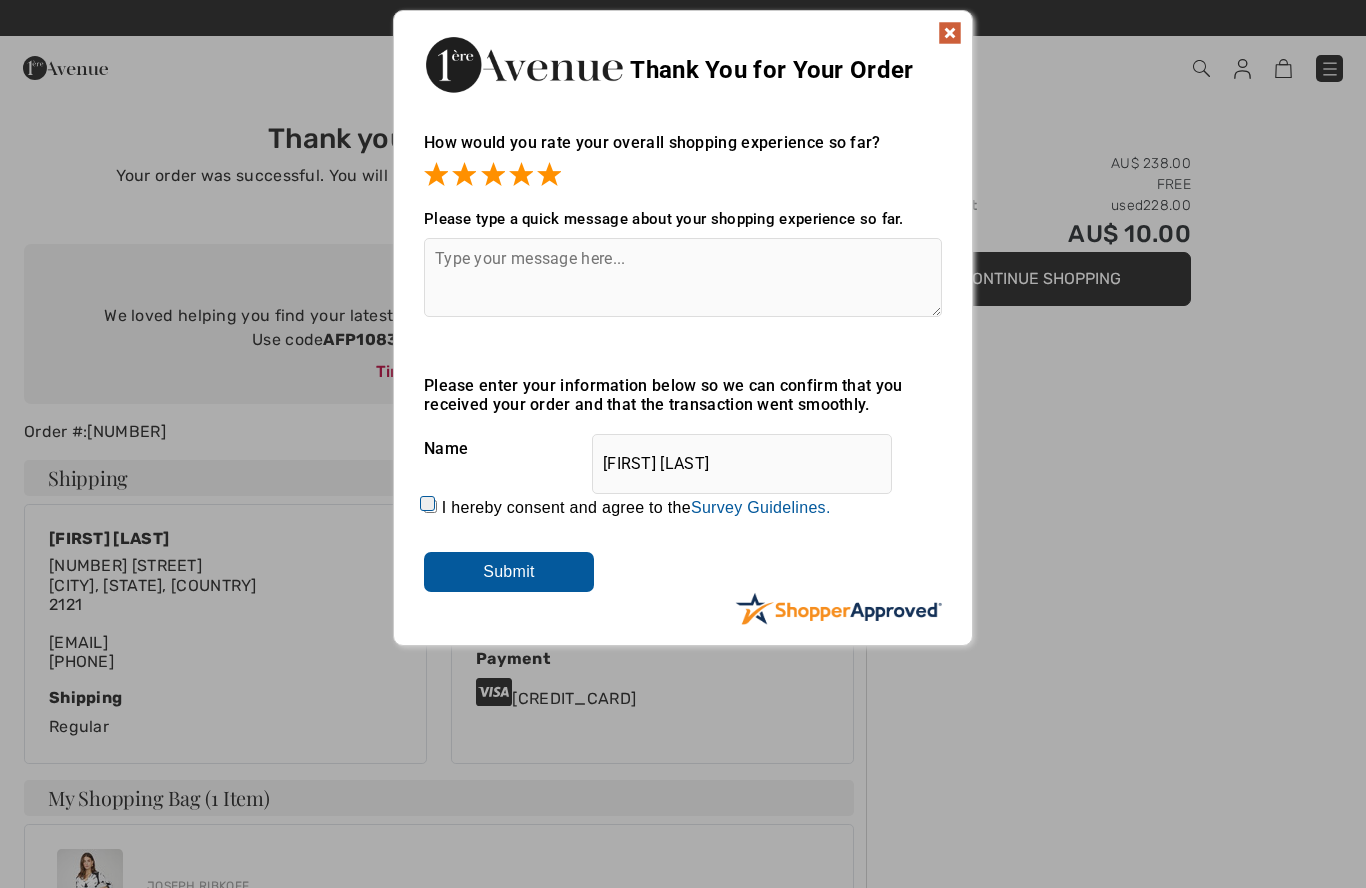 click on "I hereby consent and agree to the  By submitting a review, you grant permission to Shopper Approved to display and share your name, review, and any content submitted, in an effort to help future 1ereavenue.com customers make better buying decisions. Personal information collected or provided in connection with your review is treated as set forth in our Privacy Policy located at  https://www.shopperapproved.com/privacy.php  and is subject to 1ereavenue.com’s Privacy Policy as well. We are not responsible for 1ereavenue.com’s privacy practices and you should review 1ereavenue.com’s website directly to determine their privacy practices. For any content submitted, you grant Shopper Approved a non-exclusive license to use, copy, modify, delete and/or distribute such content without compensation to you. You also represent and warrant that: You are an active paying customer of 1ereavenue.com. You will not submit any content that is known to you to be false, inaccurate or misleading. Survey Guidelines." at bounding box center [430, 506] 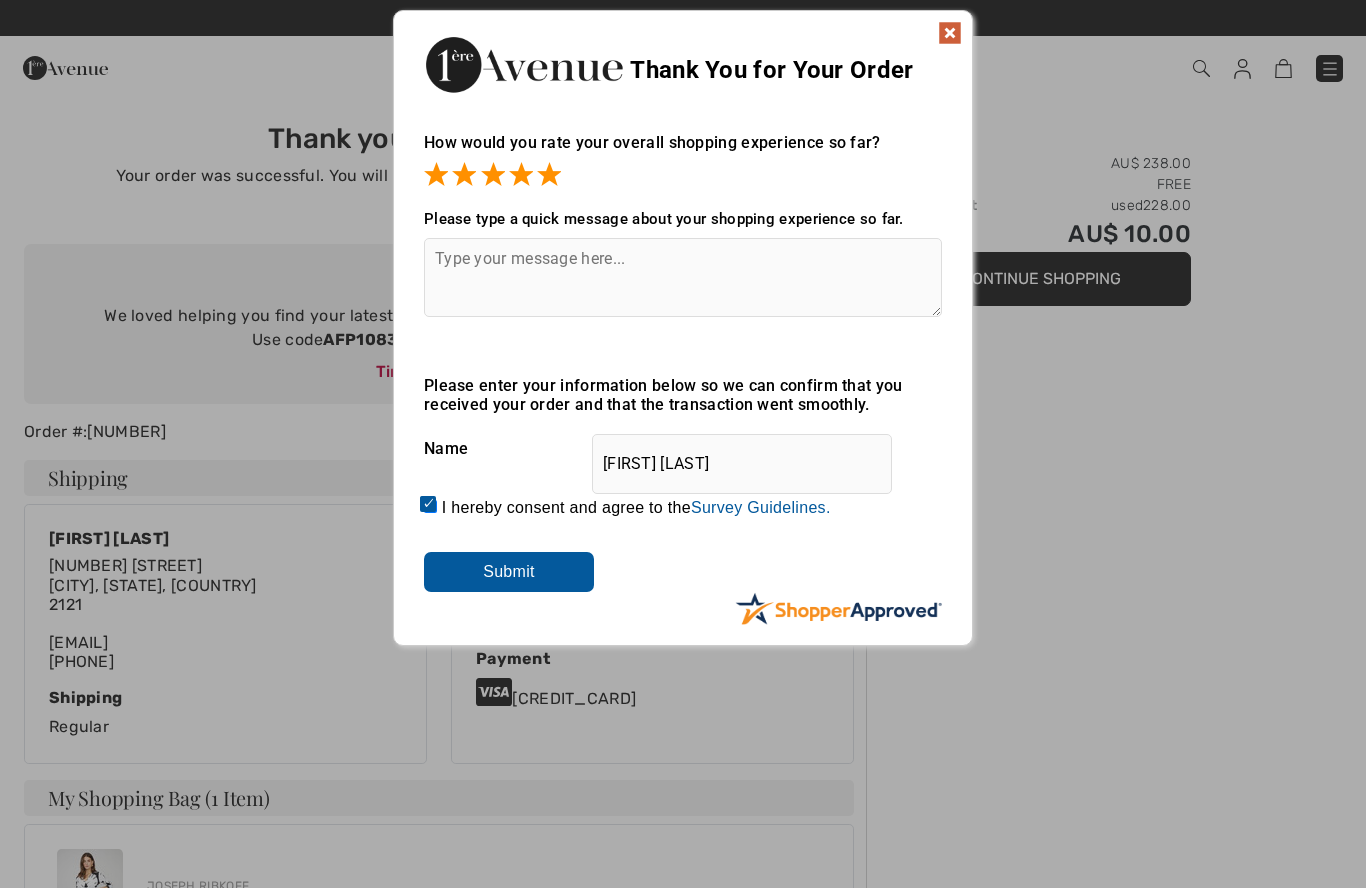 click on "Submit" at bounding box center (509, 572) 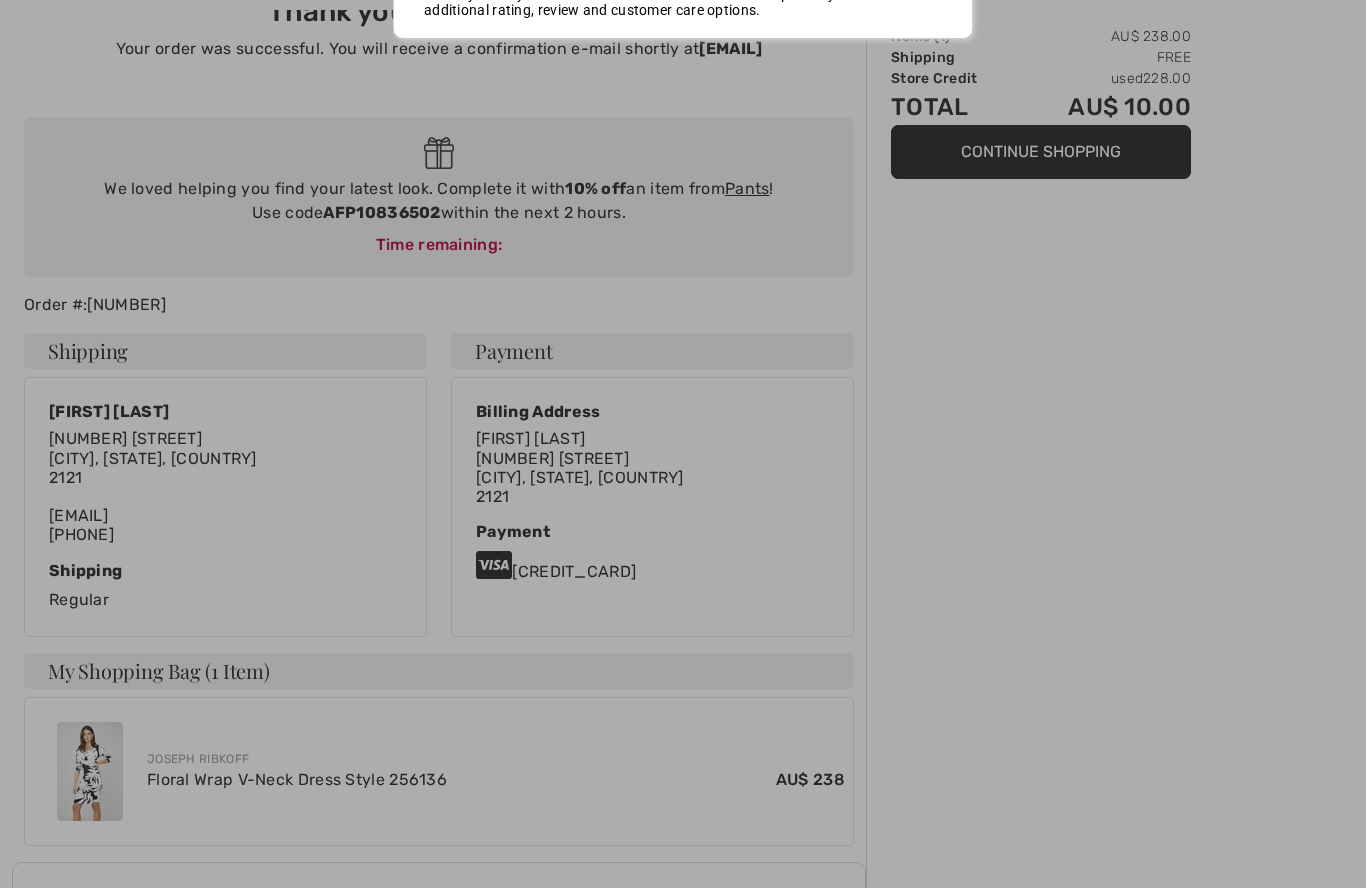 scroll, scrollTop: 0, scrollLeft: 0, axis: both 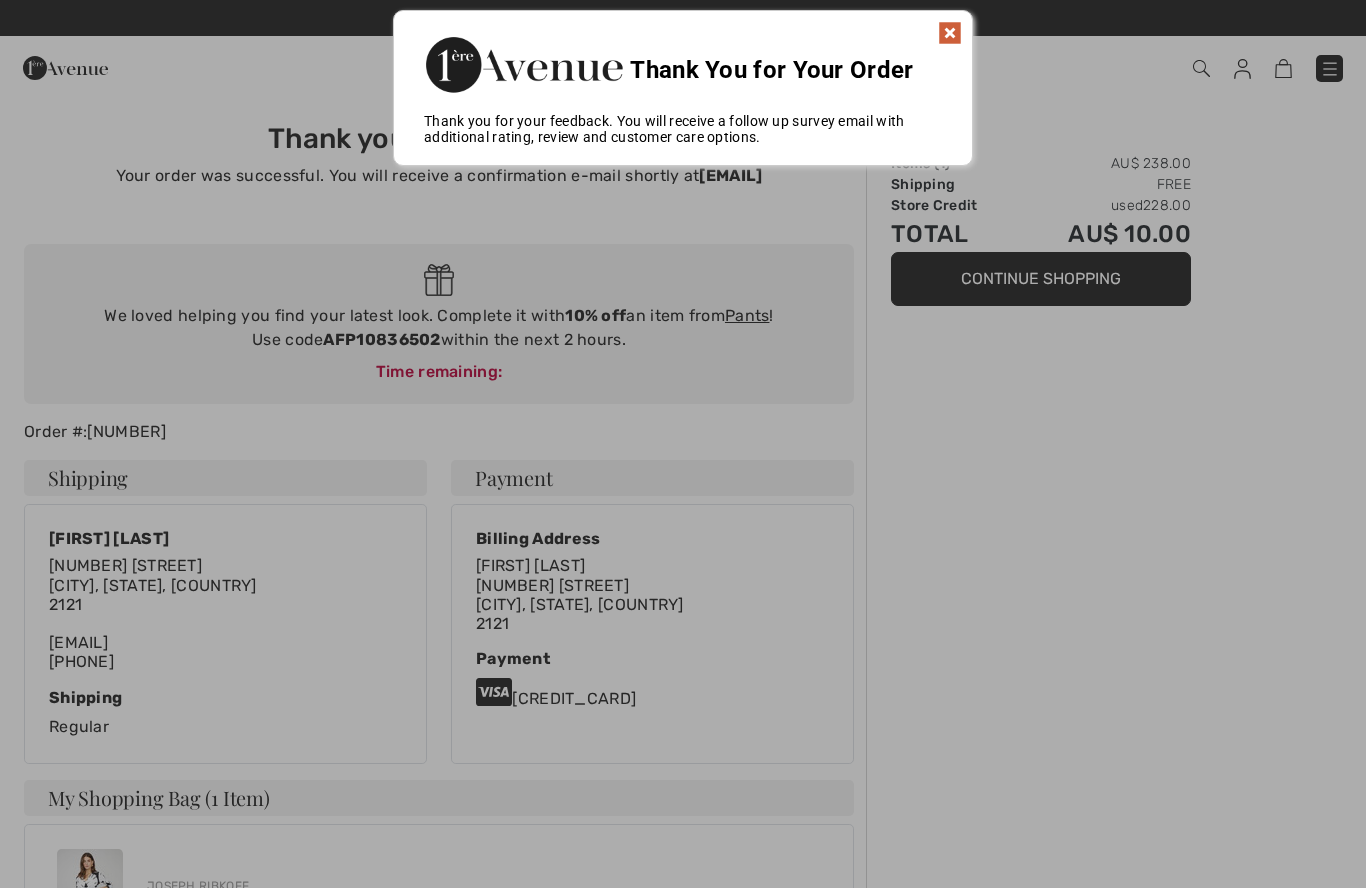 click at bounding box center [950, 33] 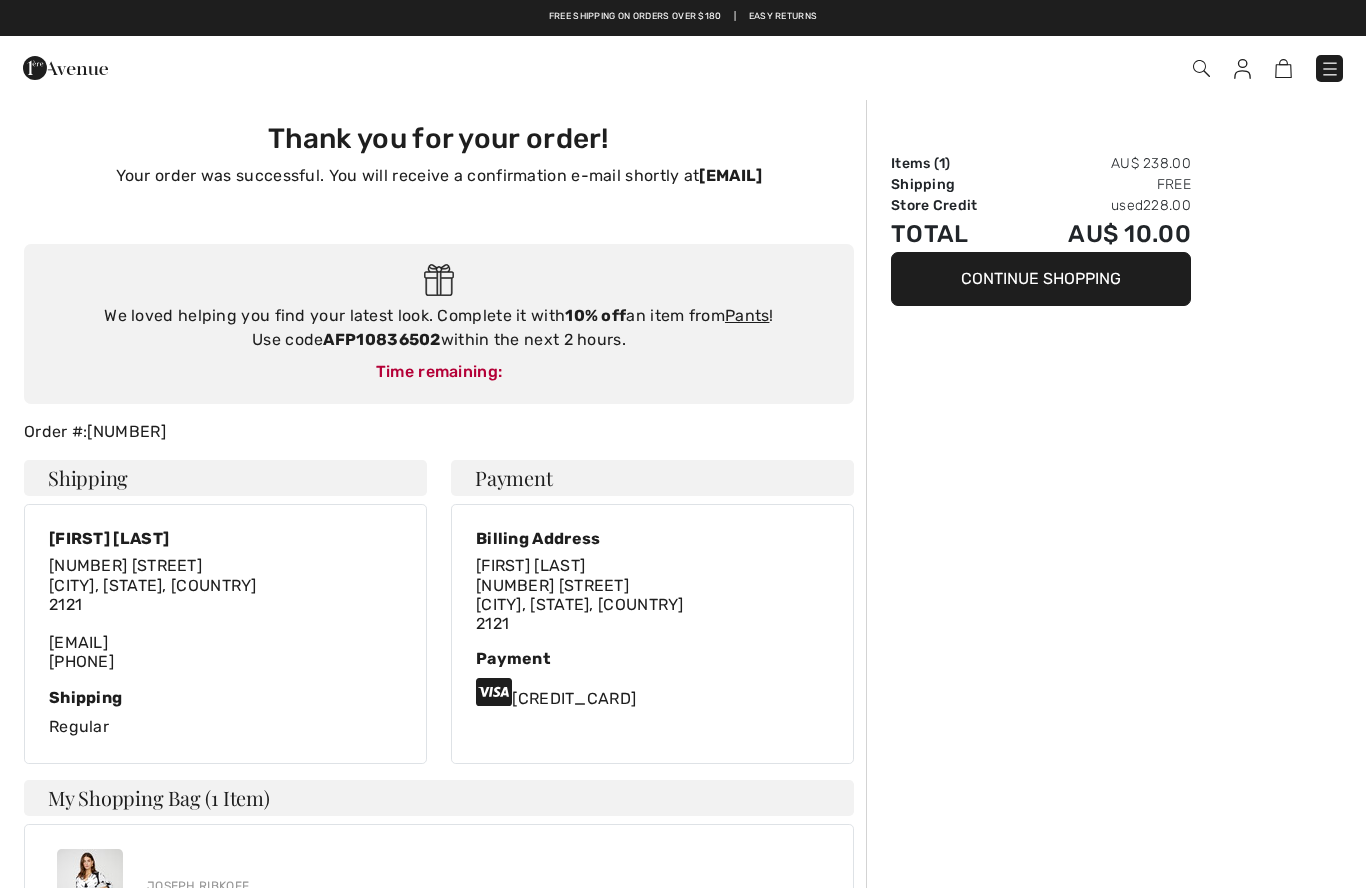 click at bounding box center (1242, 69) 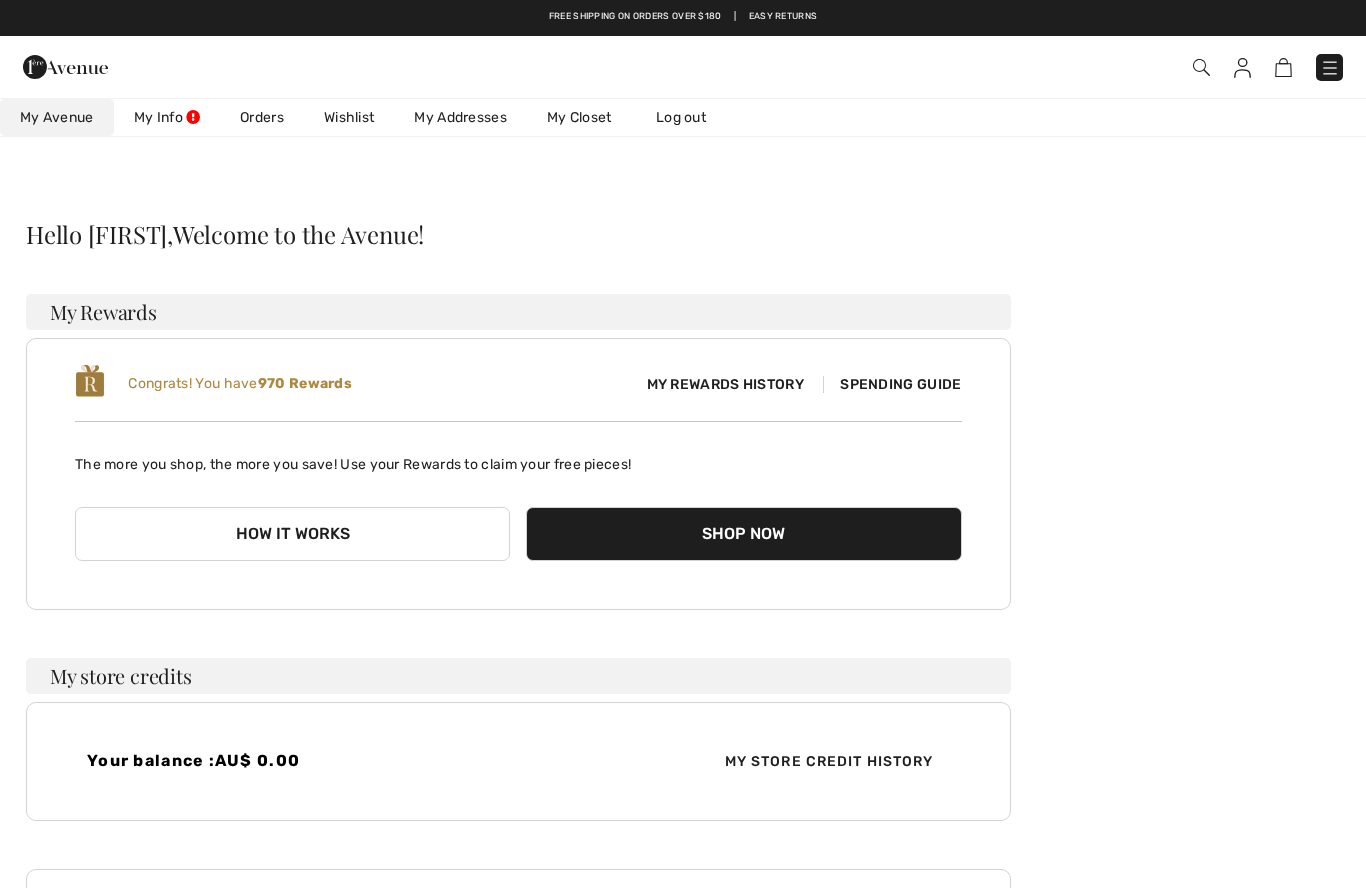 scroll, scrollTop: 0, scrollLeft: 0, axis: both 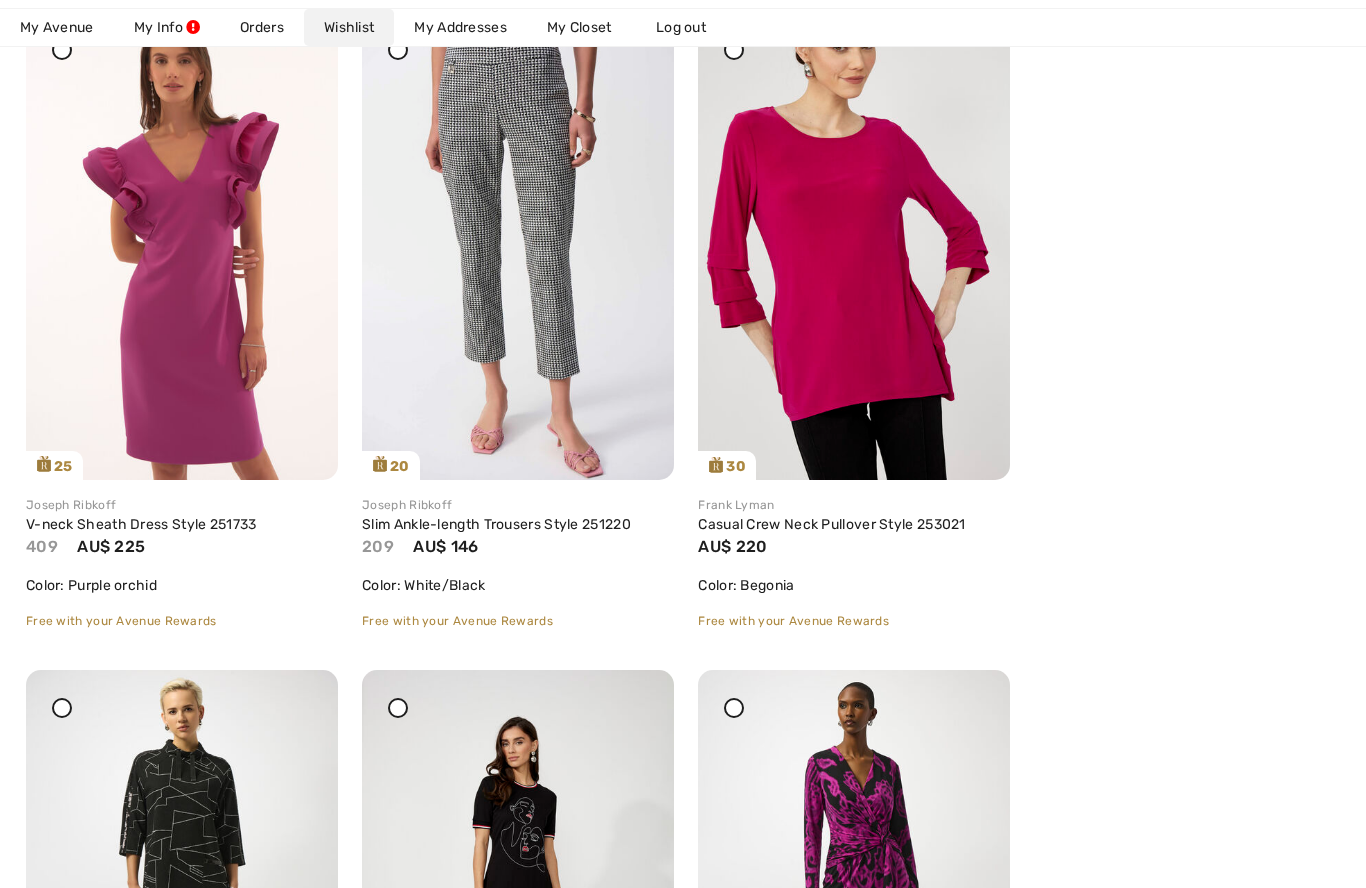 click at bounding box center (518, 246) 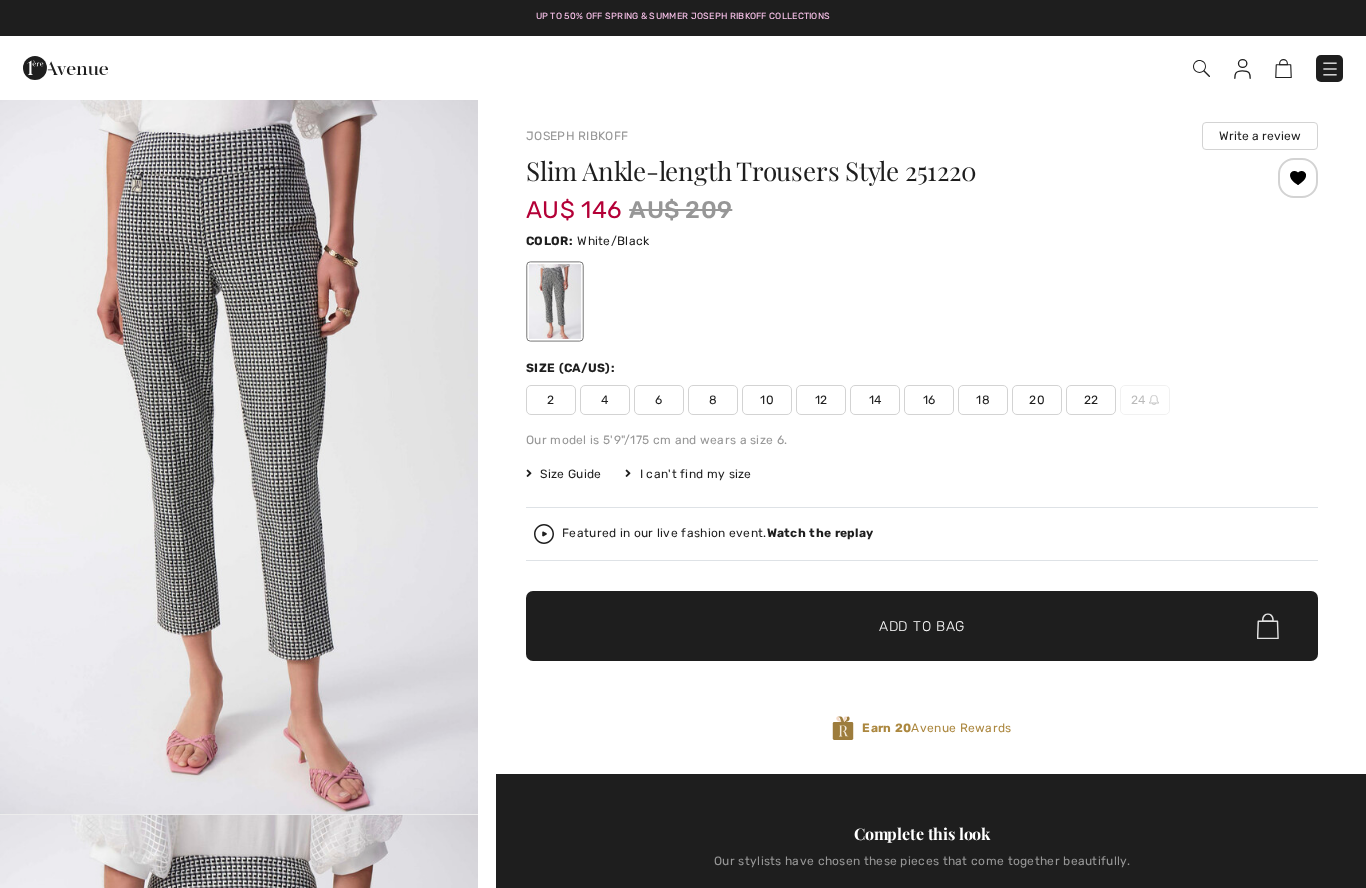 scroll, scrollTop: 0, scrollLeft: 0, axis: both 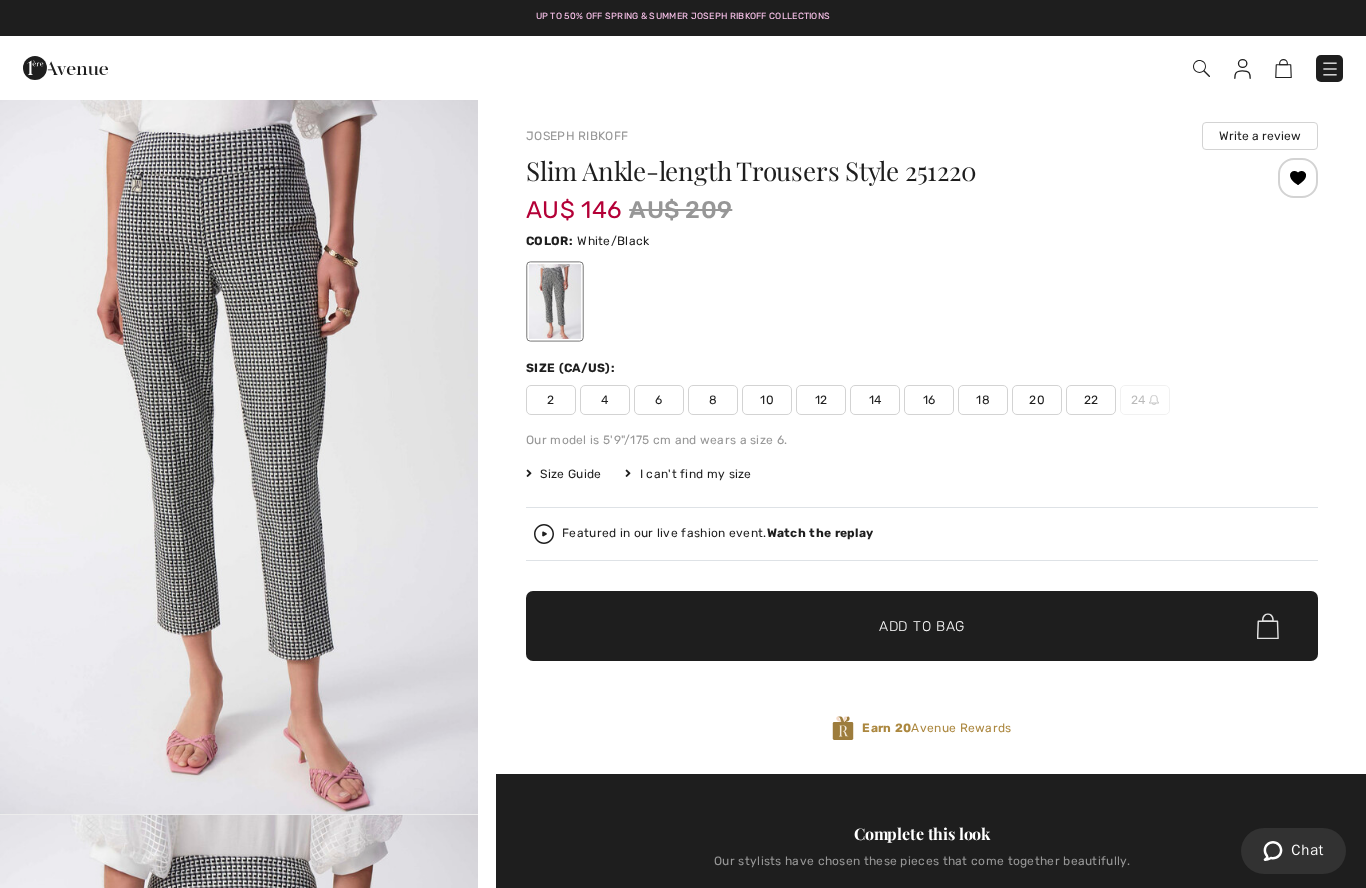 click on "Watch the replay" at bounding box center (820, 533) 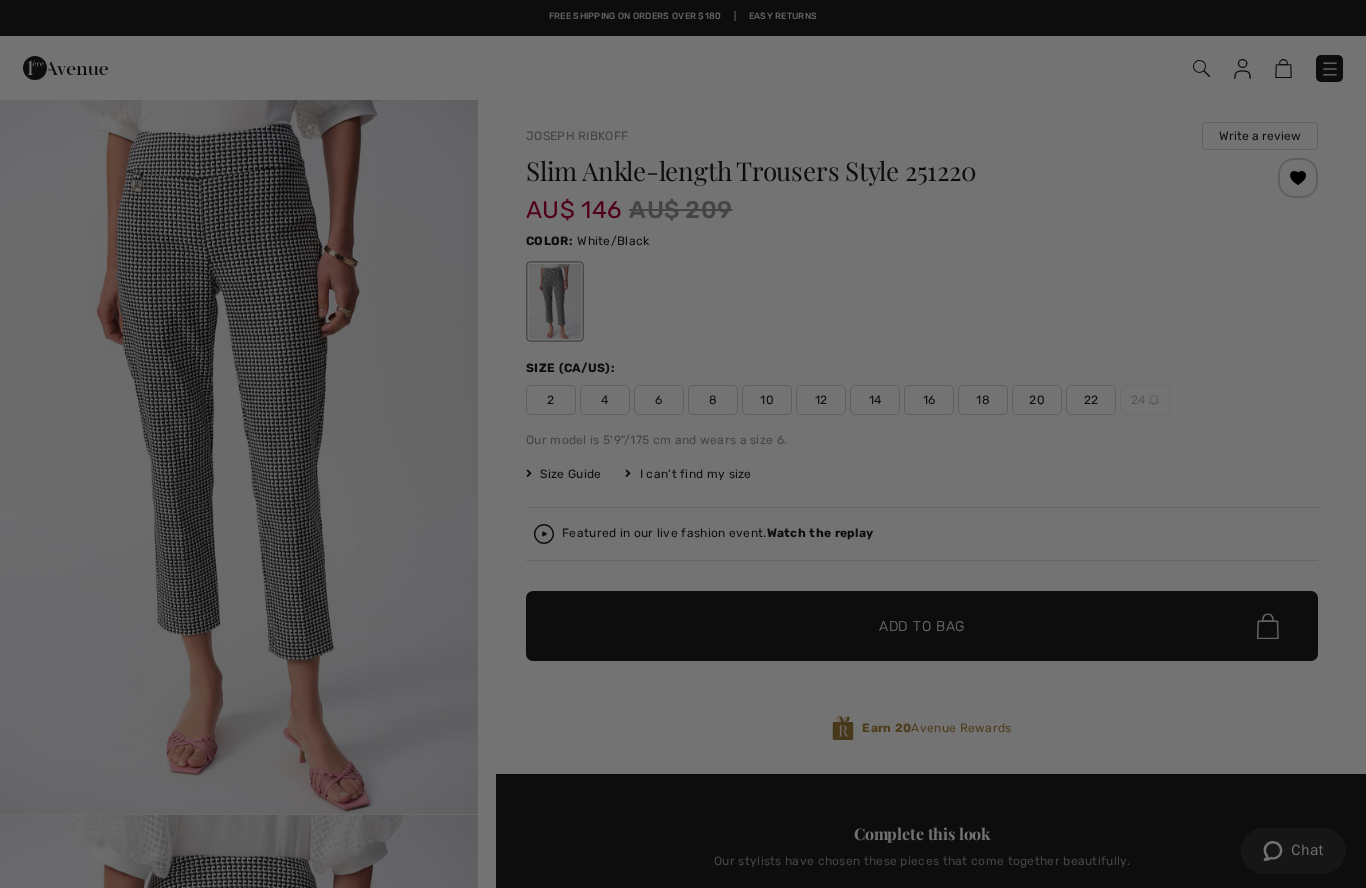 scroll, scrollTop: 0, scrollLeft: 0, axis: both 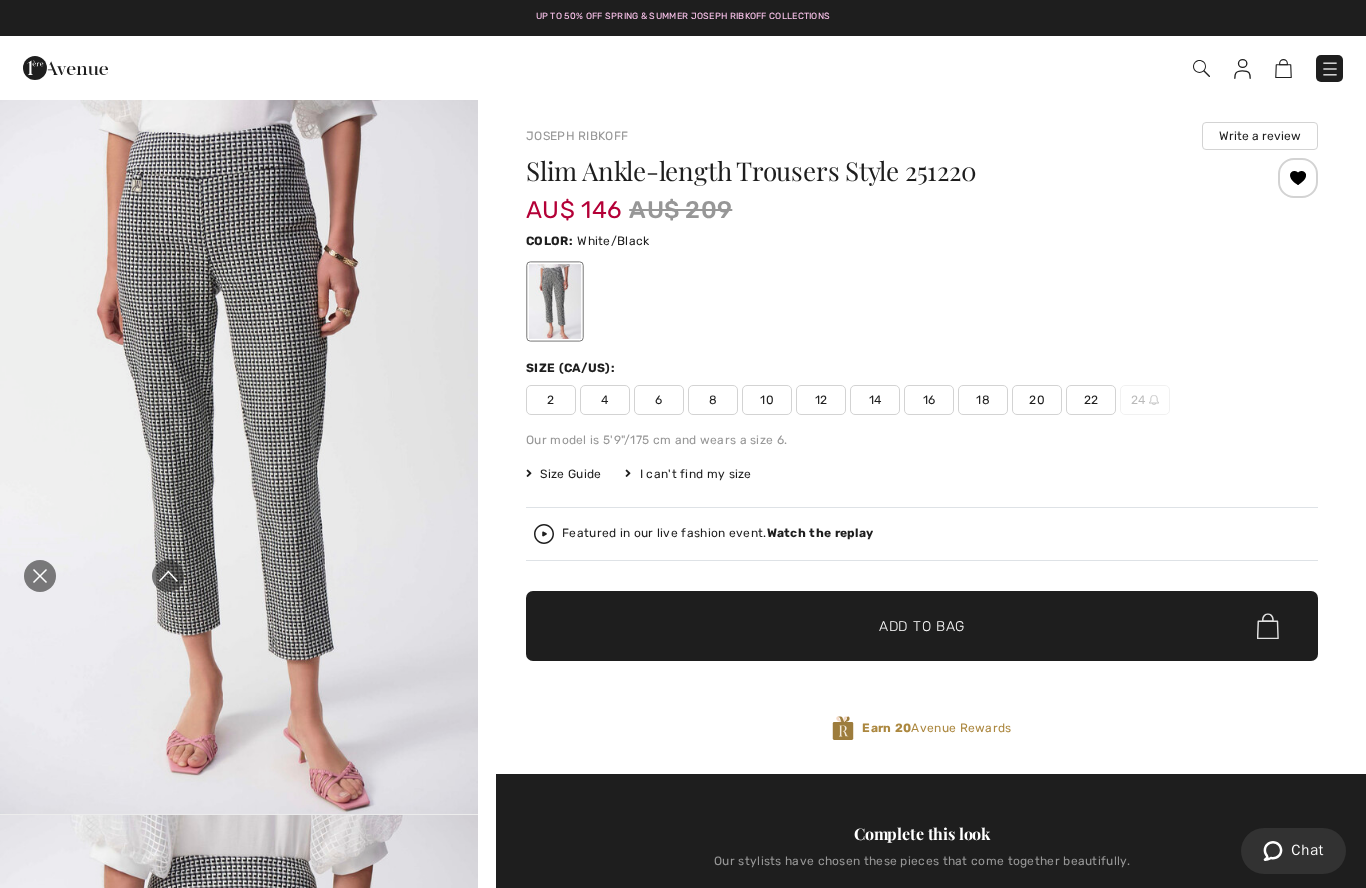 click 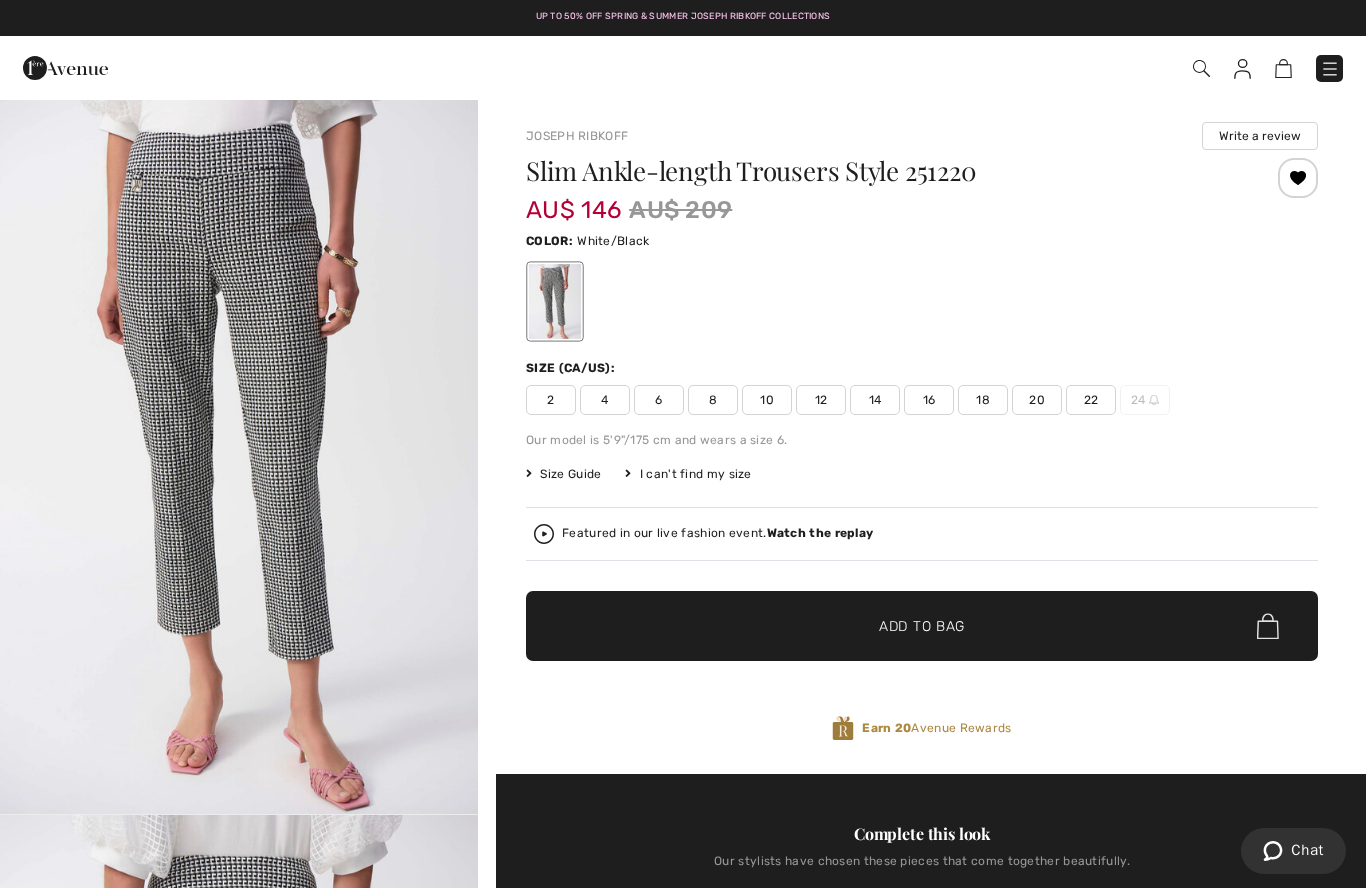 click at bounding box center [1283, 68] 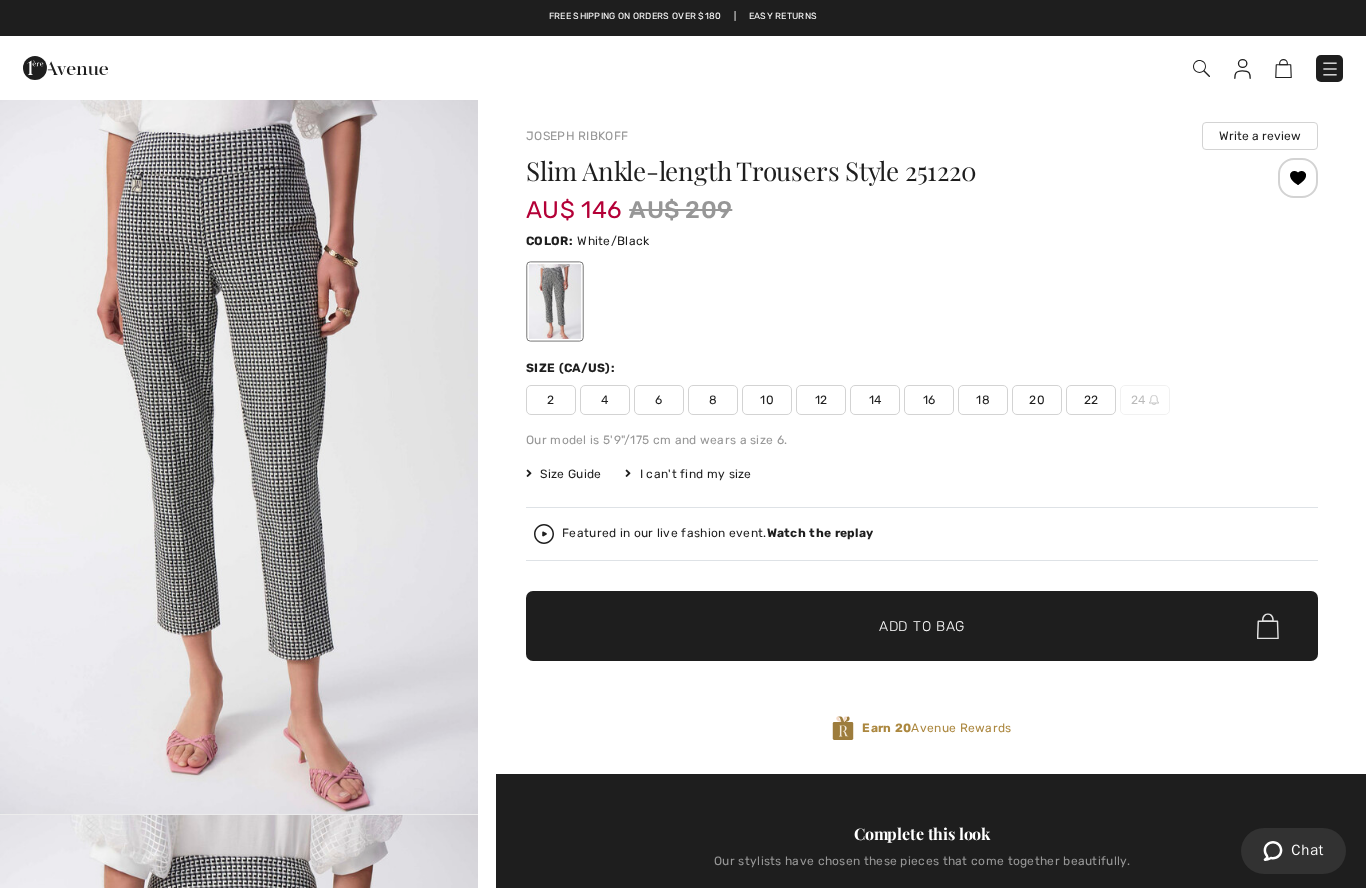 click on "12" at bounding box center [821, 400] 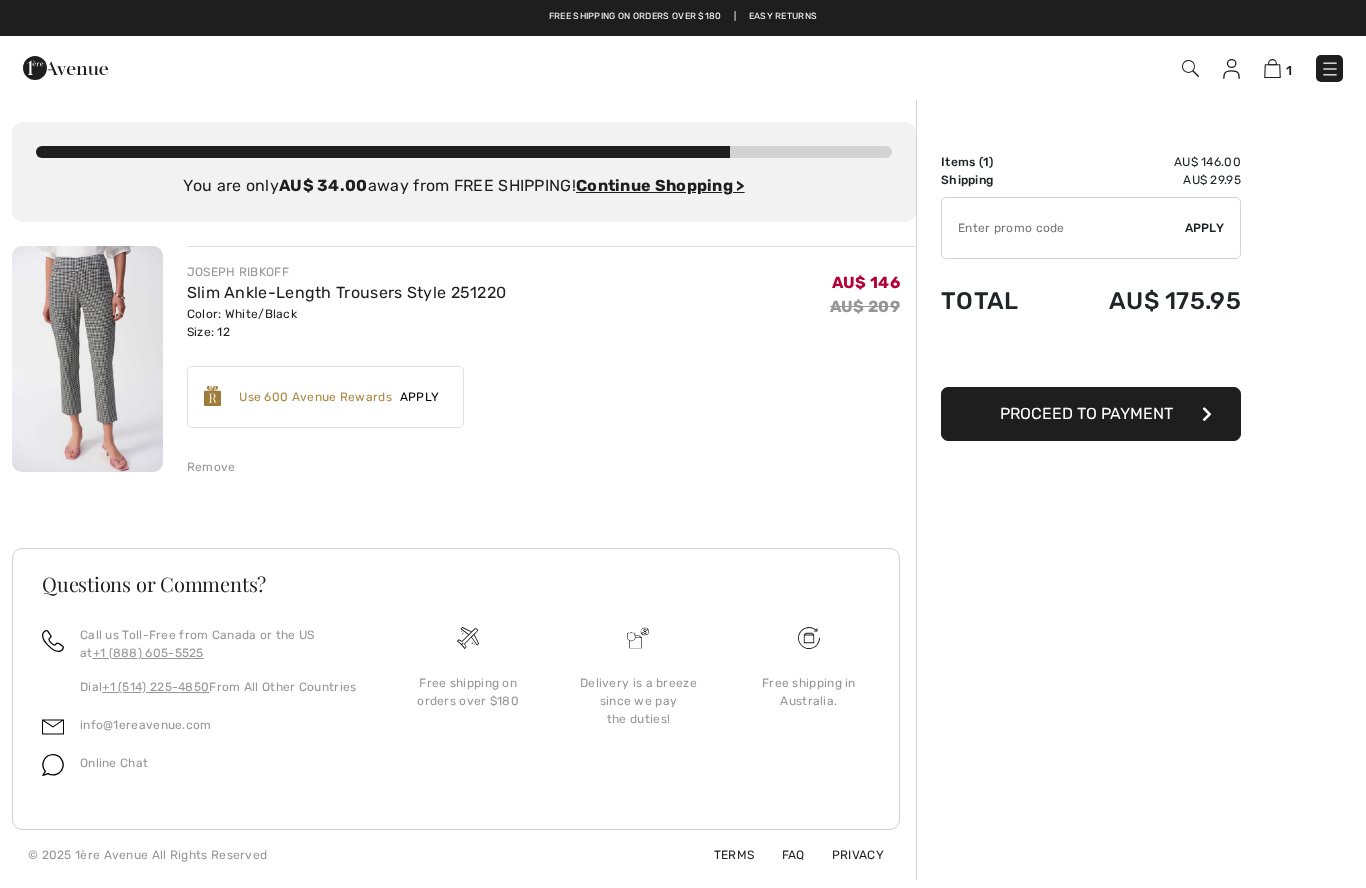 scroll, scrollTop: 0, scrollLeft: 0, axis: both 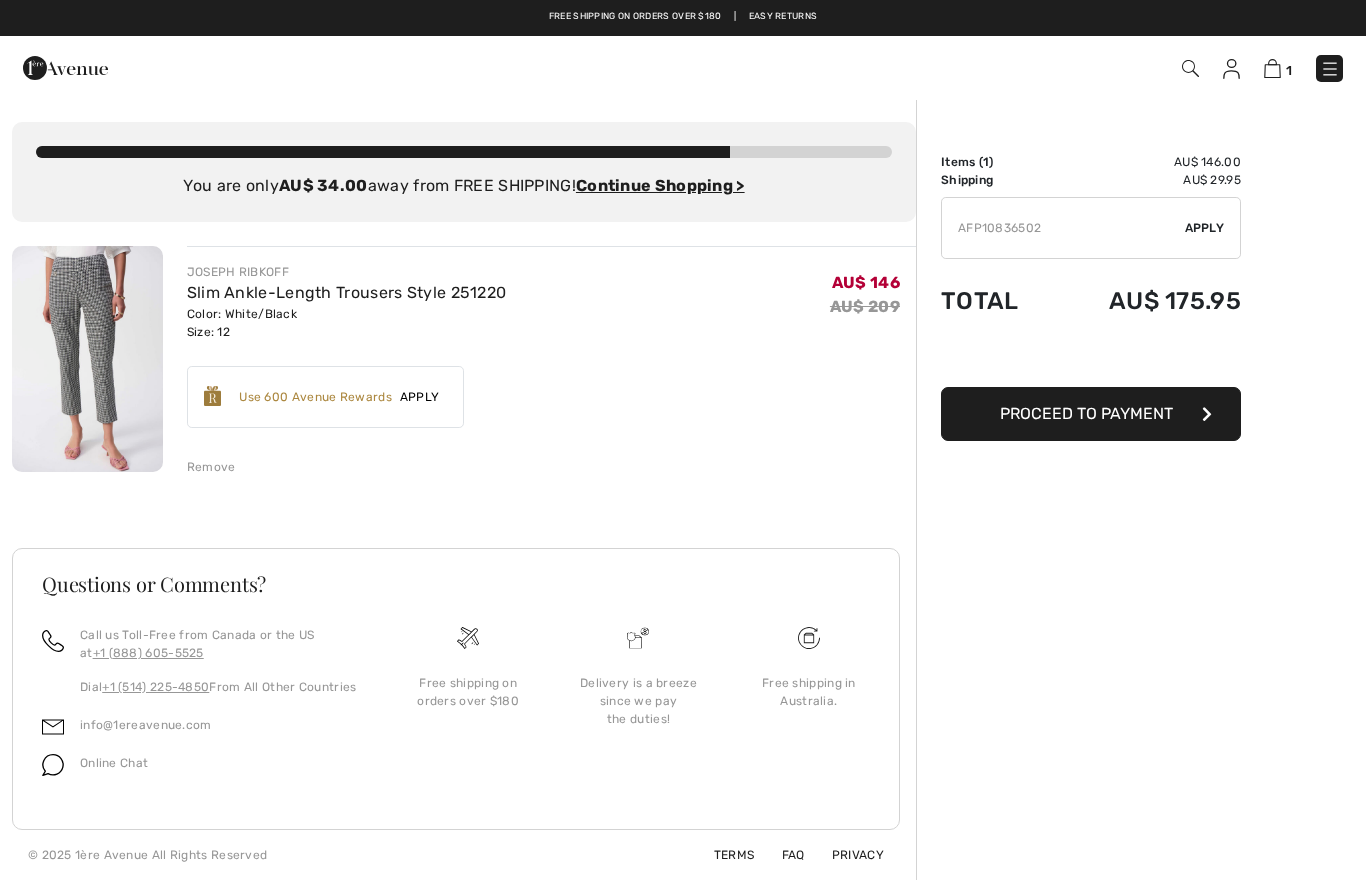 type on "AFP10836502" 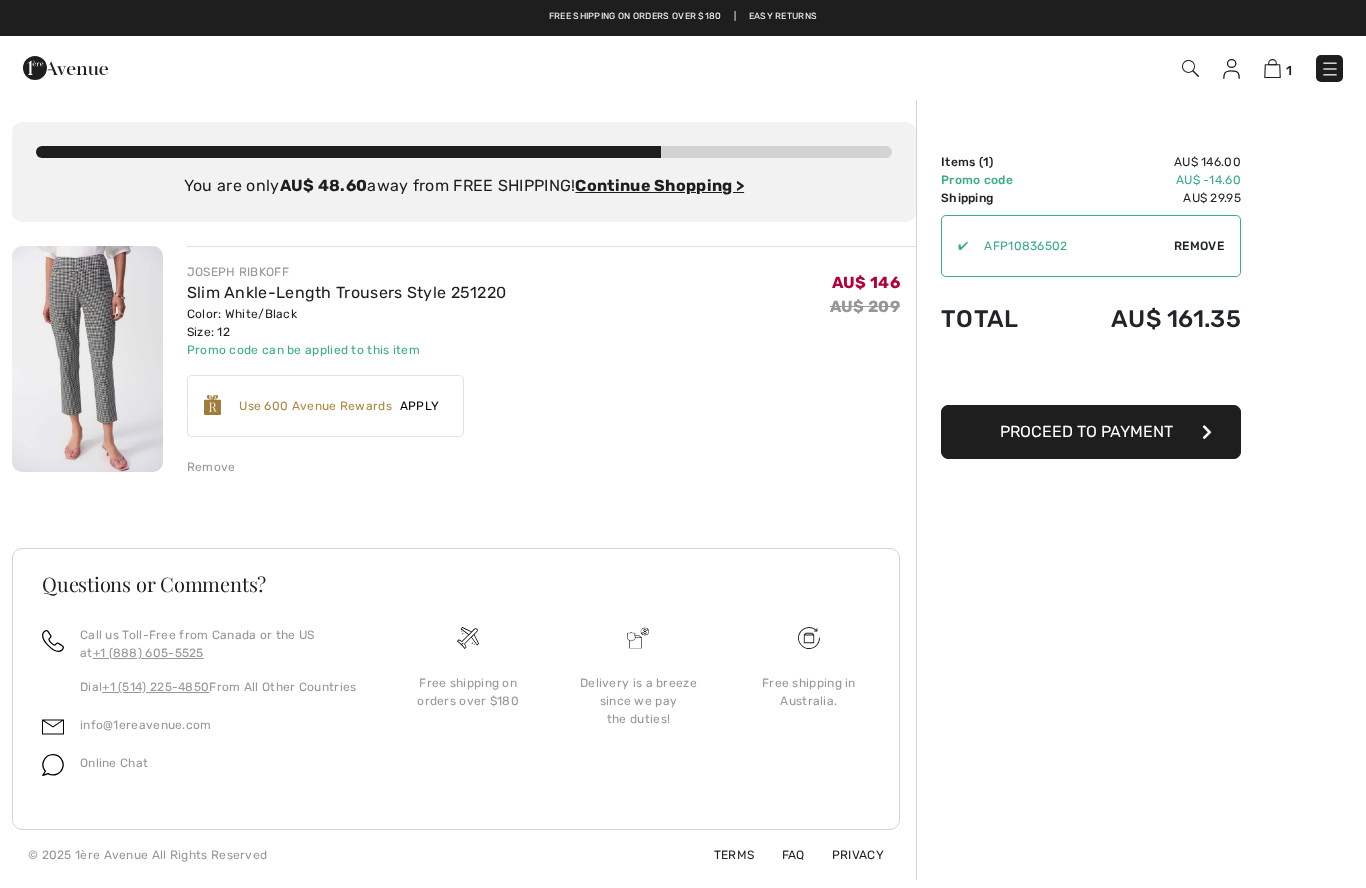 click at bounding box center [1330, 69] 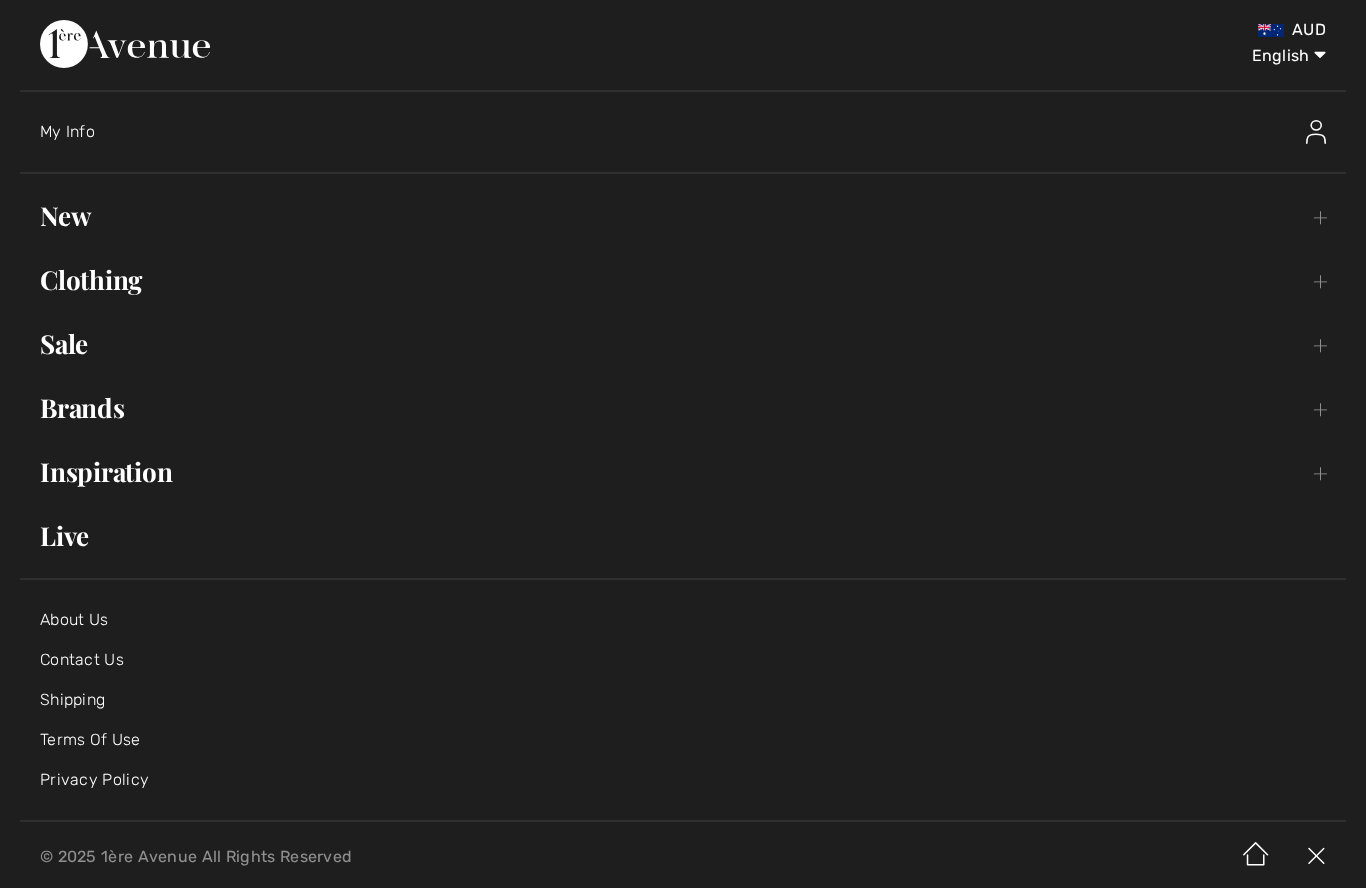 click on "Sale Toggle submenu" at bounding box center (683, 344) 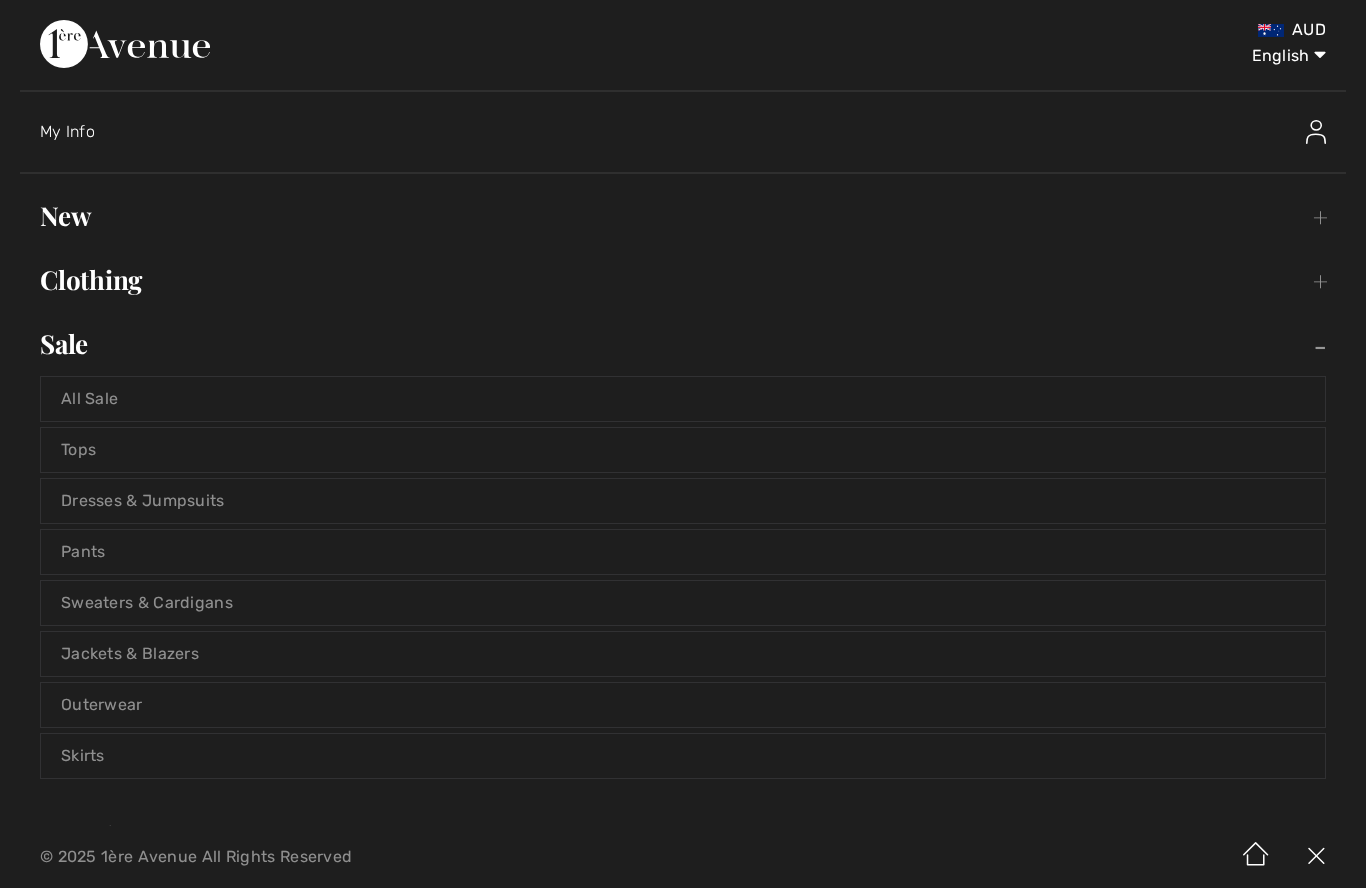 click on "Pants" at bounding box center [683, 552] 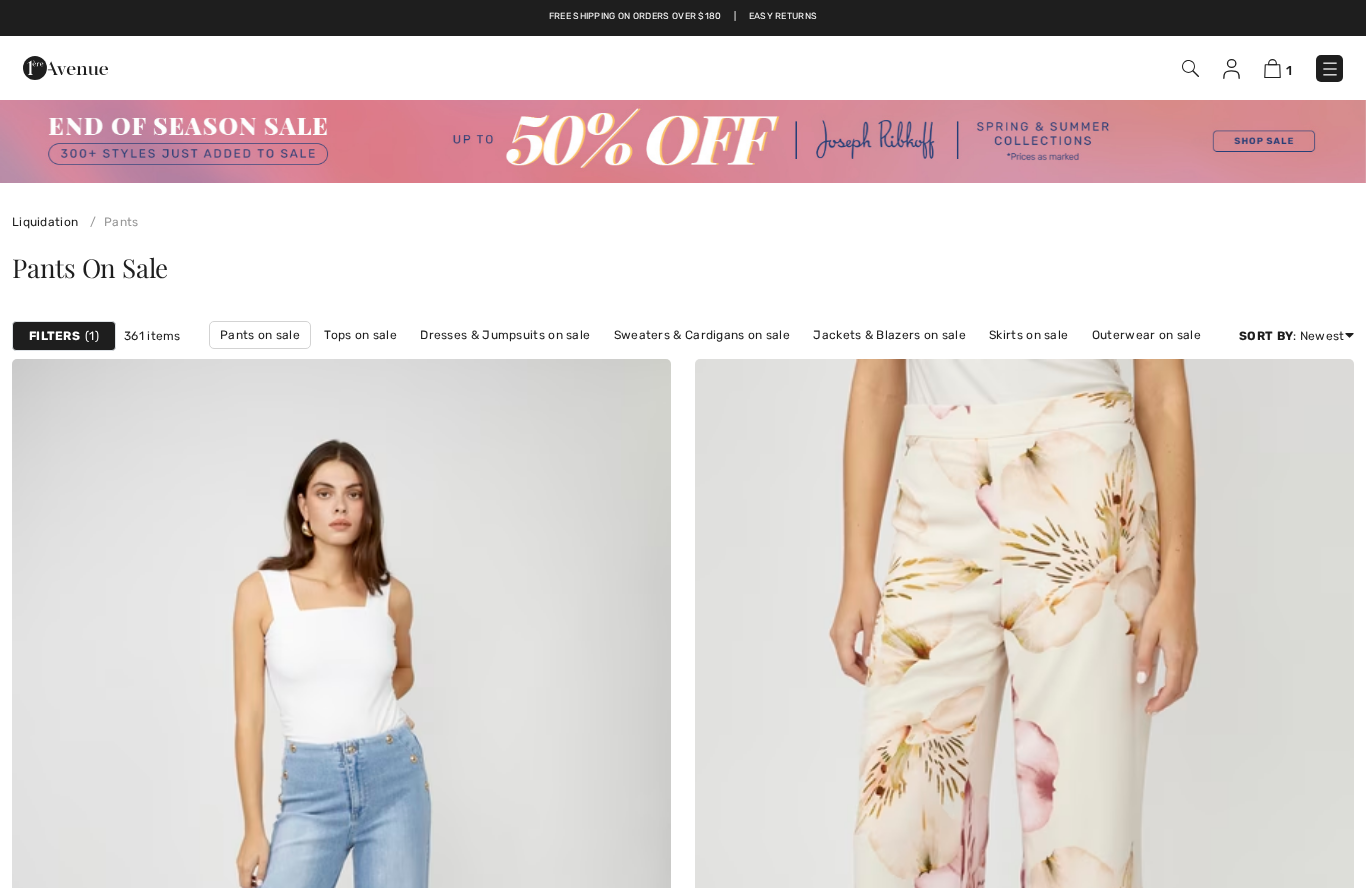 checkbox on "true" 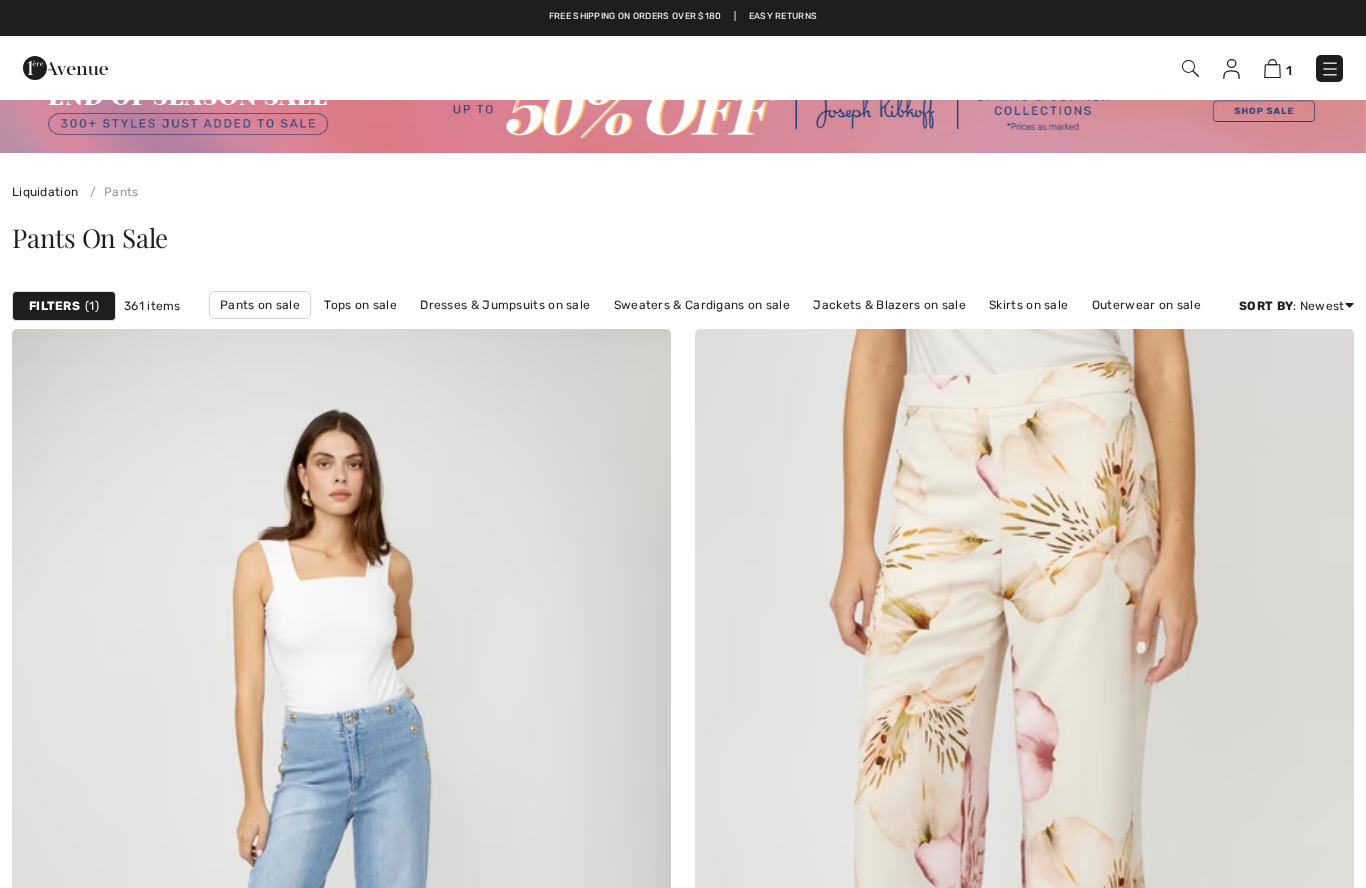 scroll, scrollTop: 0, scrollLeft: 0, axis: both 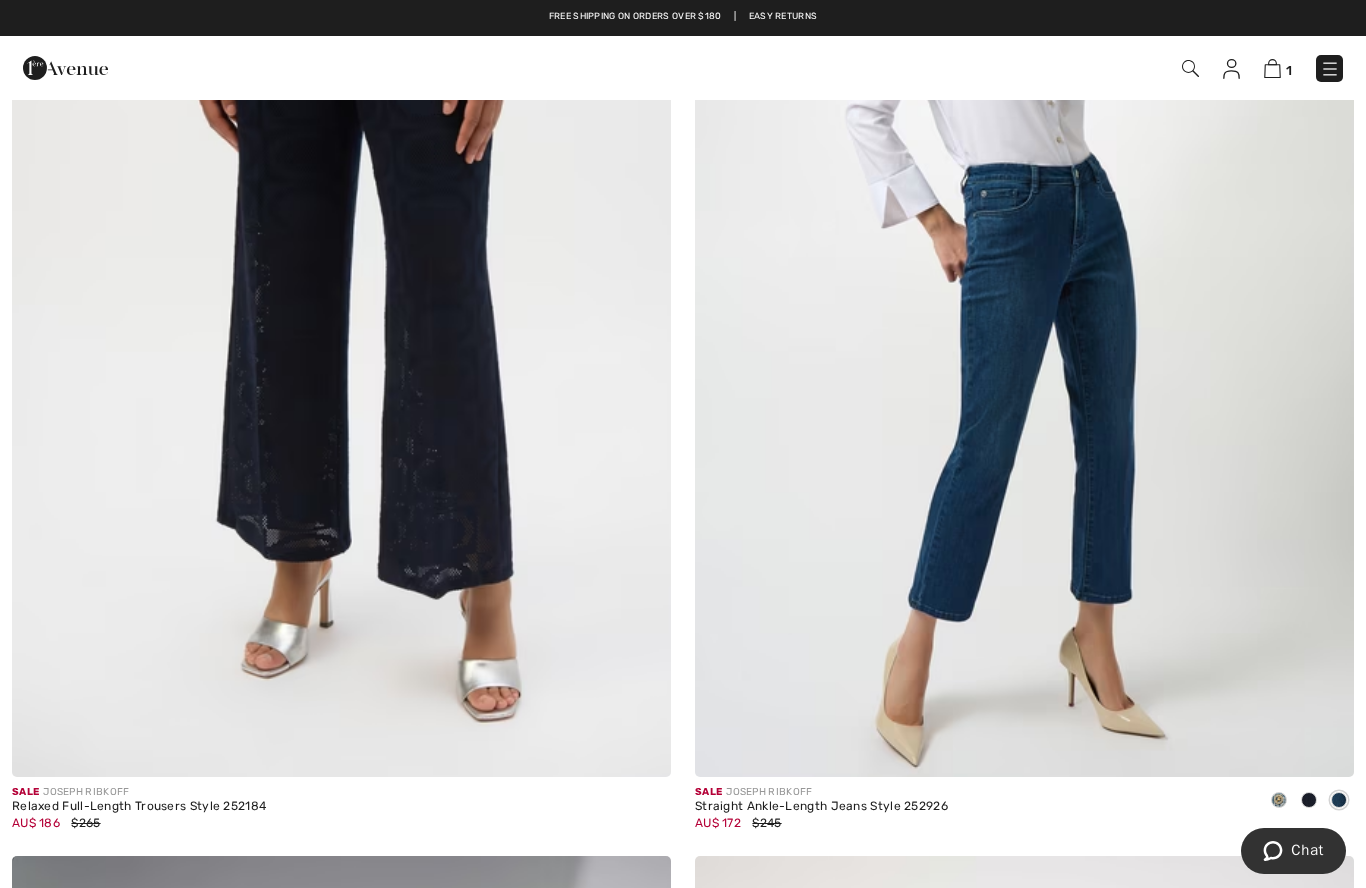click at bounding box center (1024, 282) 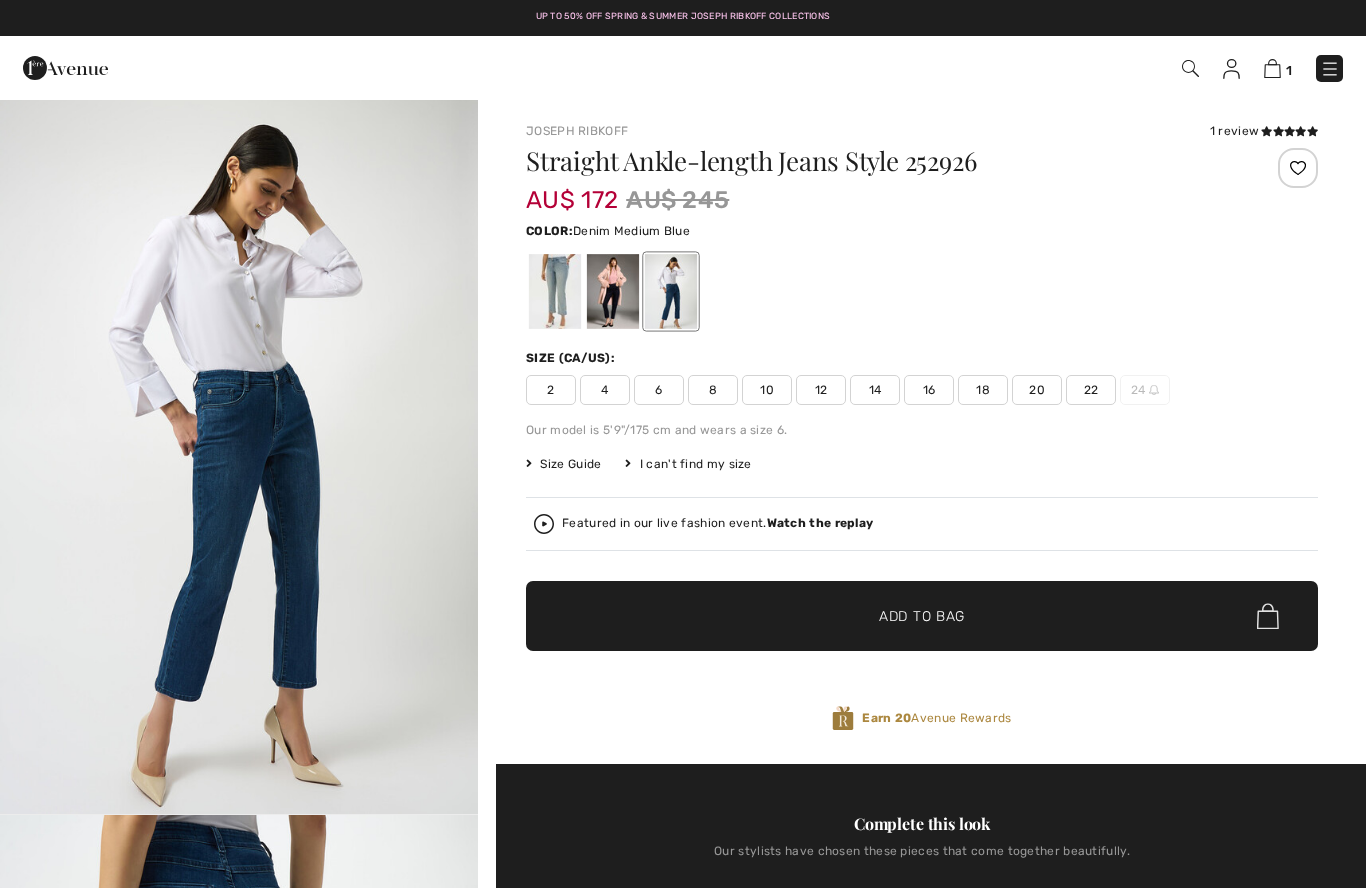 checkbox on "true" 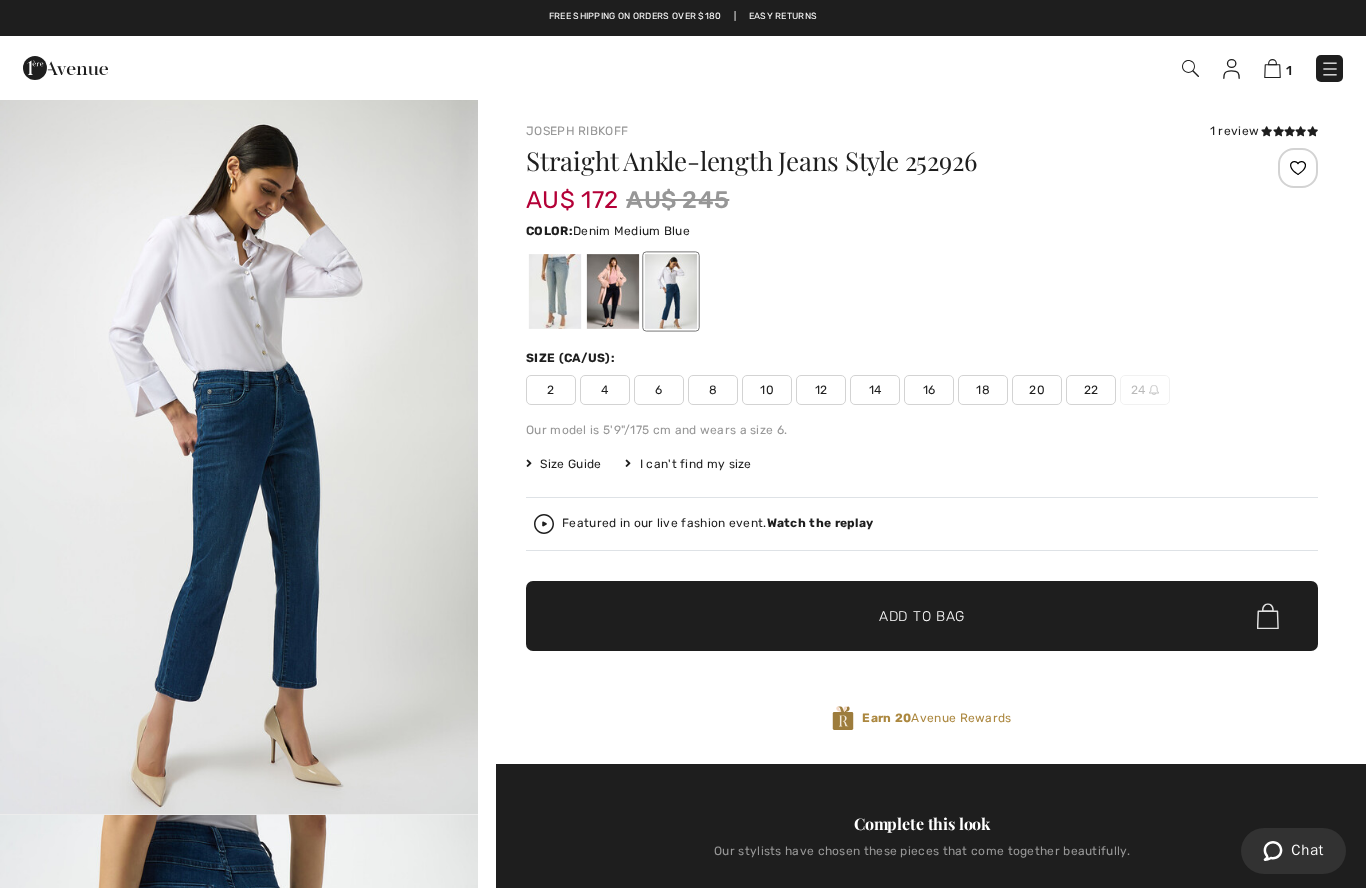 click at bounding box center [1278, 131] 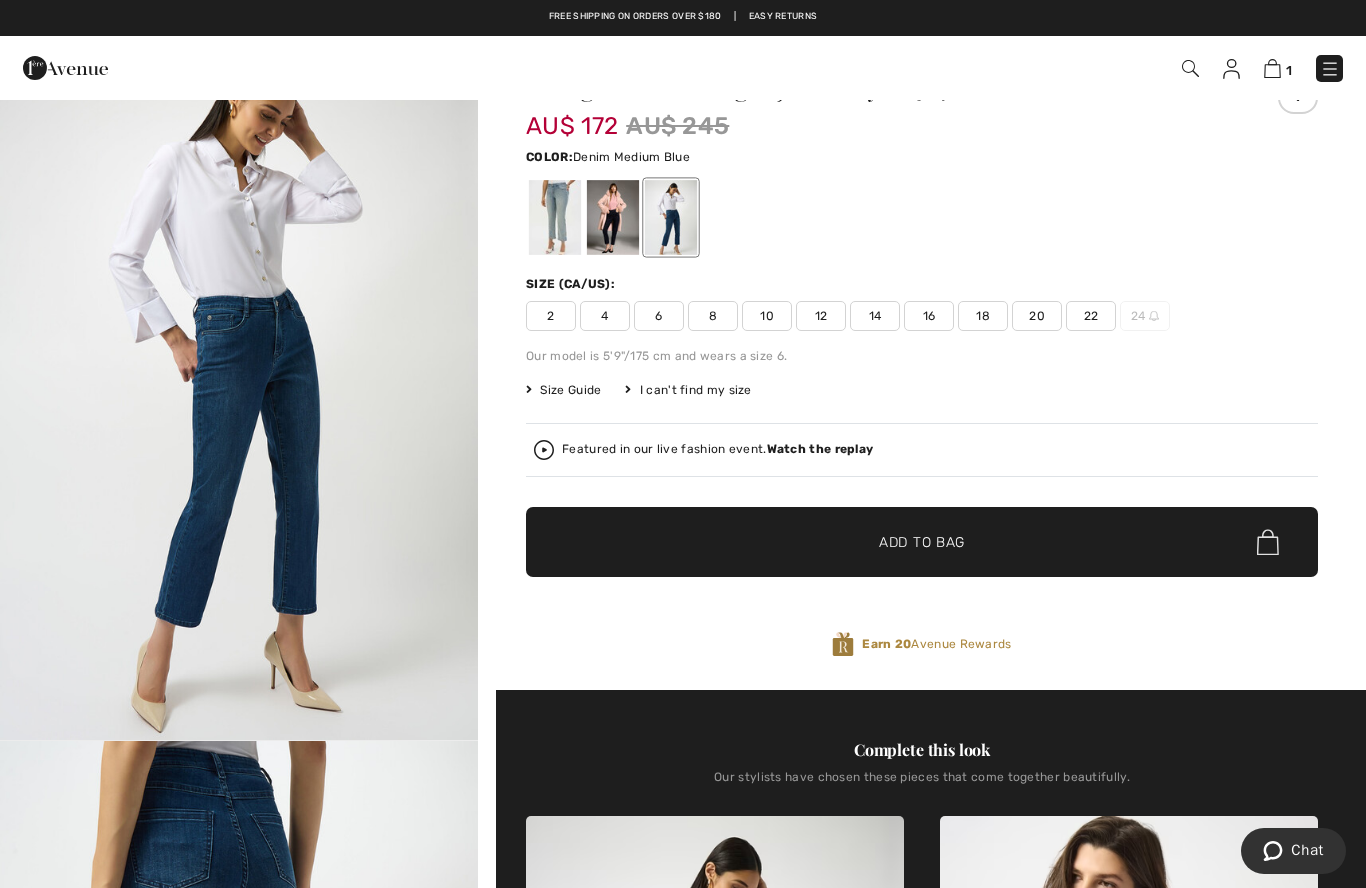 scroll, scrollTop: 0, scrollLeft: 0, axis: both 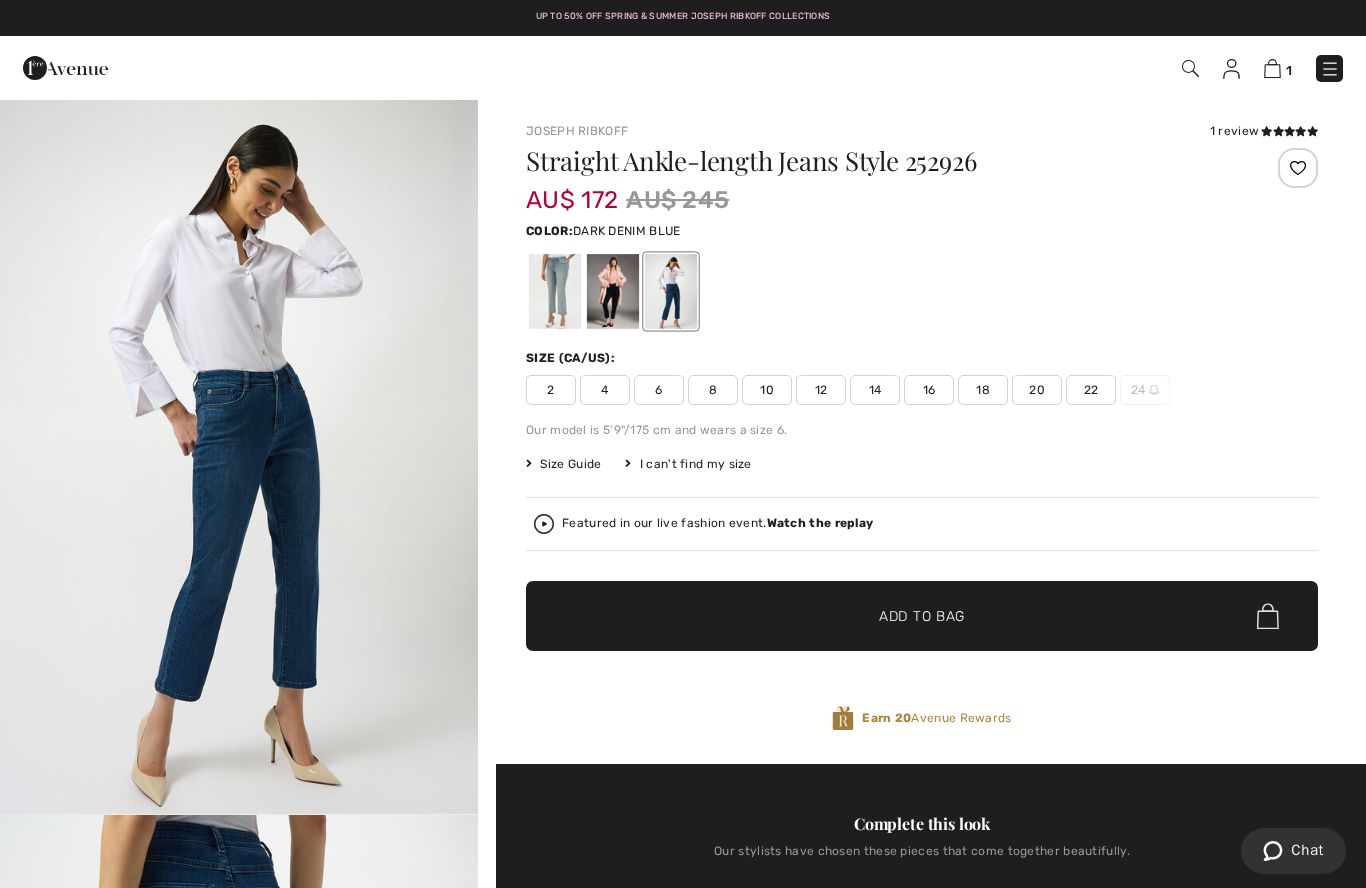 click at bounding box center [613, 291] 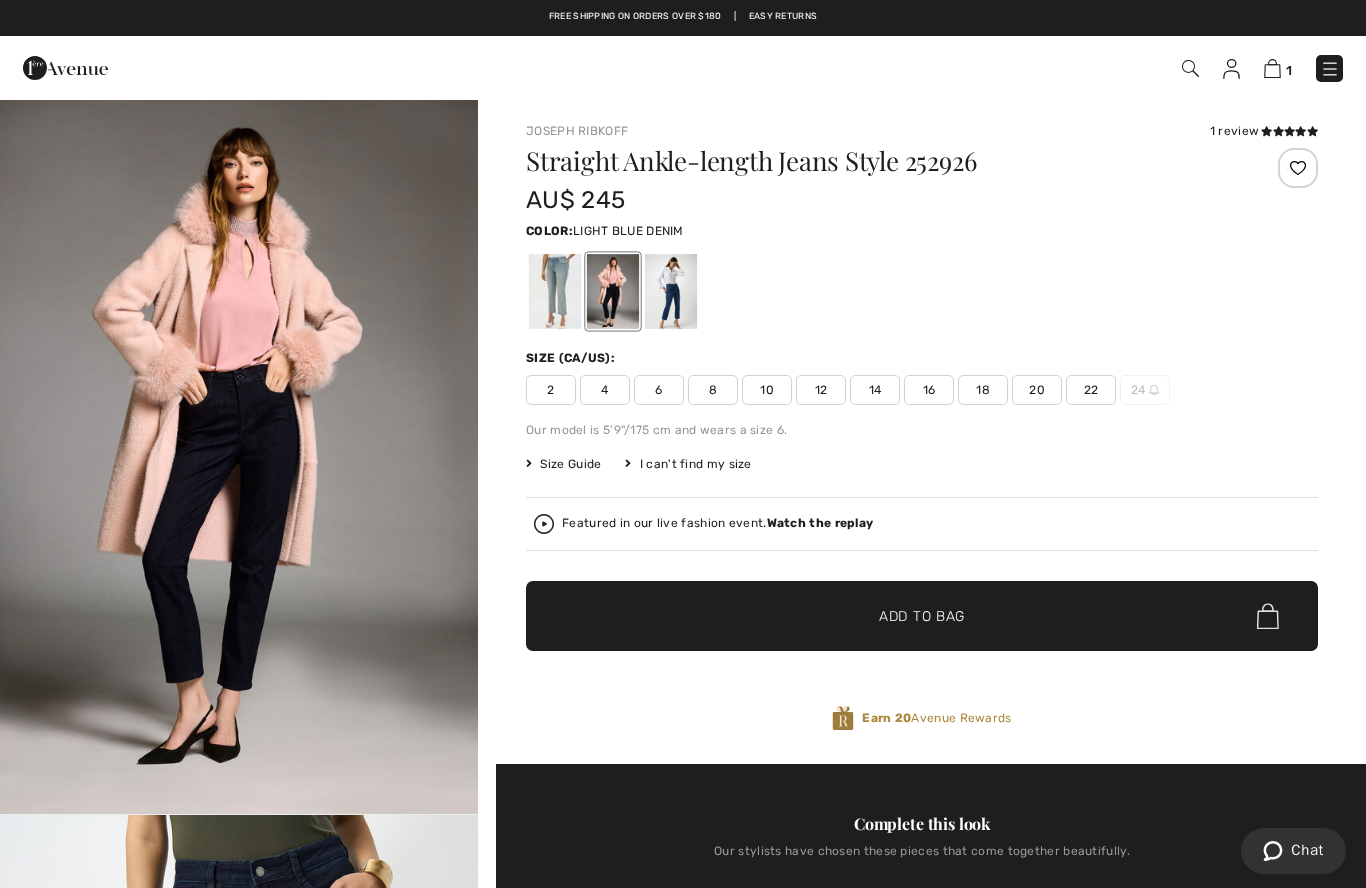 click at bounding box center [555, 291] 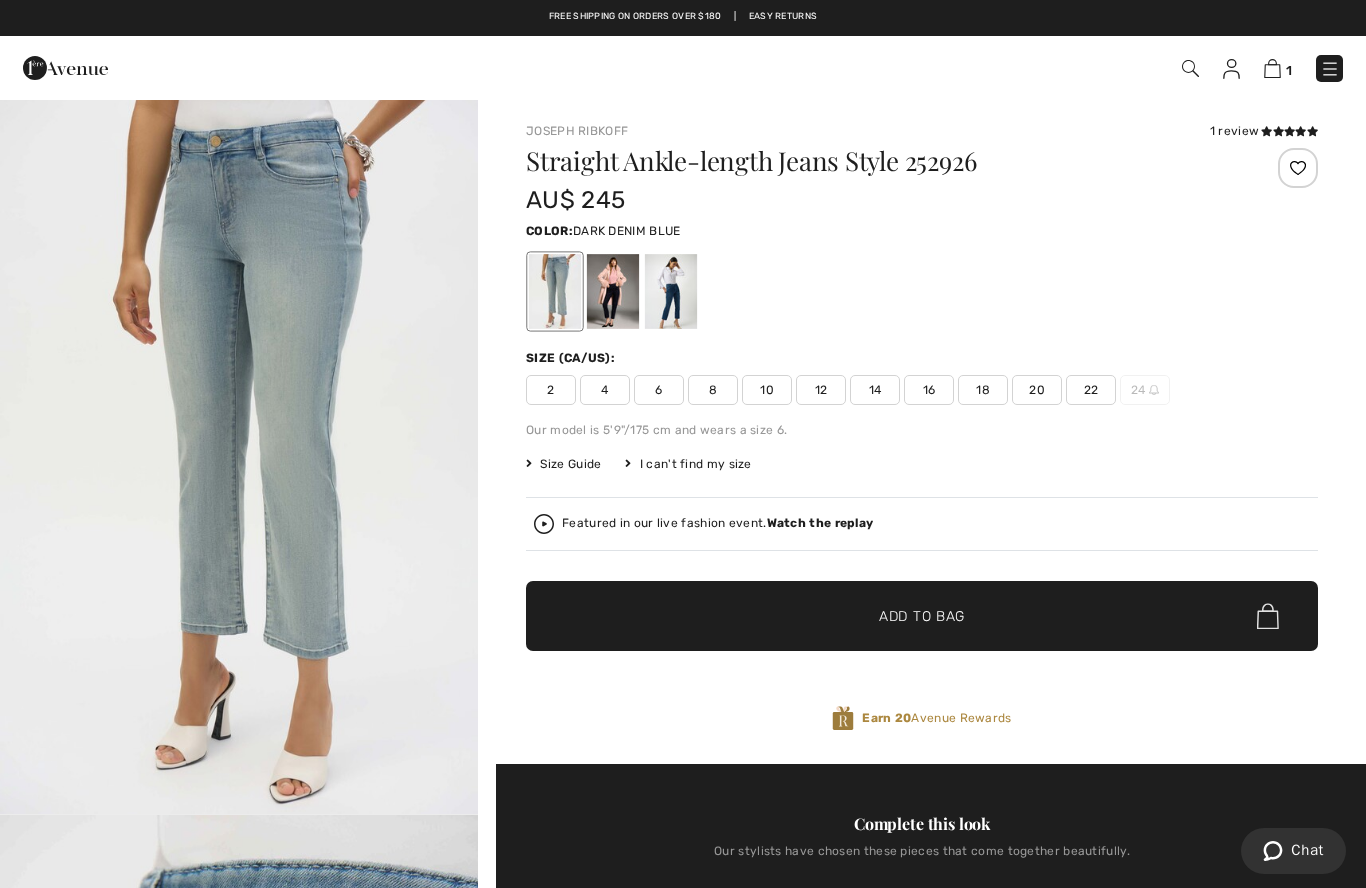 click at bounding box center [613, 291] 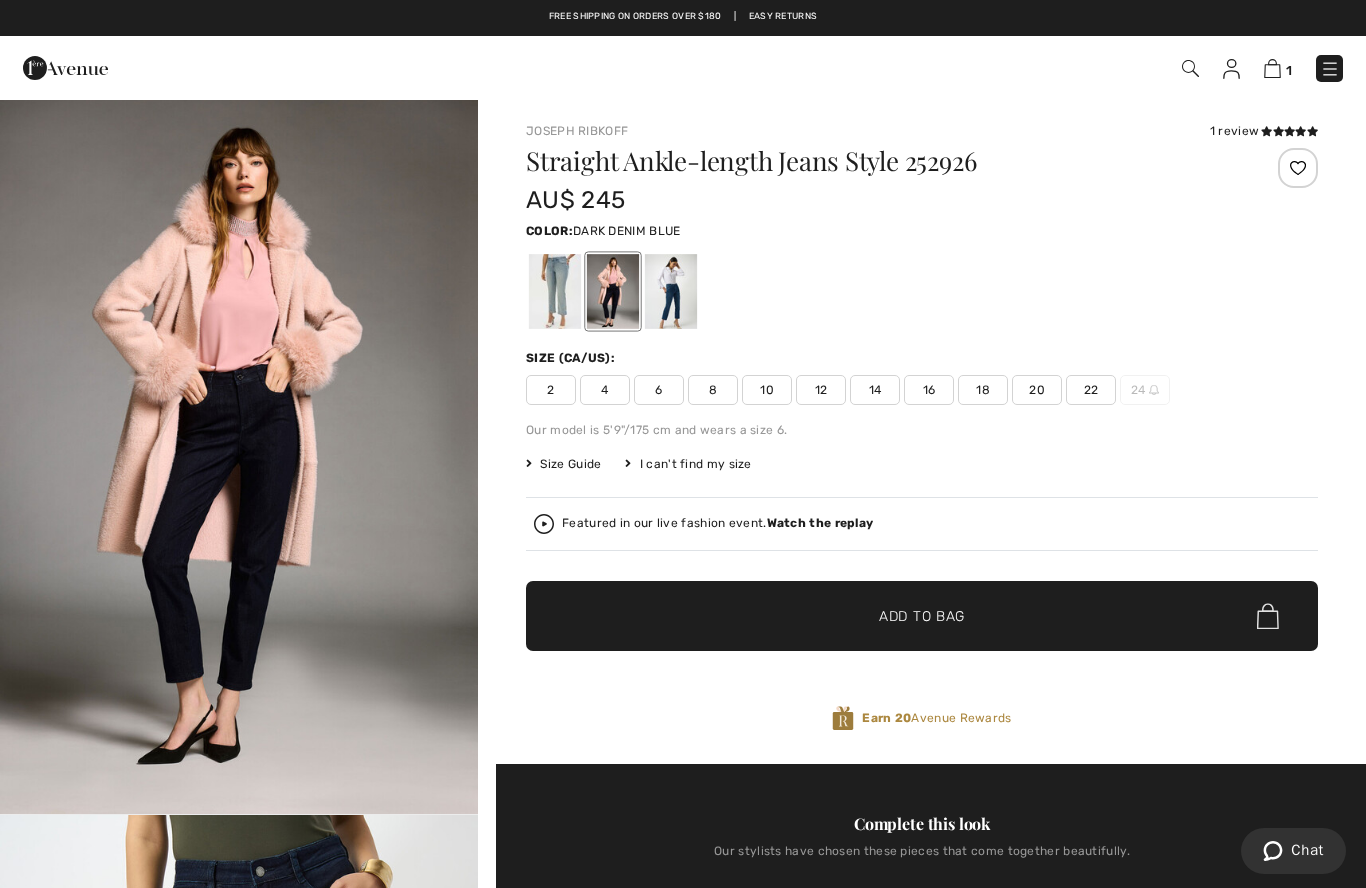 click at bounding box center [671, 291] 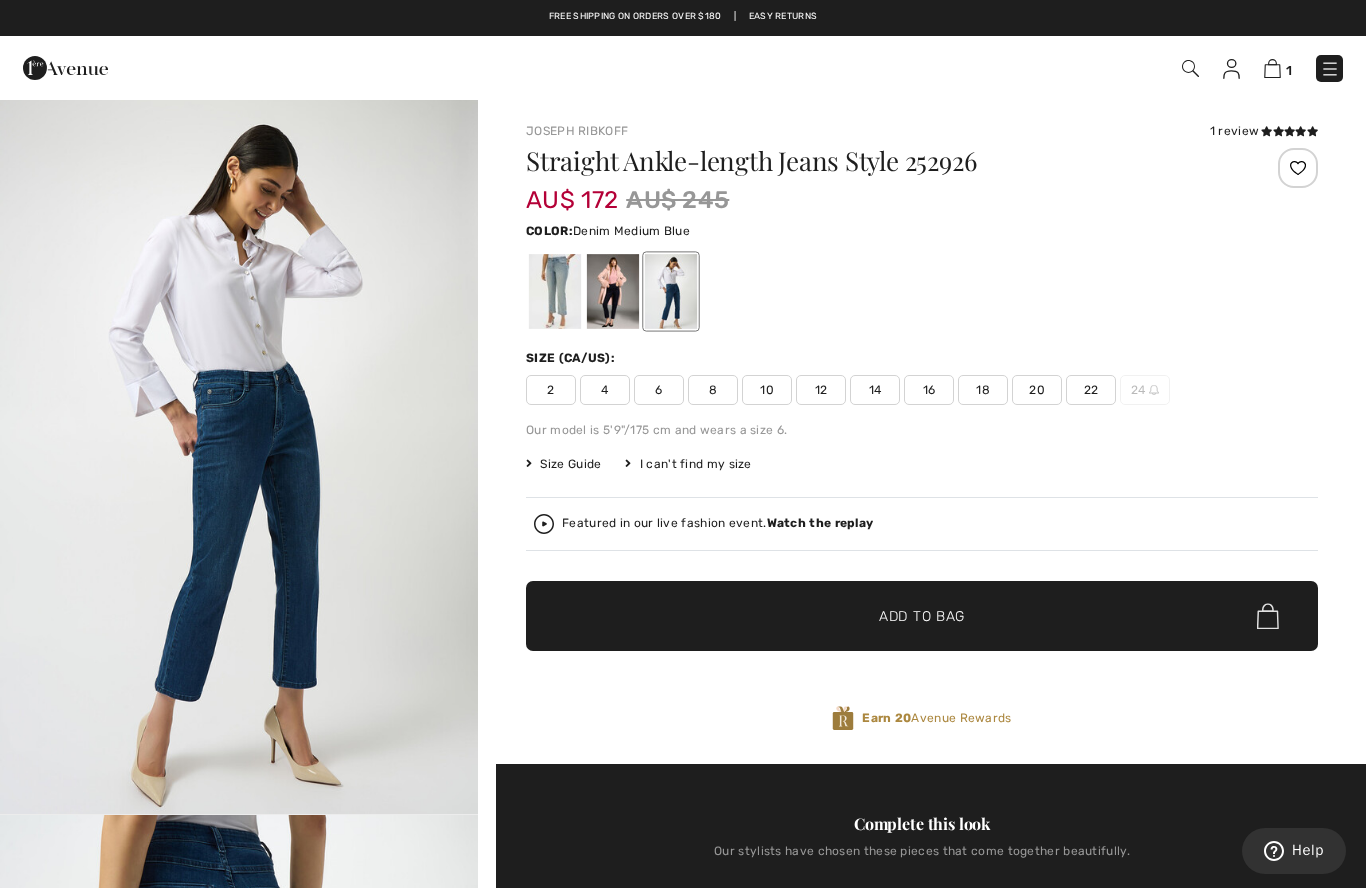 click on "Watch the replay" at bounding box center [820, 523] 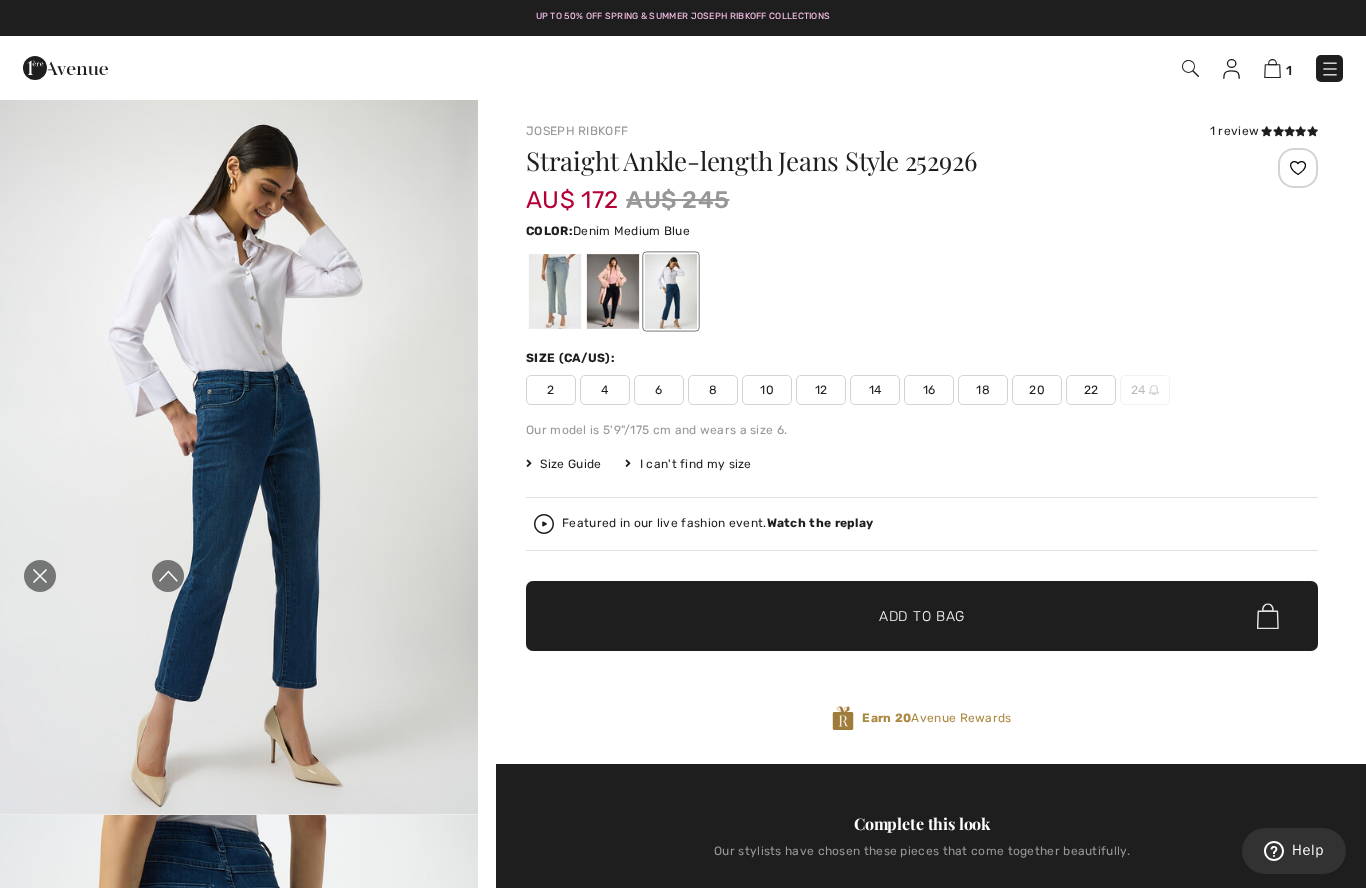 click 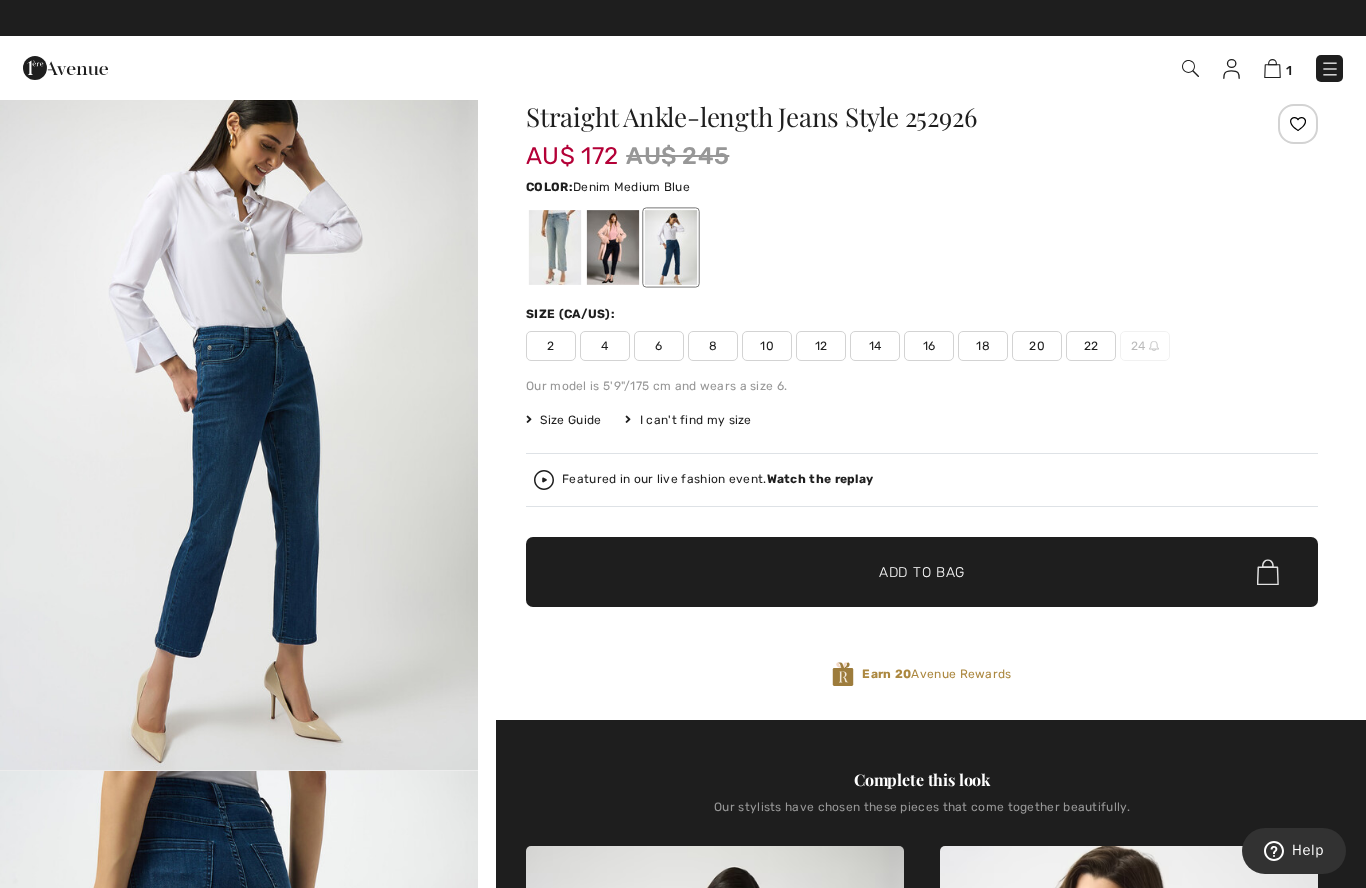 scroll, scrollTop: 43, scrollLeft: 0, axis: vertical 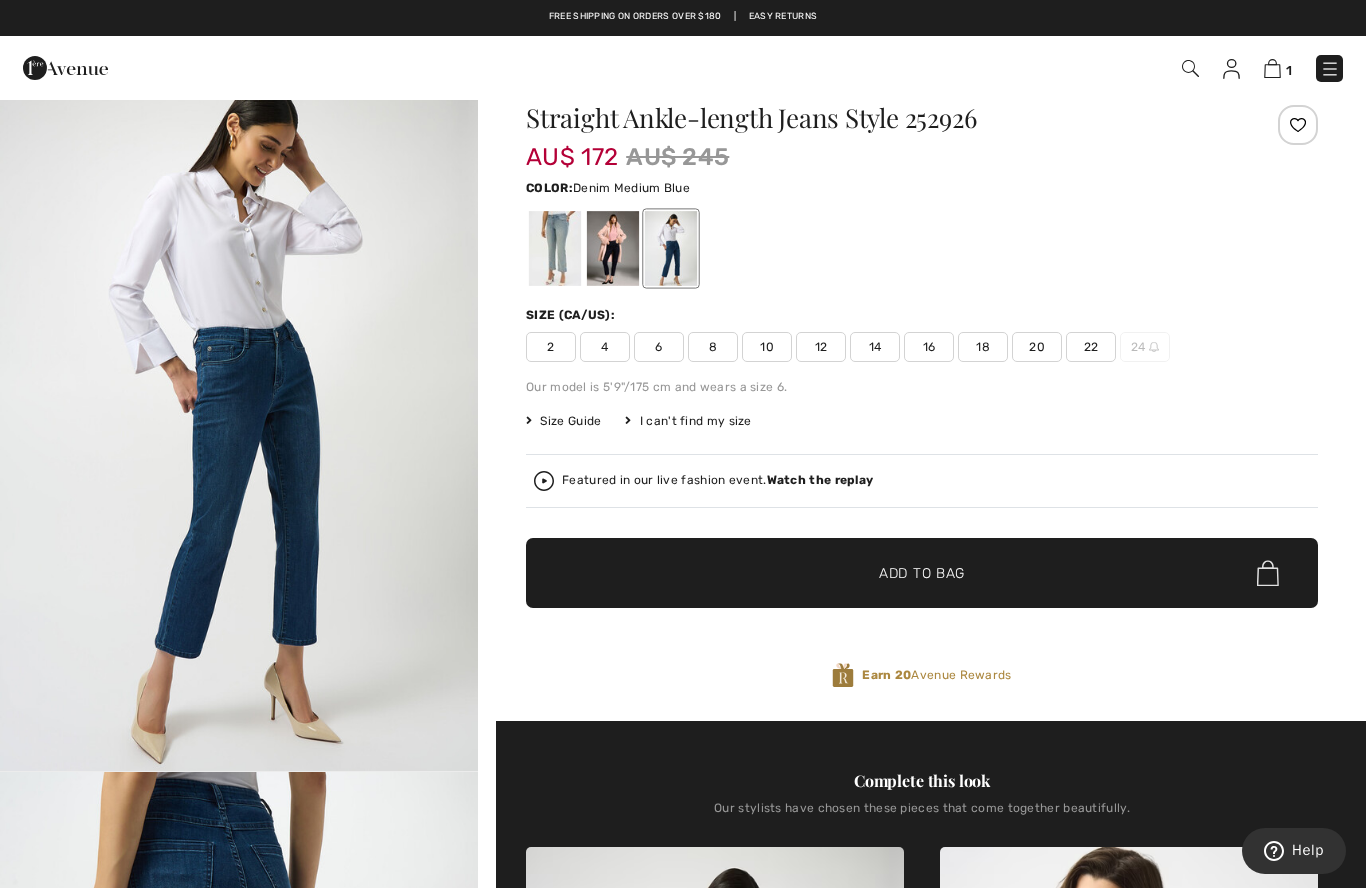 click on "12" at bounding box center (821, 347) 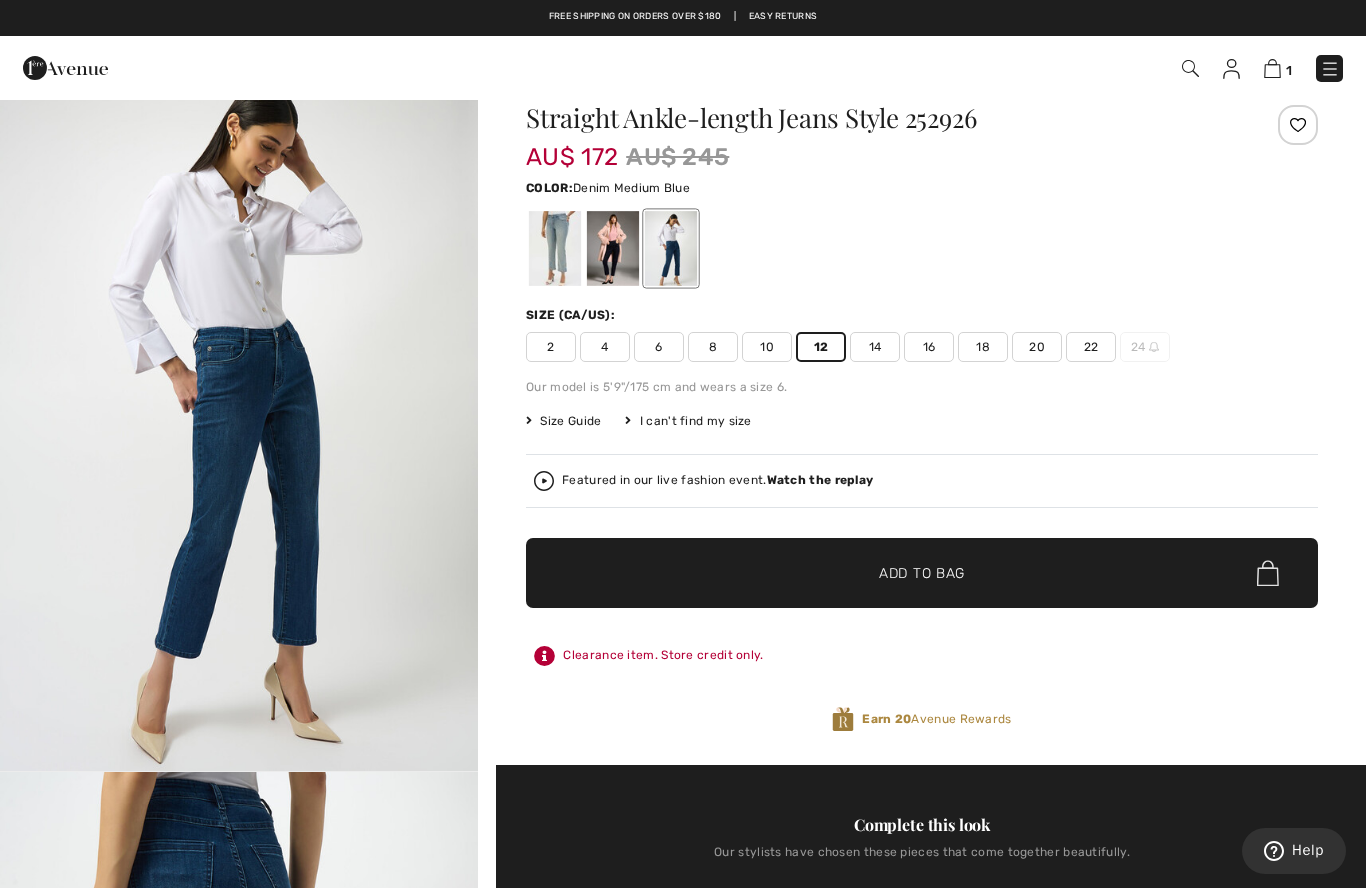 click on "Add to Bag" at bounding box center (922, 573) 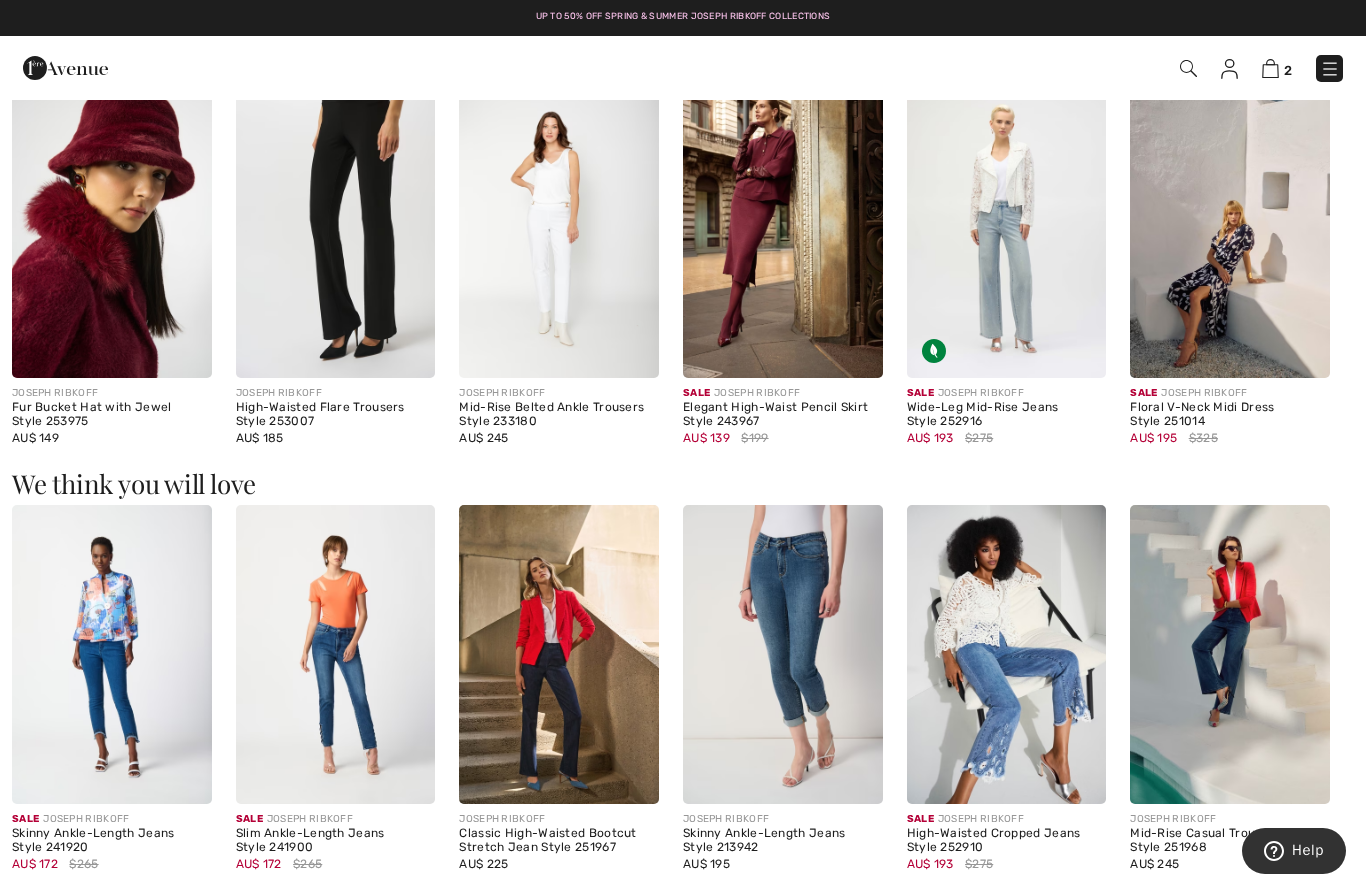 scroll, scrollTop: 2031, scrollLeft: 0, axis: vertical 